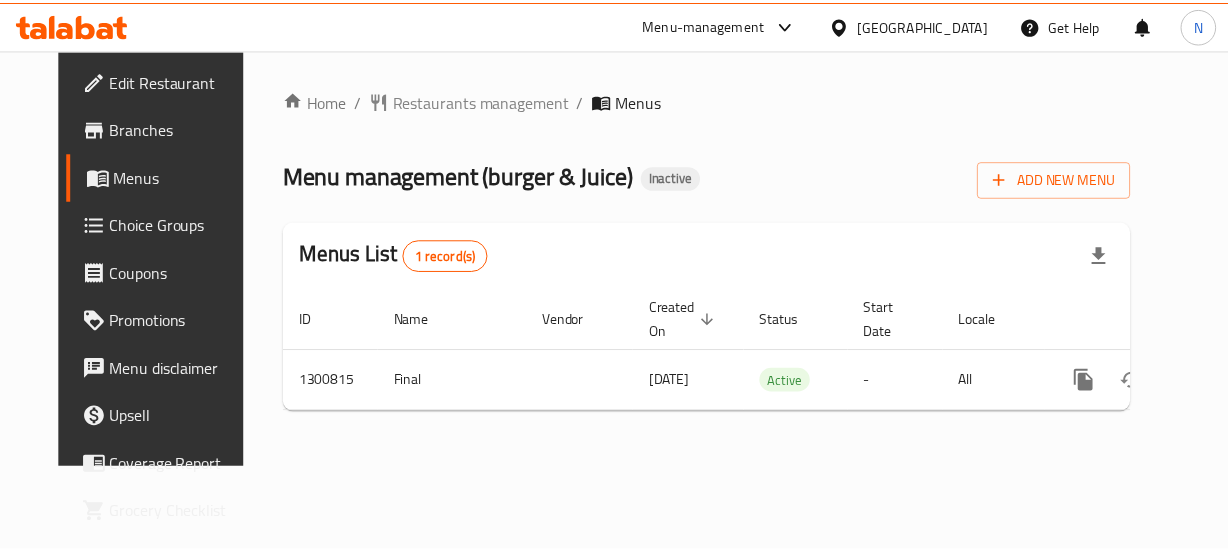scroll, scrollTop: 0, scrollLeft: 0, axis: both 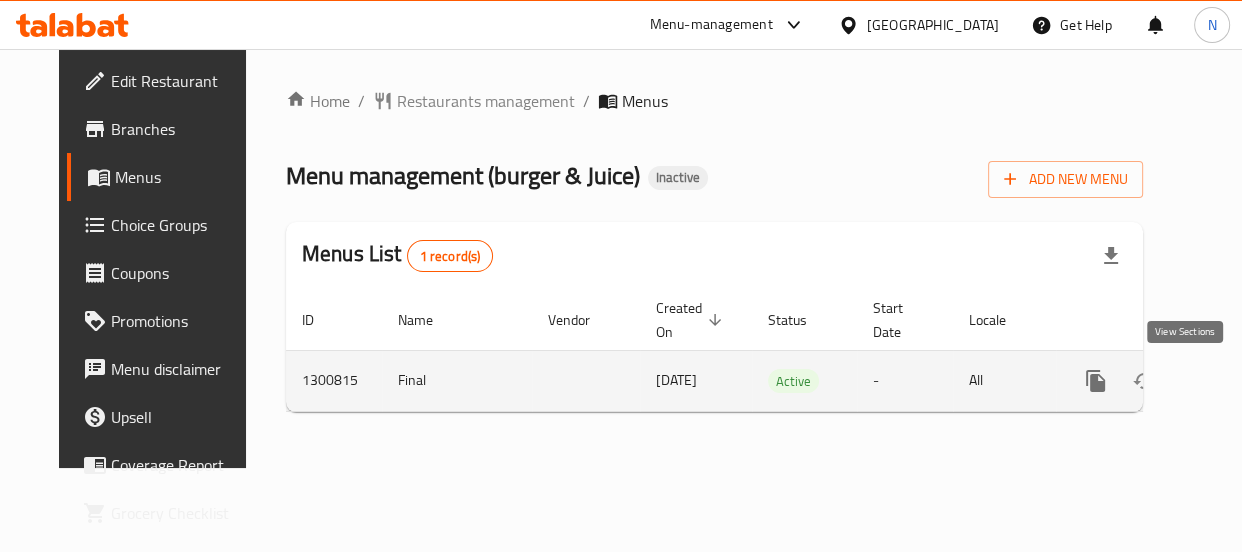 click at bounding box center (1240, 381) 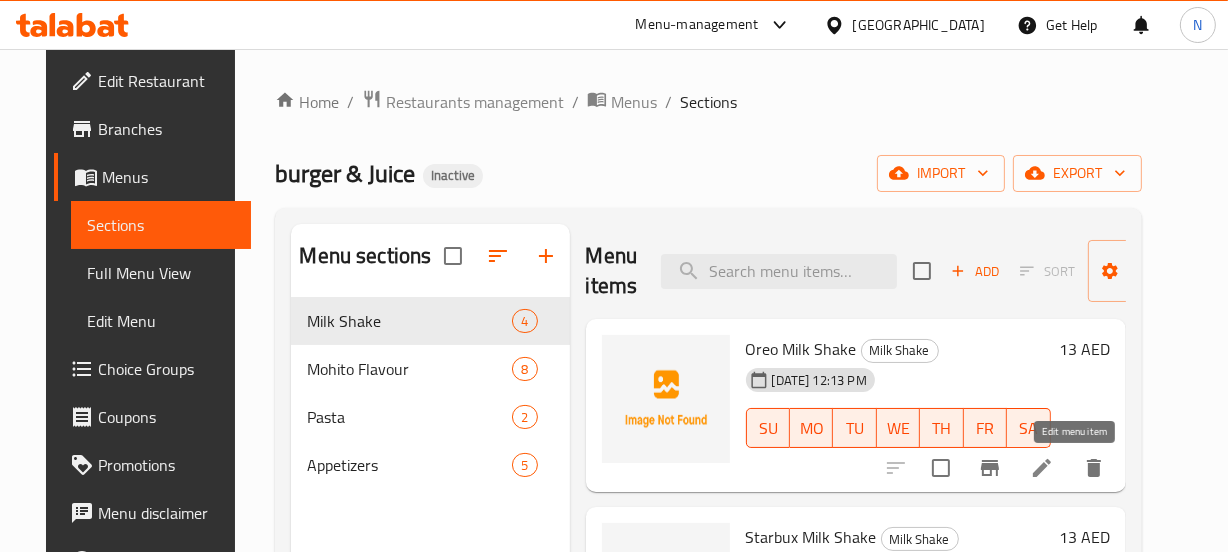 click 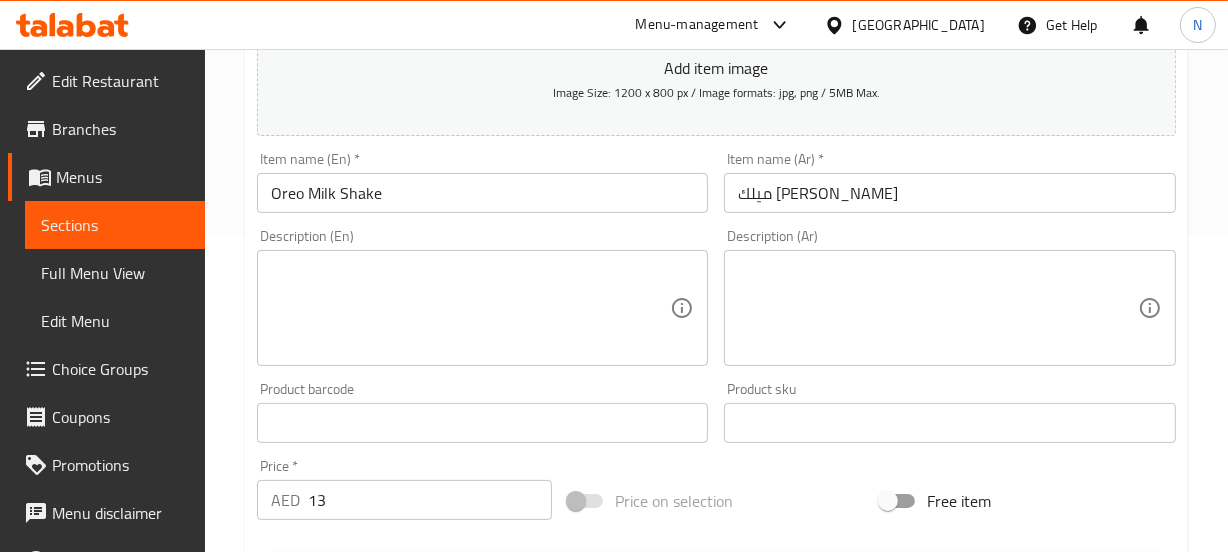 scroll, scrollTop: 320, scrollLeft: 0, axis: vertical 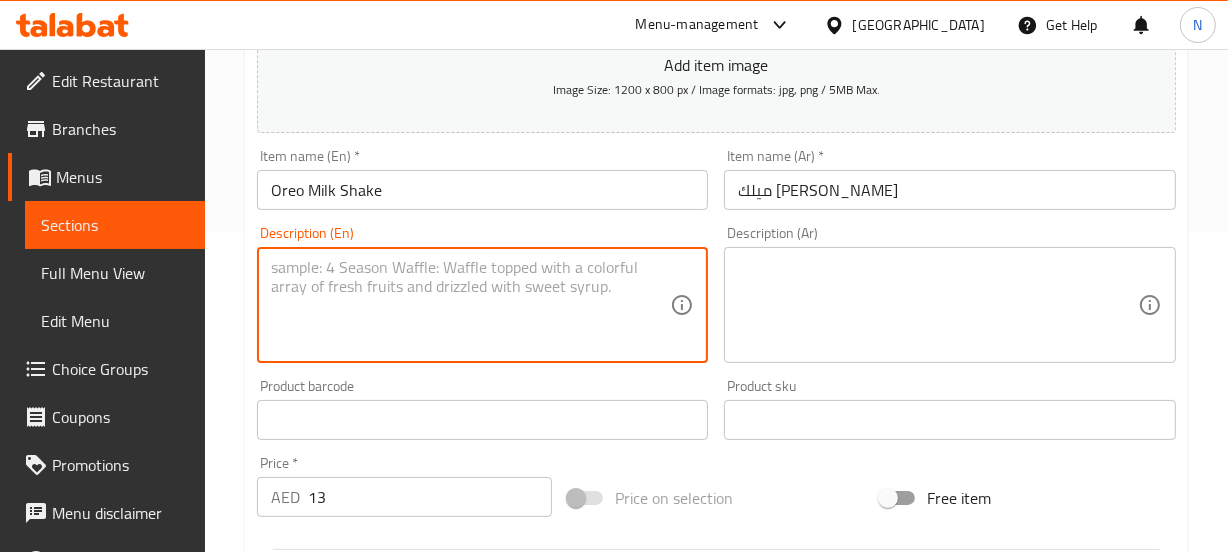 click at bounding box center (471, 305) 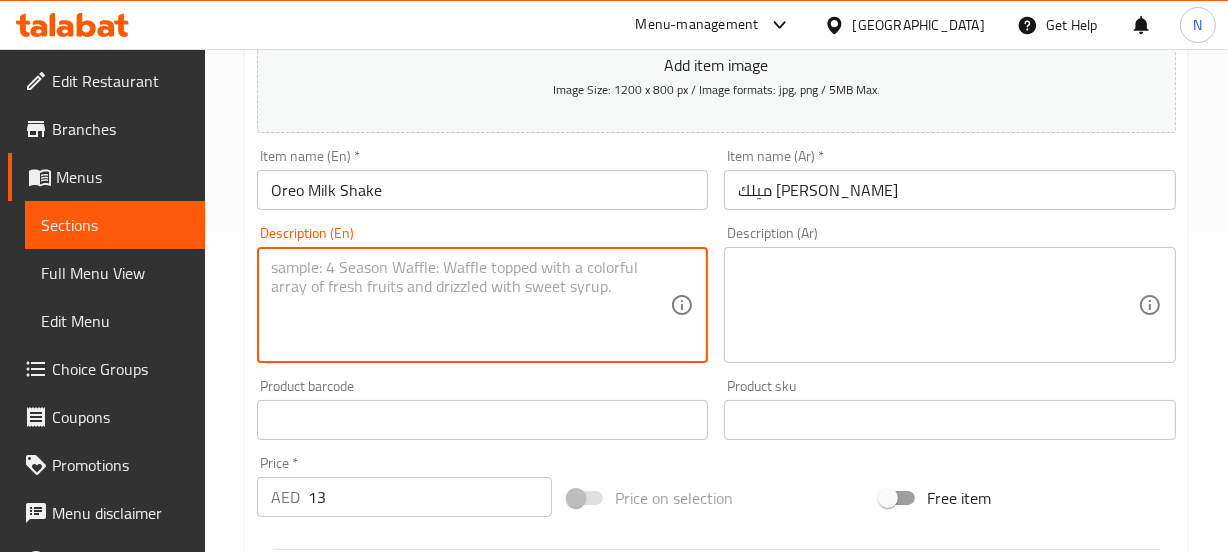 paste on "Creamy milkshake blended with crushed Oreo cookies.	ميلك شيك كريمي مخلوط بكوكيز أوريو مطحونة." 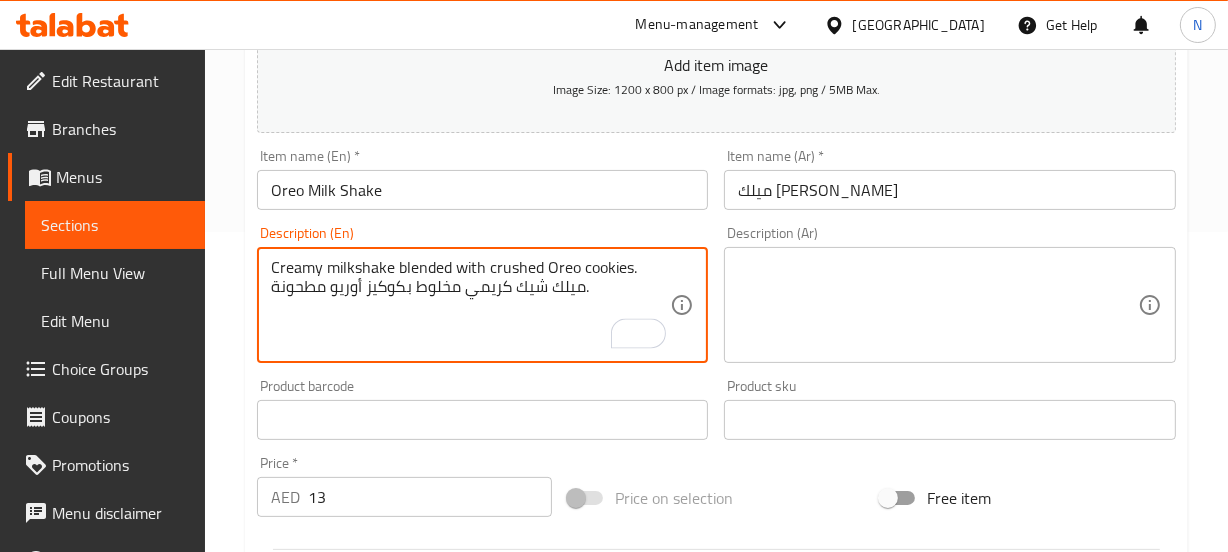 drag, startPoint x: 607, startPoint y: 289, endPoint x: 250, endPoint y: 302, distance: 357.2366 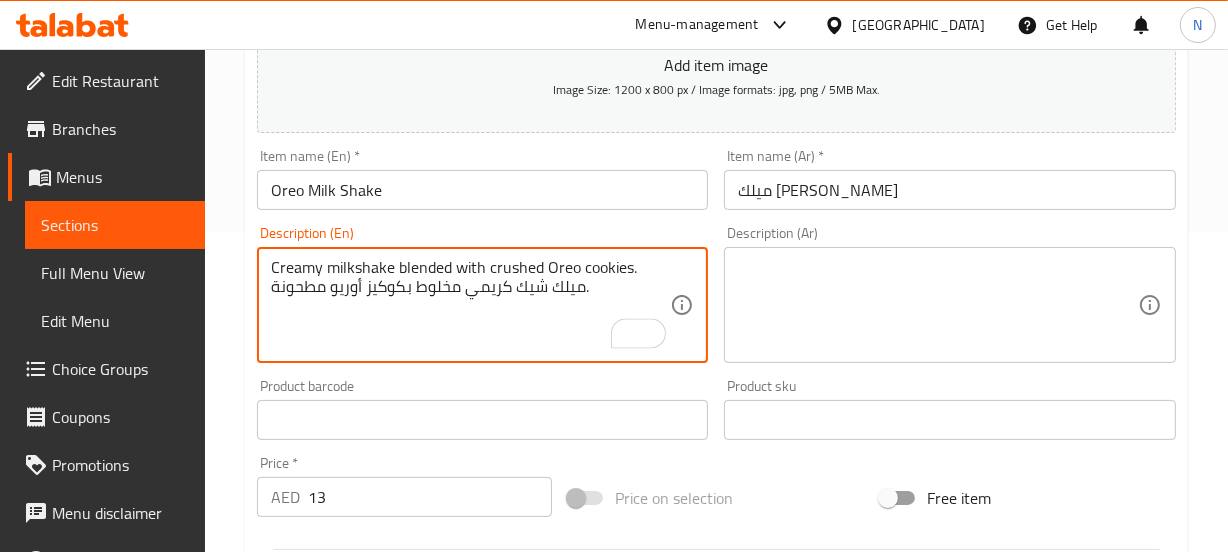 click on "Description (En) Creamy milkshake blended with crushed Oreo cookies.	ميلك شيك كريمي مخلوط بكوكيز أوريو مطحونة. Description (En)" at bounding box center [483, 294] 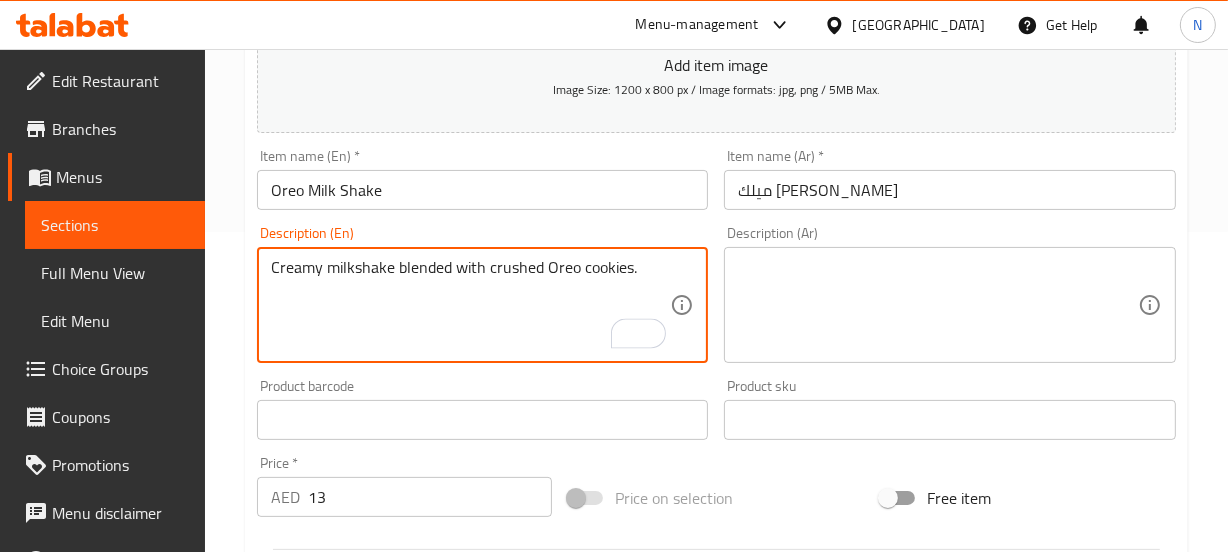 type on "Creamy milkshake blended with crushed Oreo cookies." 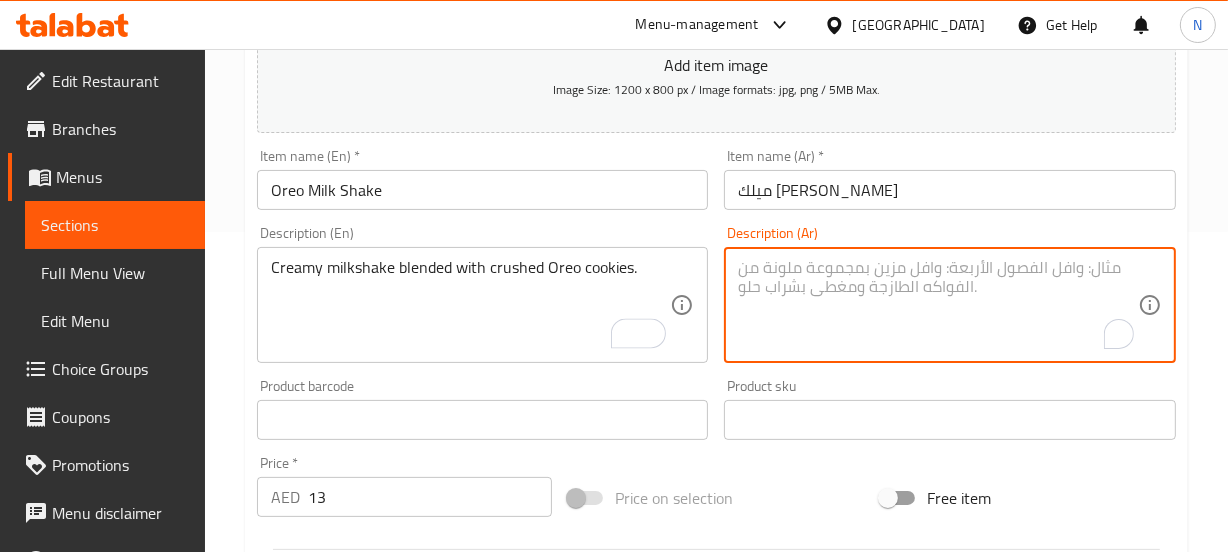 paste on "ميلك شيك كريمي مخلوط بكوكيز أوريو مطحونة." 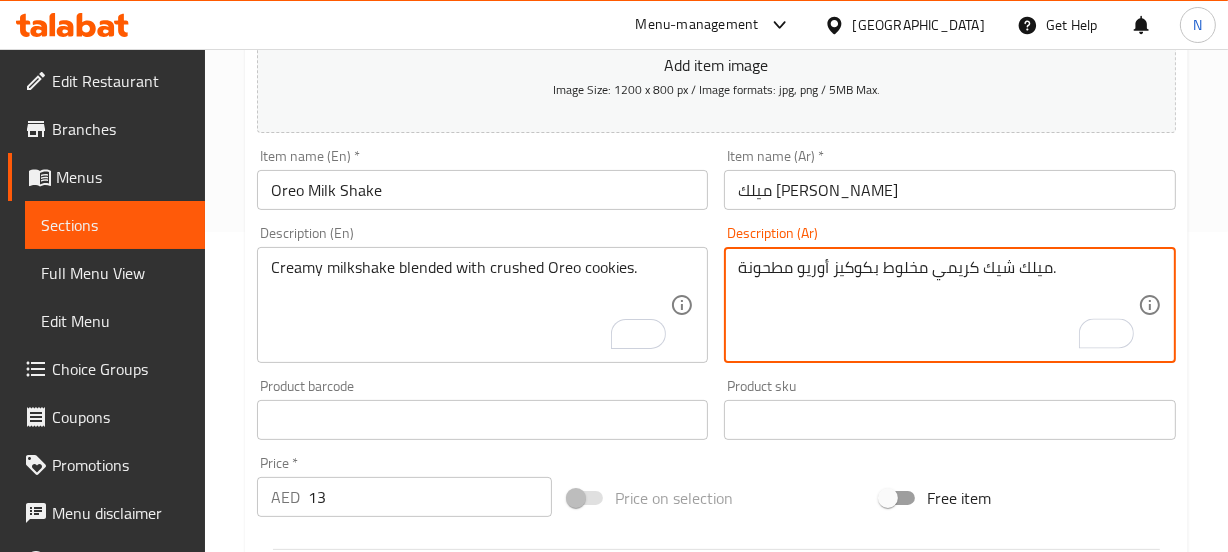 type on "ميلك شيك كريمي مخلوط بكوكيز أوريو مطحونة." 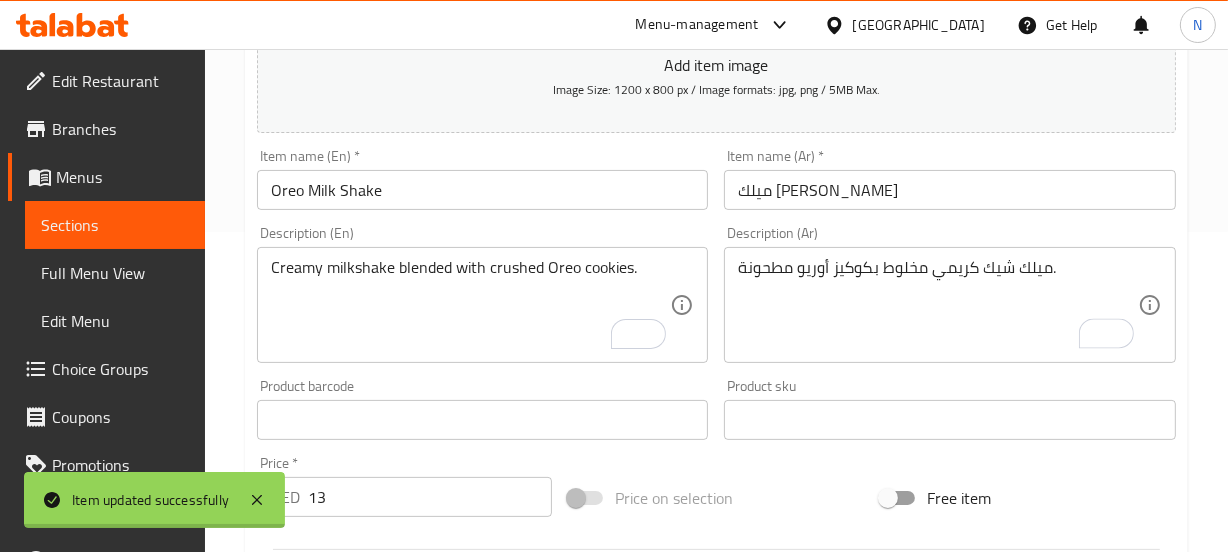 click on "Home / Restaurants management / Menus / Sections / item / update Milk Shake  section Update Oreo Milk Shake Add item image Image Size: 1200 x 800 px / Image formats: jpg, png / 5MB Max. Item name (En)   * Oreo Milk Shake Item name (En)  * Item name (Ar)   * ميلك شيك أوريو Item name (Ar)  * Description (En) Creamy milkshake blended with crushed Oreo cookies.	 Description (En) Description (Ar) ميلك شيك كريمي مخلوط بكوكيز أوريو مطحونة. Description (Ar) Product barcode Product barcode Product sku Product sku Price   * AED 13 Price  * Price on selection Free item Start Date Start Date End Date End Date Available Days SU MO TU WE TH FR SA Available from ​ ​ Available to ​ ​ Status Active Inactive Exclude from GEM Variations & Choices Add variant ASSIGN CHOICE GROUP Update" at bounding box center [716, 411] 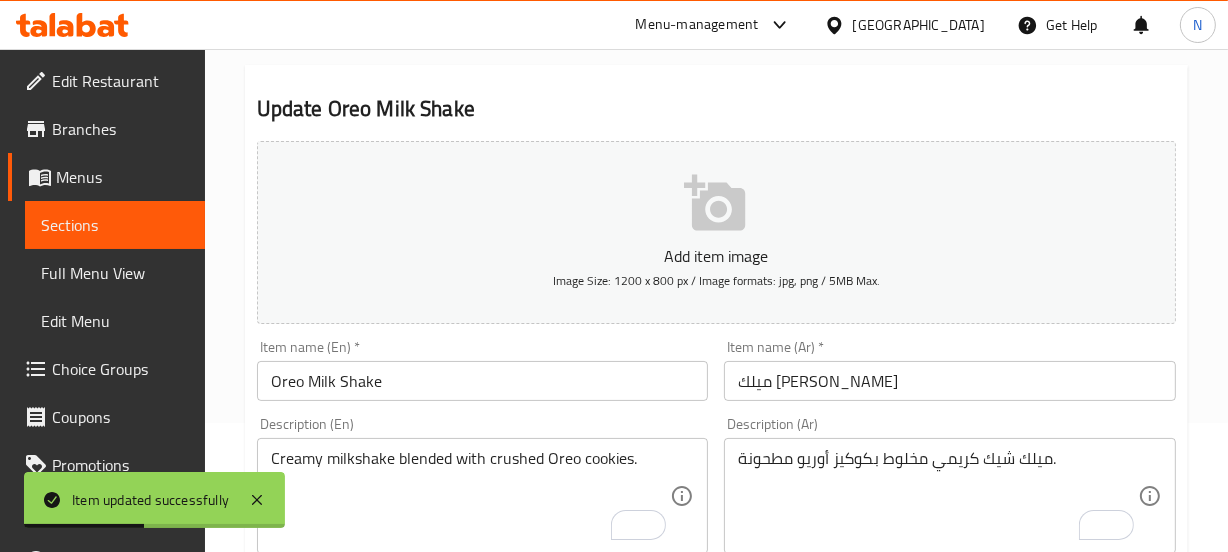scroll, scrollTop: 0, scrollLeft: 0, axis: both 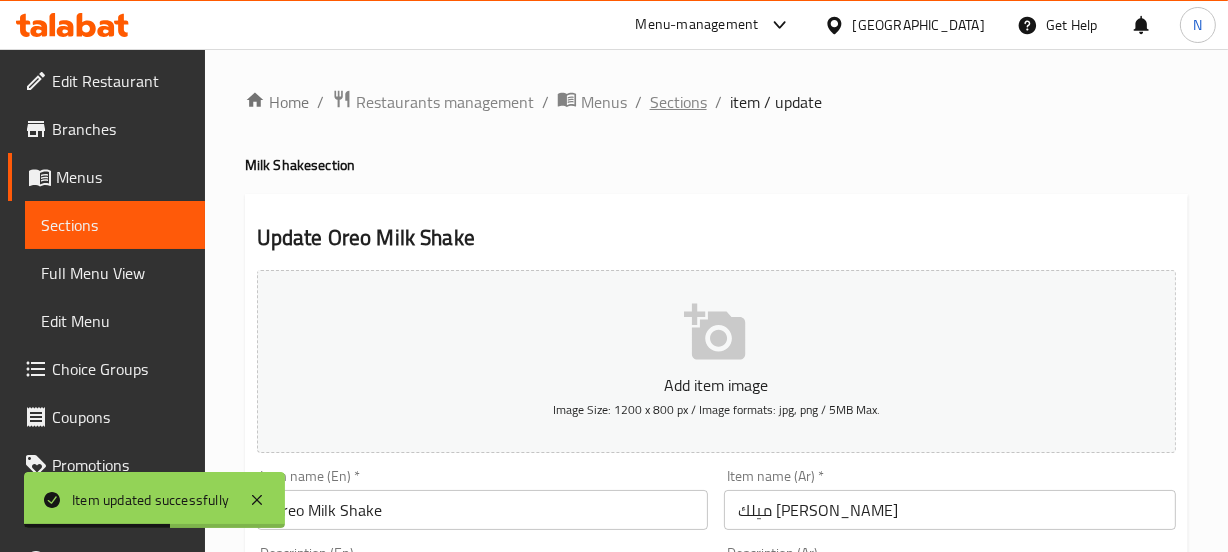 click on "Sections" at bounding box center (678, 102) 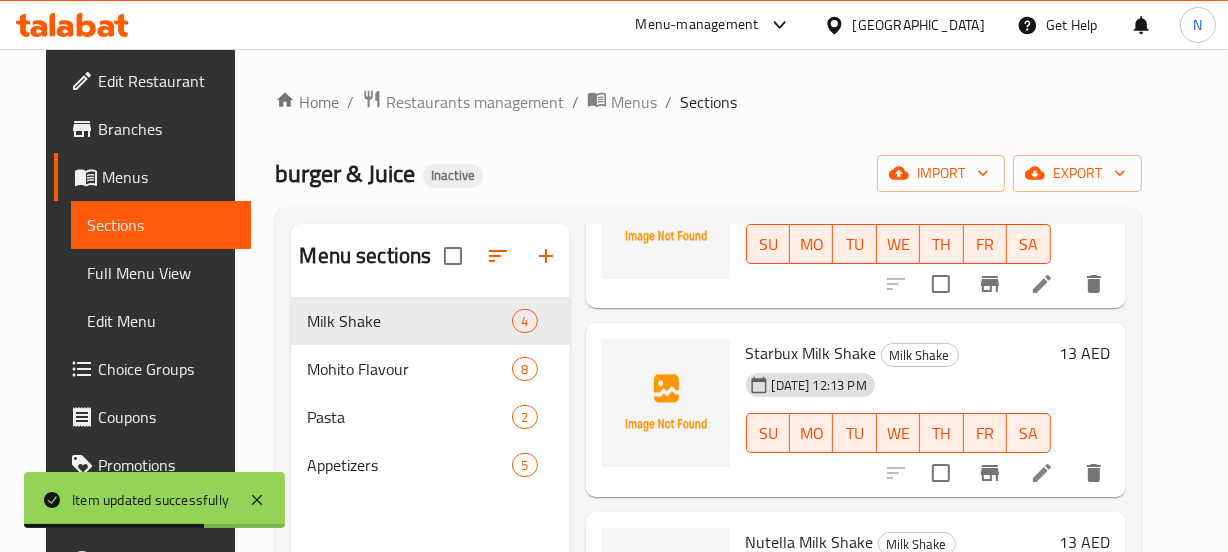 scroll, scrollTop: 185, scrollLeft: 0, axis: vertical 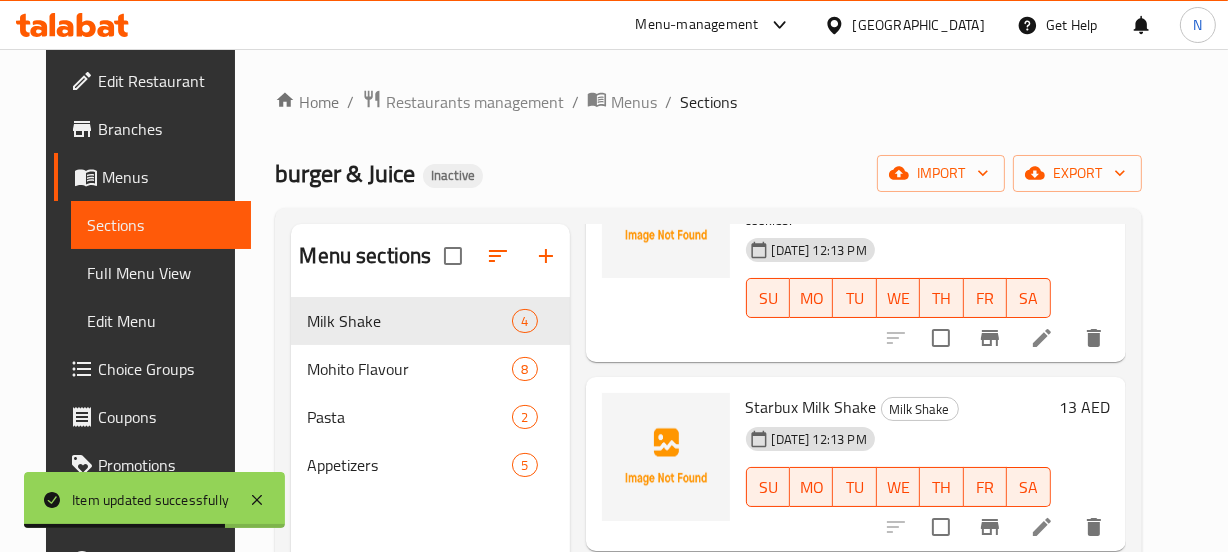 click on "Starbux  Milk Shake   Milk Shake [DATE] 12:13 PM SU MO TU WE TH FR SA" at bounding box center (898, 464) 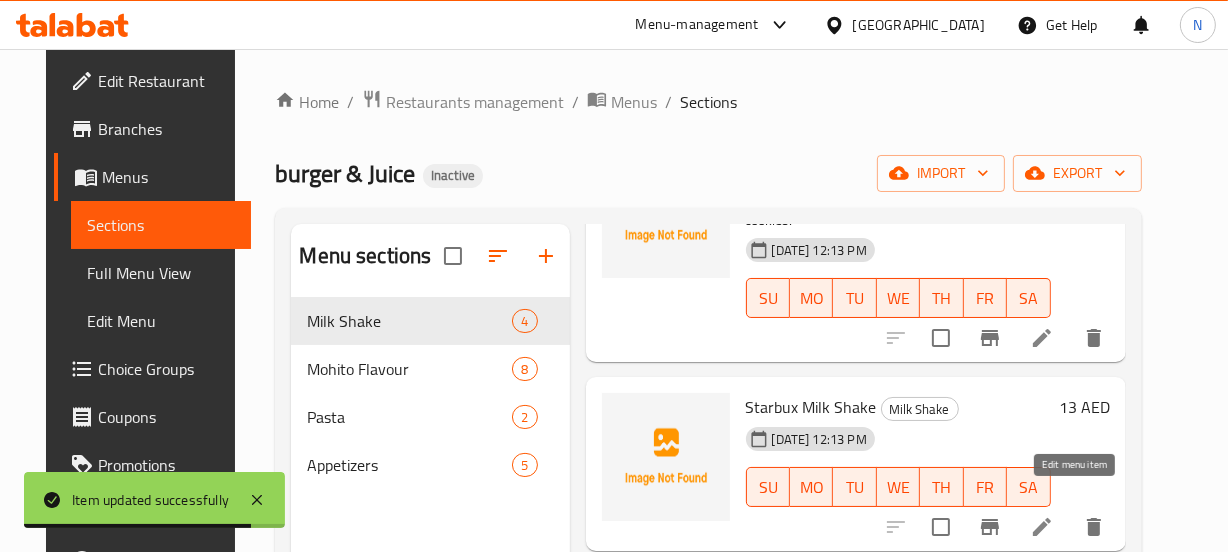 click 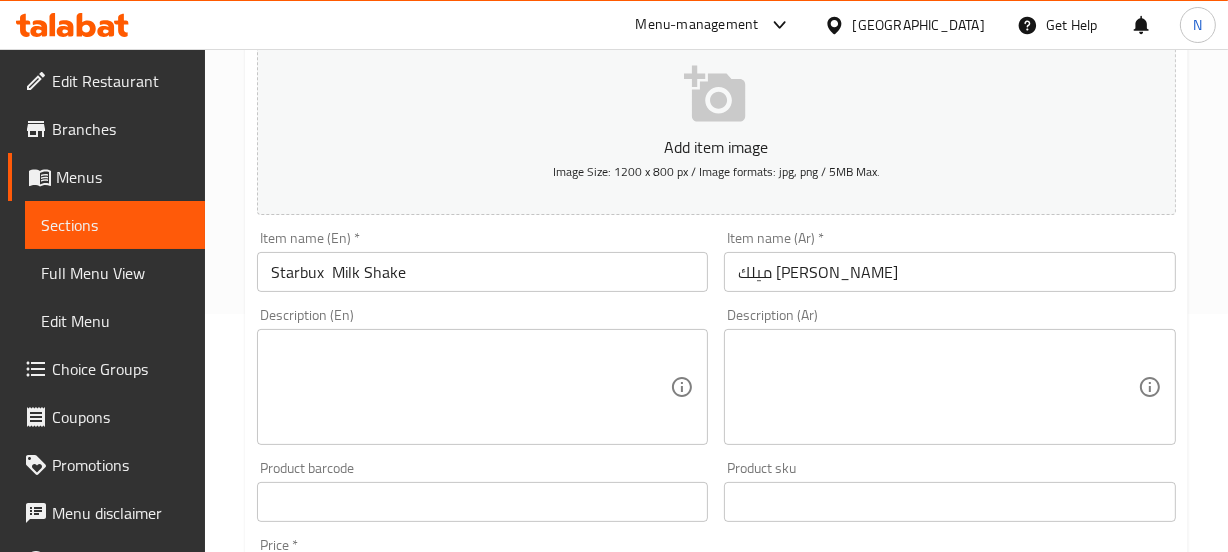 scroll, scrollTop: 237, scrollLeft: 0, axis: vertical 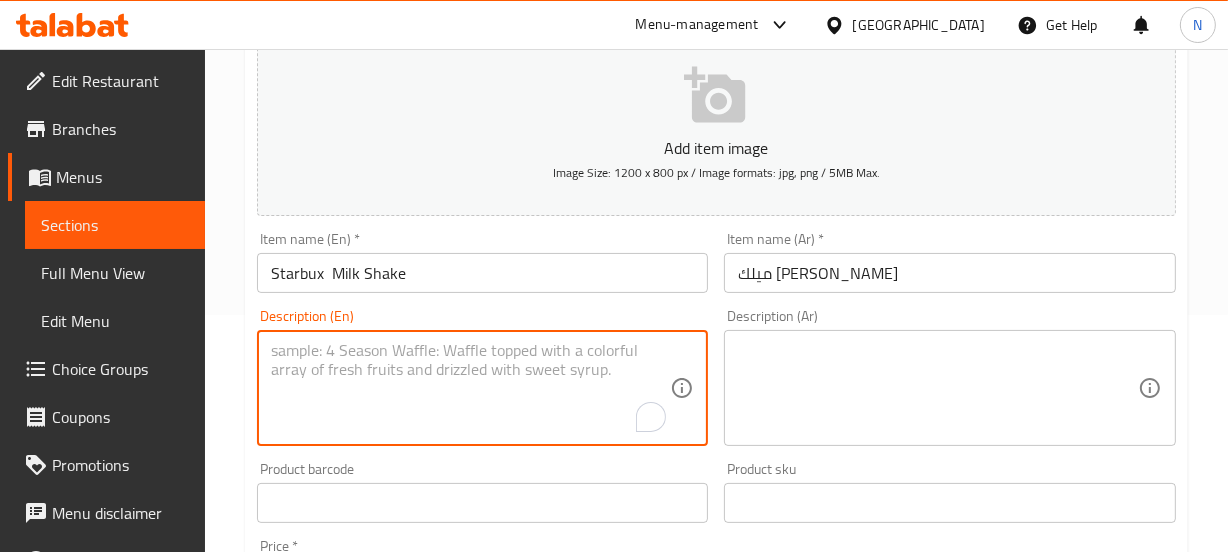 click at bounding box center (471, 388) 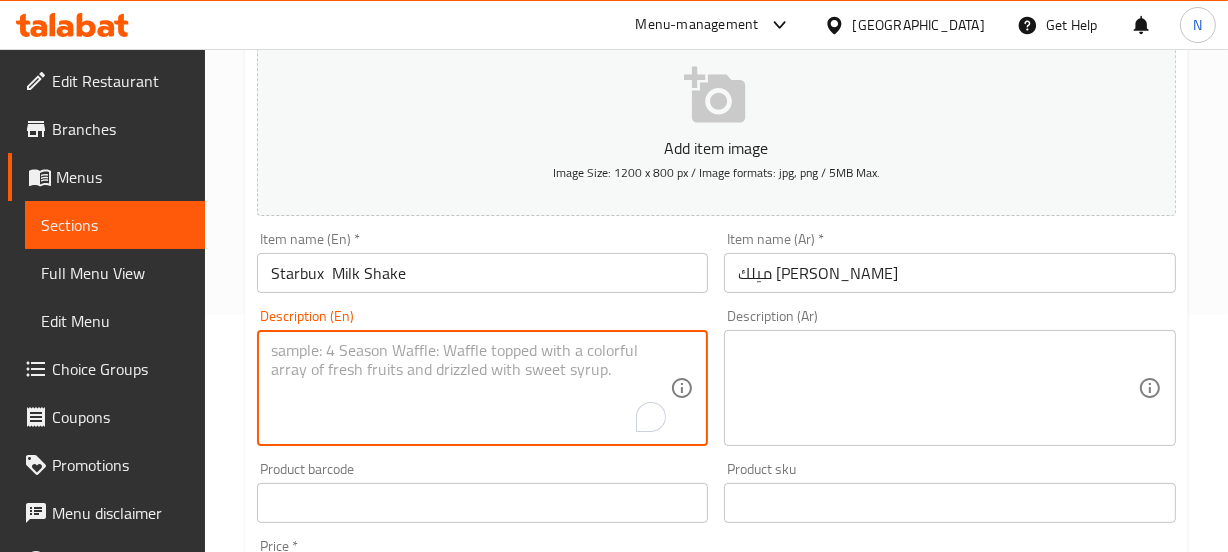 paste on "A milkshake inspired by popular coffee shop flavors.	ميلك شيك مستوحى من نكهات المقاهي الشهيرة." 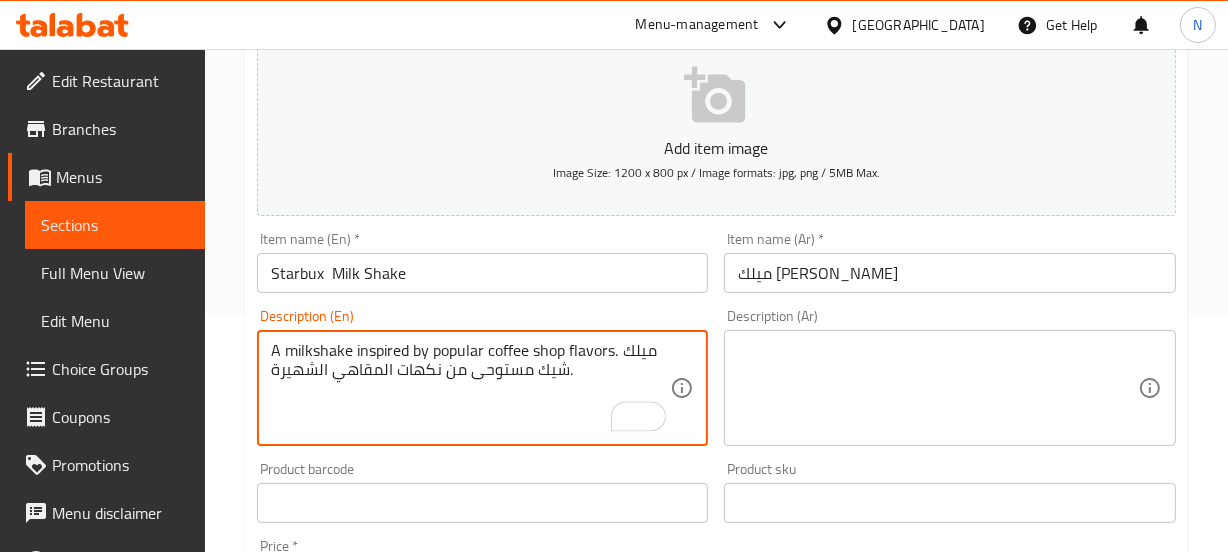 drag, startPoint x: 617, startPoint y: 372, endPoint x: 270, endPoint y: 368, distance: 347.02304 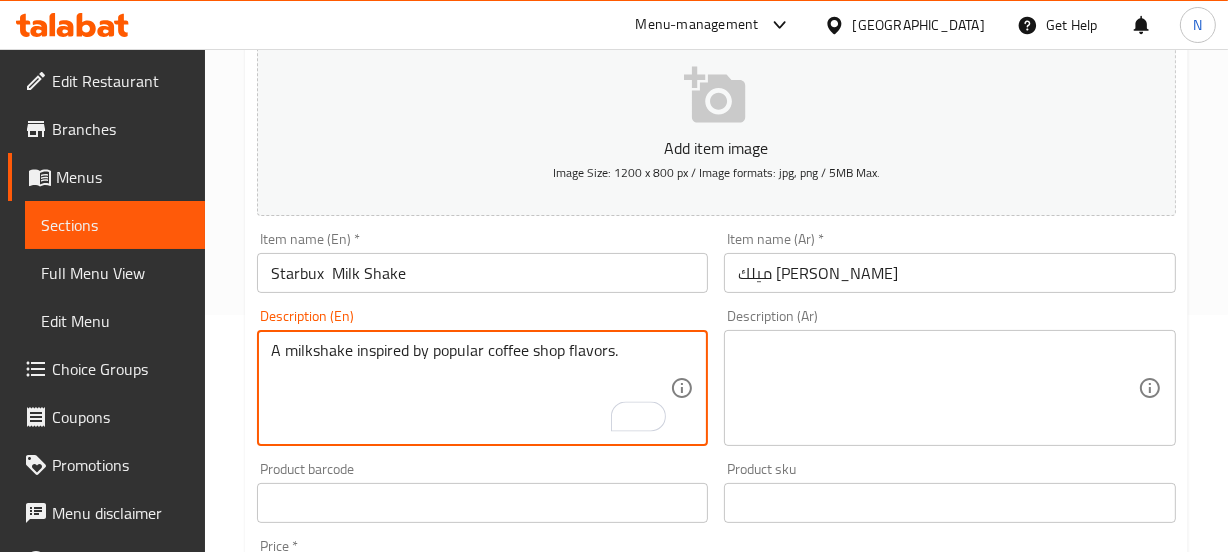 type on "A milkshake inspired by popular coffee shop flavors." 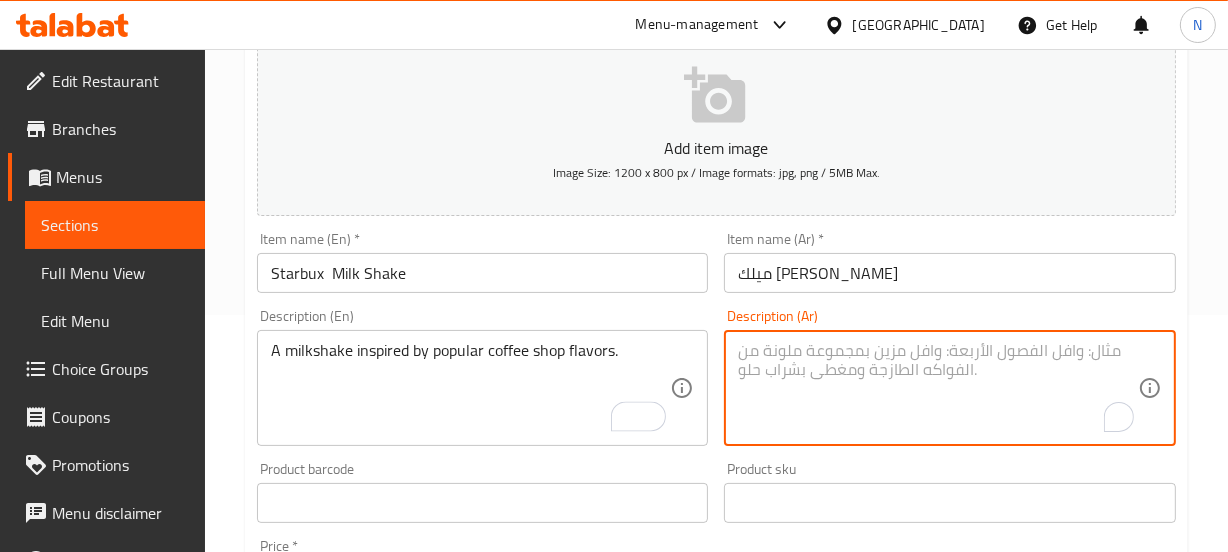 click at bounding box center (938, 388) 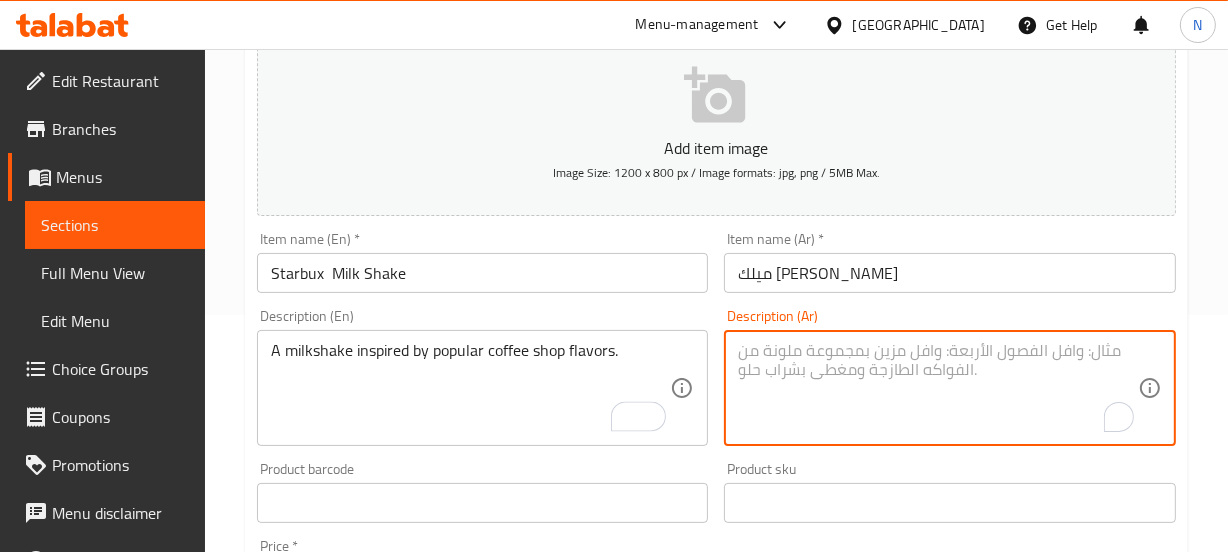 paste on "ميلك شيك مستوحى من نكهات المقاهي الشهيرة." 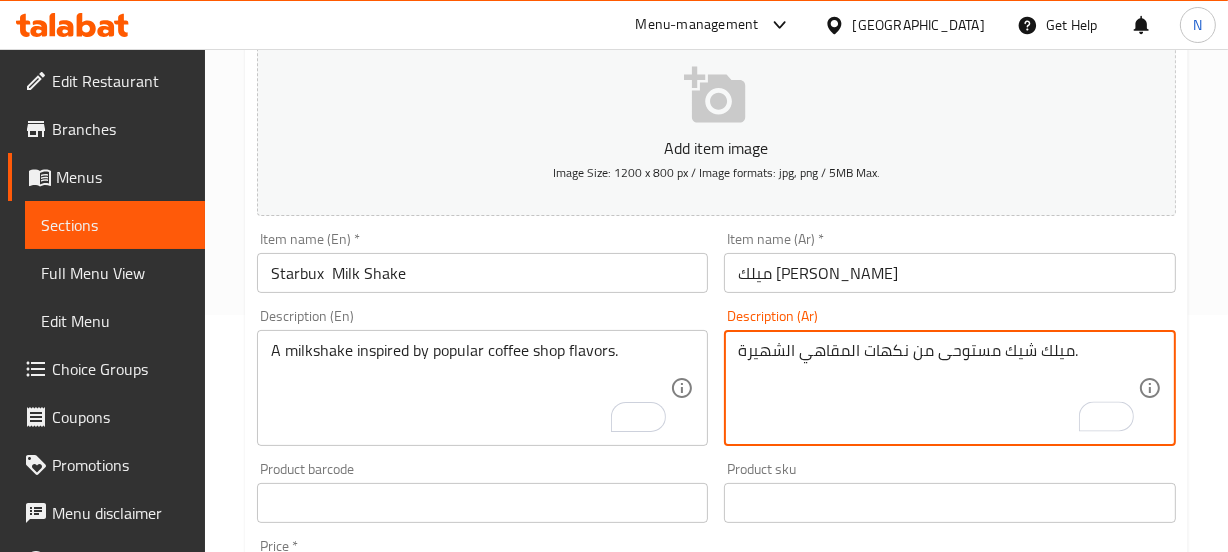 type on "ميلك شيك مستوحى من نكهات المقاهي الشهيرة." 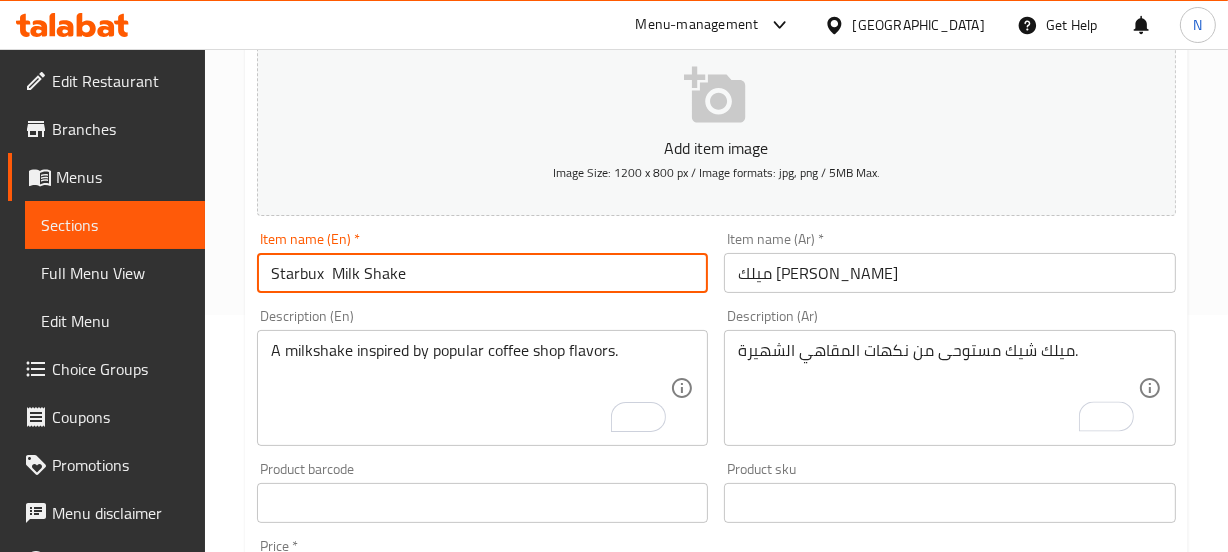 click on "Starbux  Milk Shake" at bounding box center [483, 273] 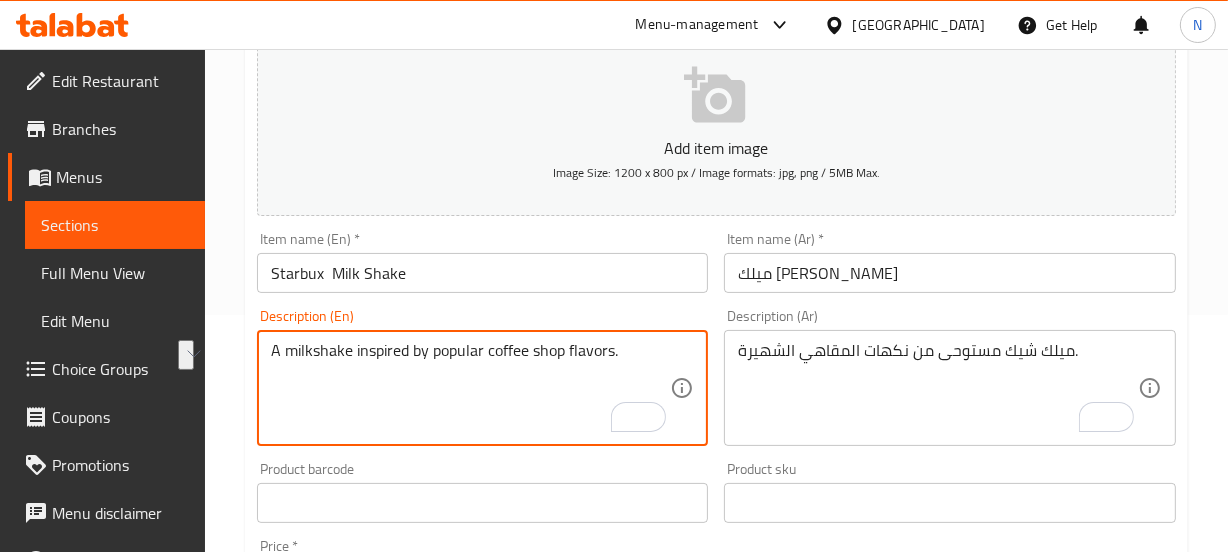 drag, startPoint x: 565, startPoint y: 356, endPoint x: 488, endPoint y: 370, distance: 78.26238 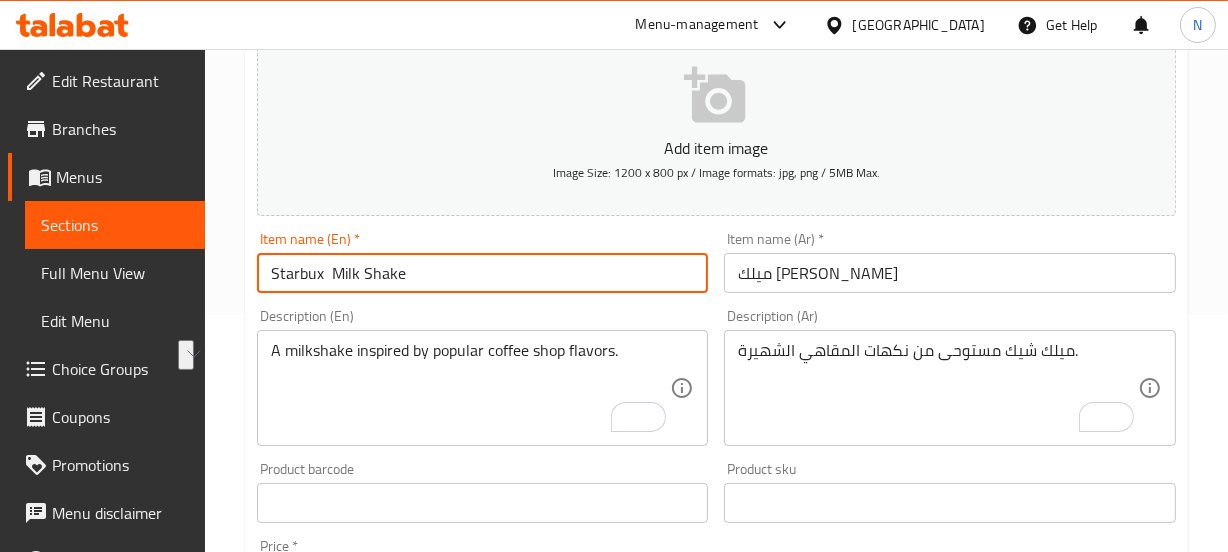 click on "Starbux  Milk Shake" at bounding box center (483, 273) 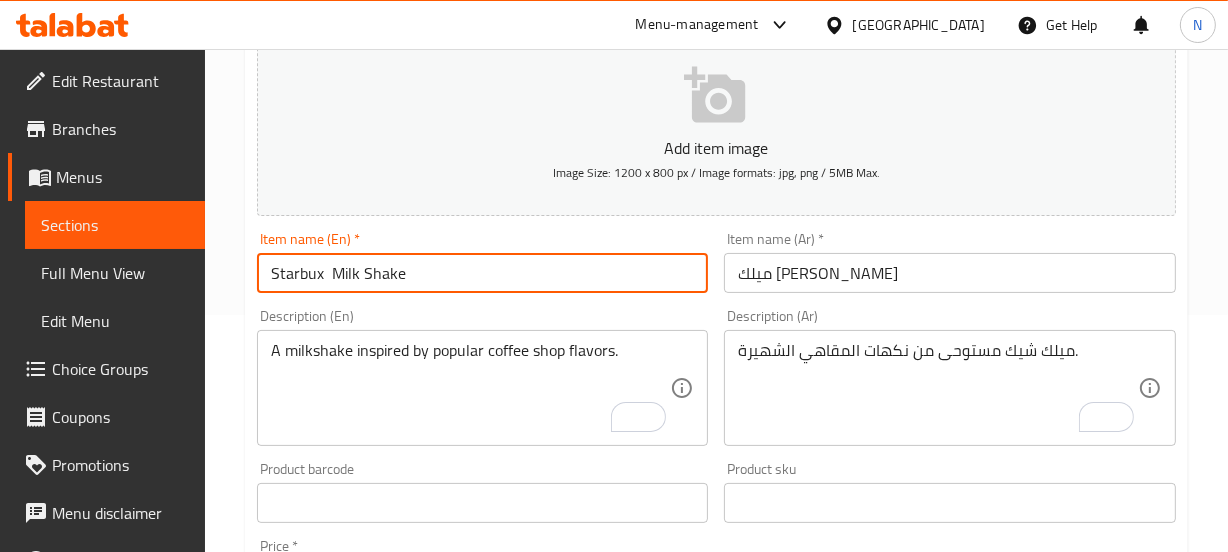 click on "Update" at bounding box center [366, 1089] 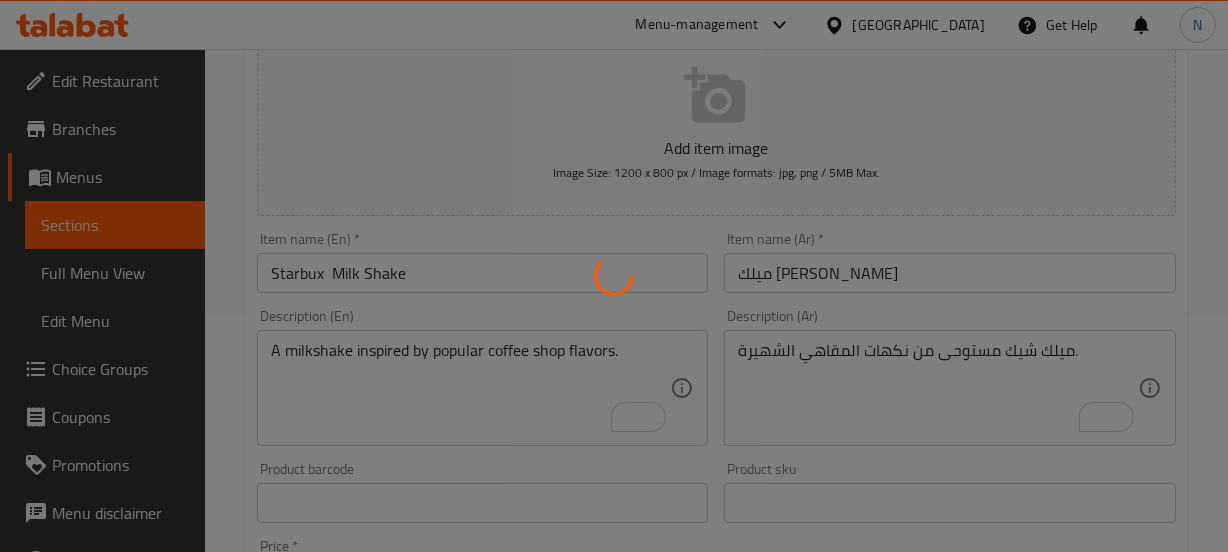 click at bounding box center (614, 276) 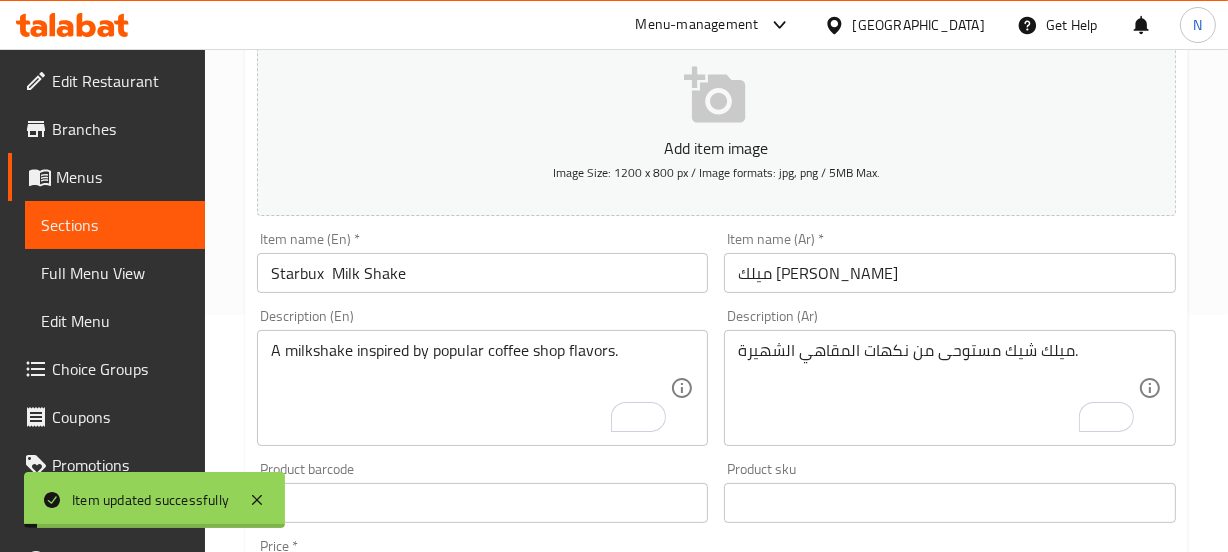 scroll, scrollTop: 0, scrollLeft: 0, axis: both 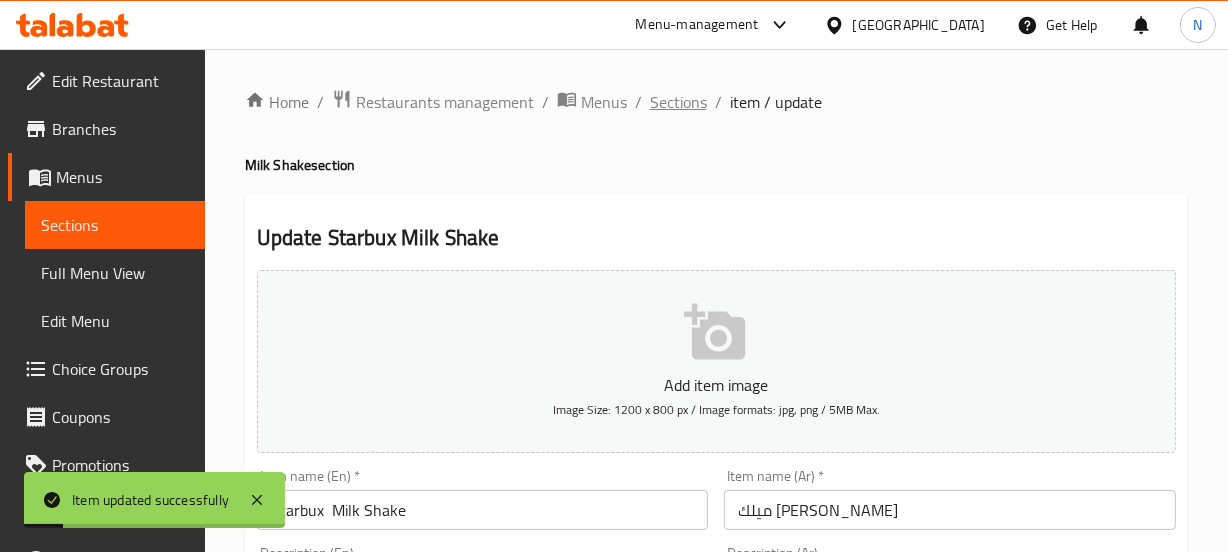 click on "Sections" at bounding box center (678, 102) 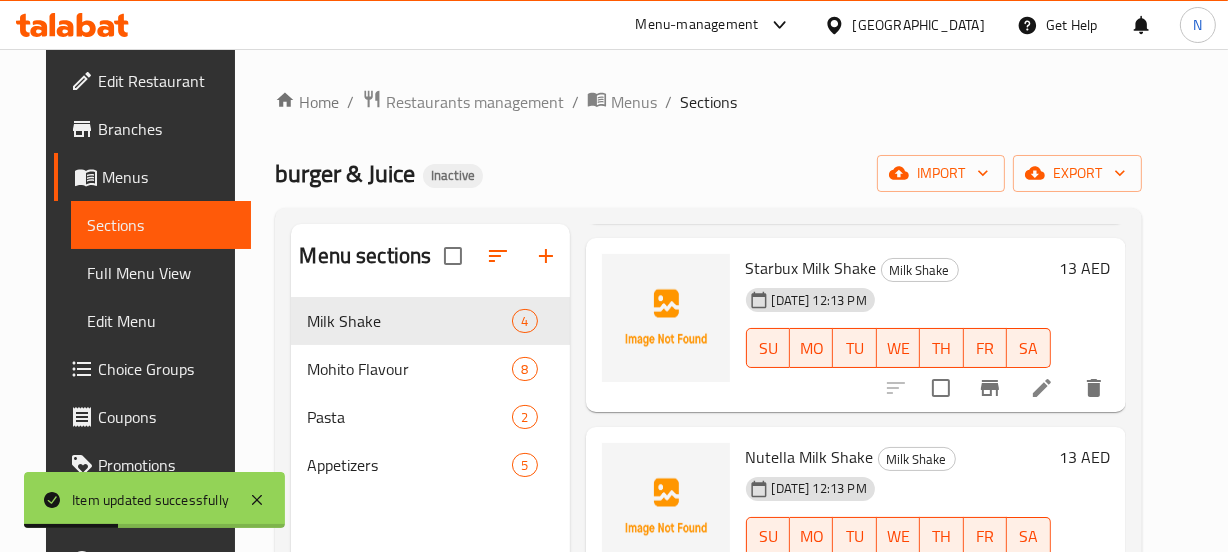 scroll, scrollTop: 325, scrollLeft: 0, axis: vertical 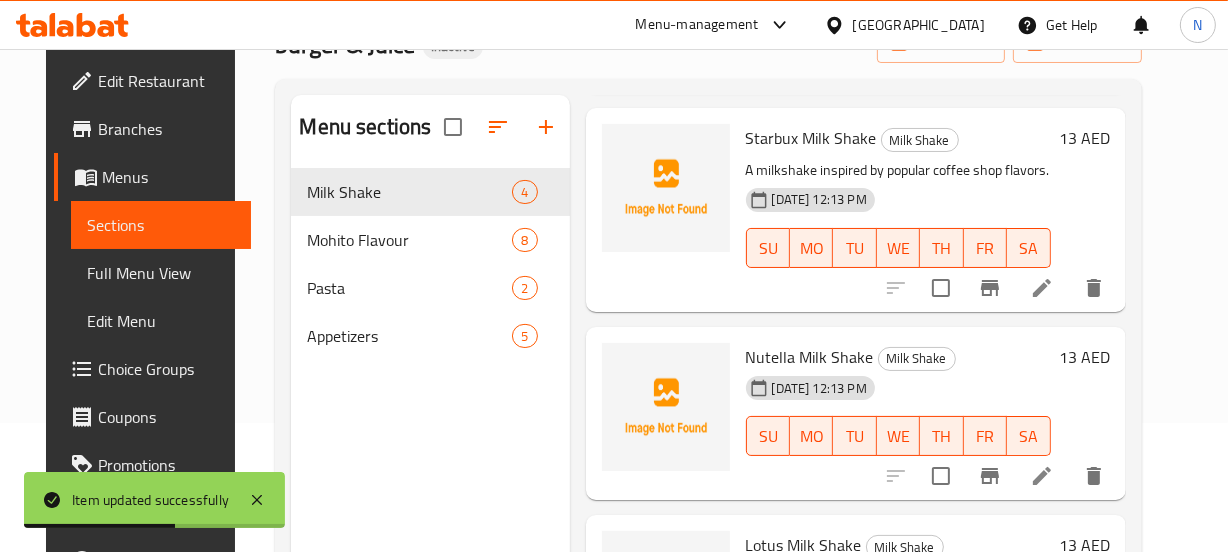 click at bounding box center (1042, 476) 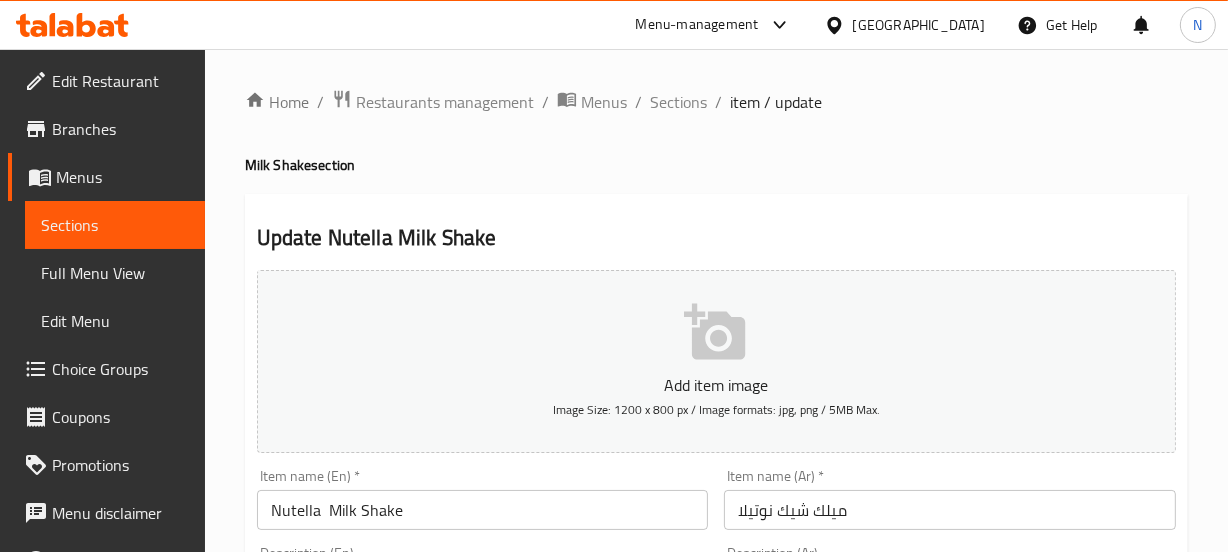 scroll, scrollTop: 211, scrollLeft: 0, axis: vertical 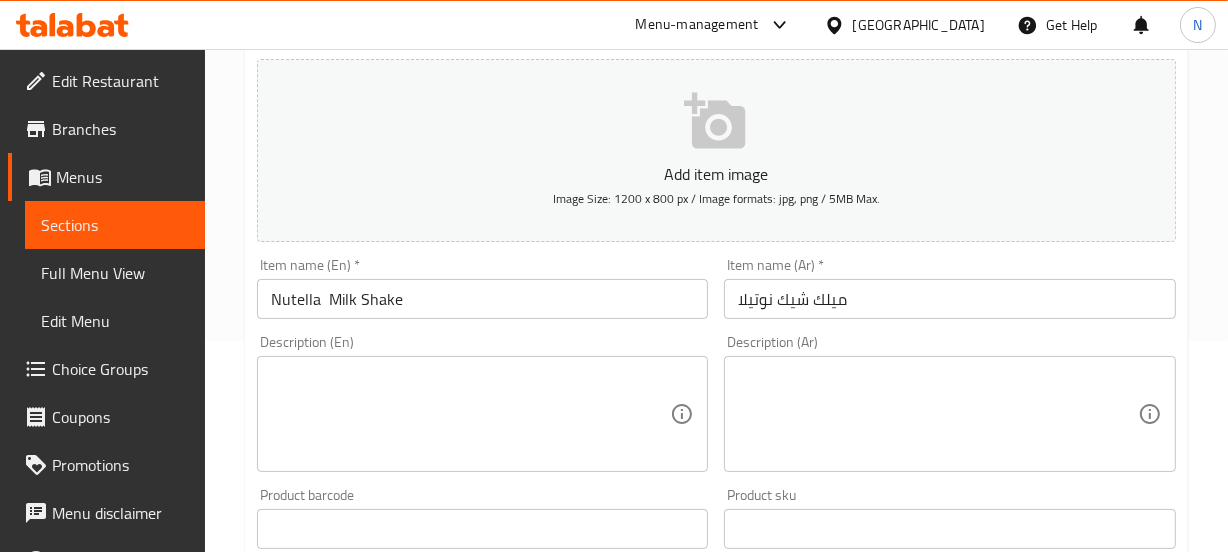 click on "Product barcode Product barcode" at bounding box center (483, 518) 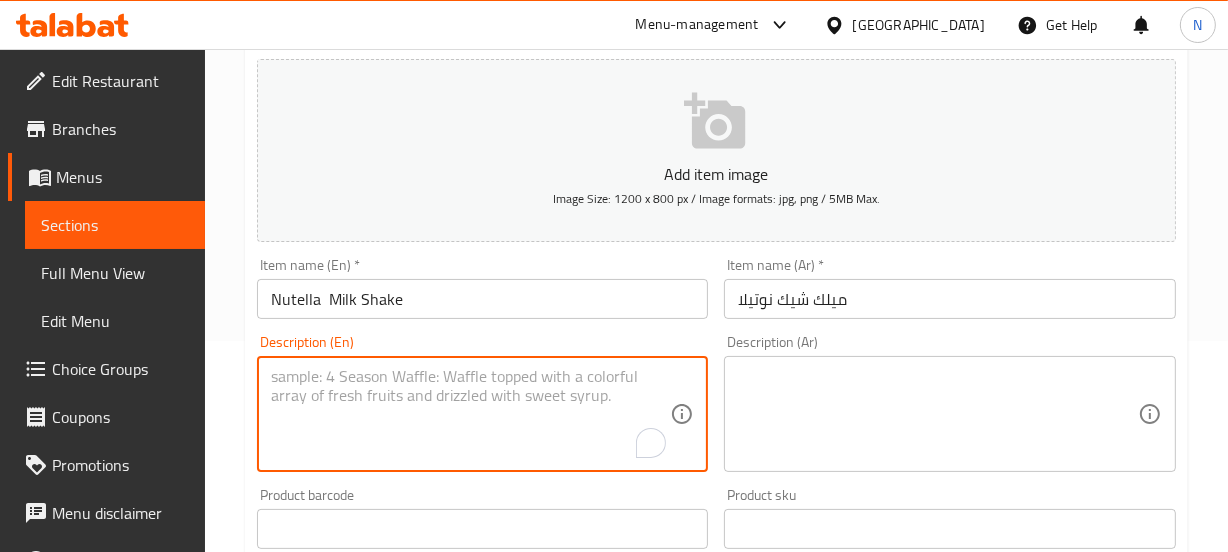 click at bounding box center (471, 414) 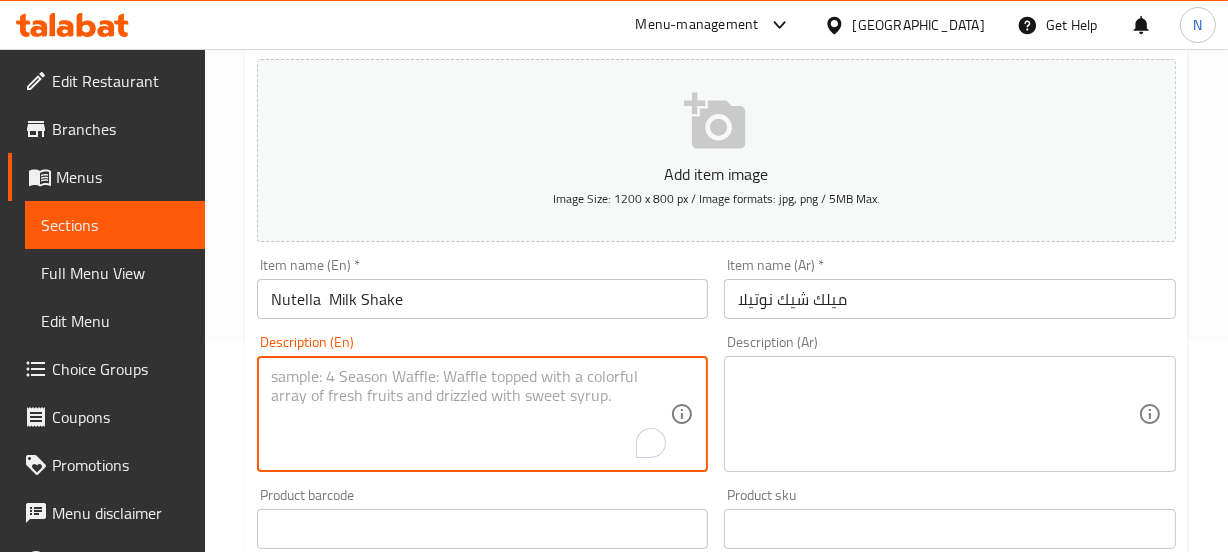 paste on "Creamy milkshake blended with sweet Nutella chocolate spread.	ميلك شيك كريمي مخلوط بشوكولاتة نوتيلا الحلوة." 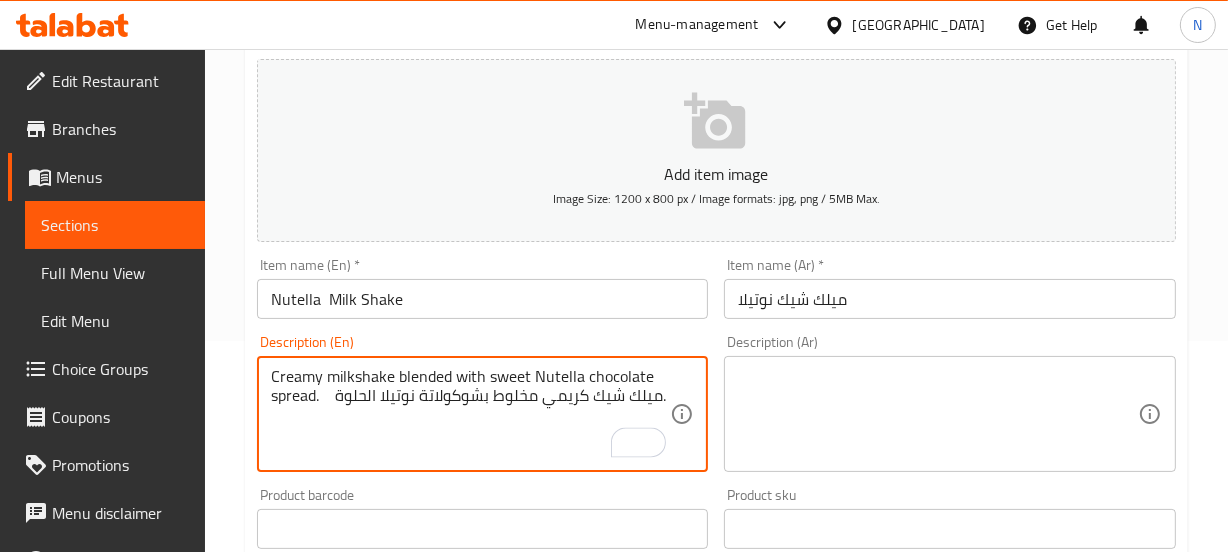 drag, startPoint x: 326, startPoint y: 387, endPoint x: 660, endPoint y: 405, distance: 334.48468 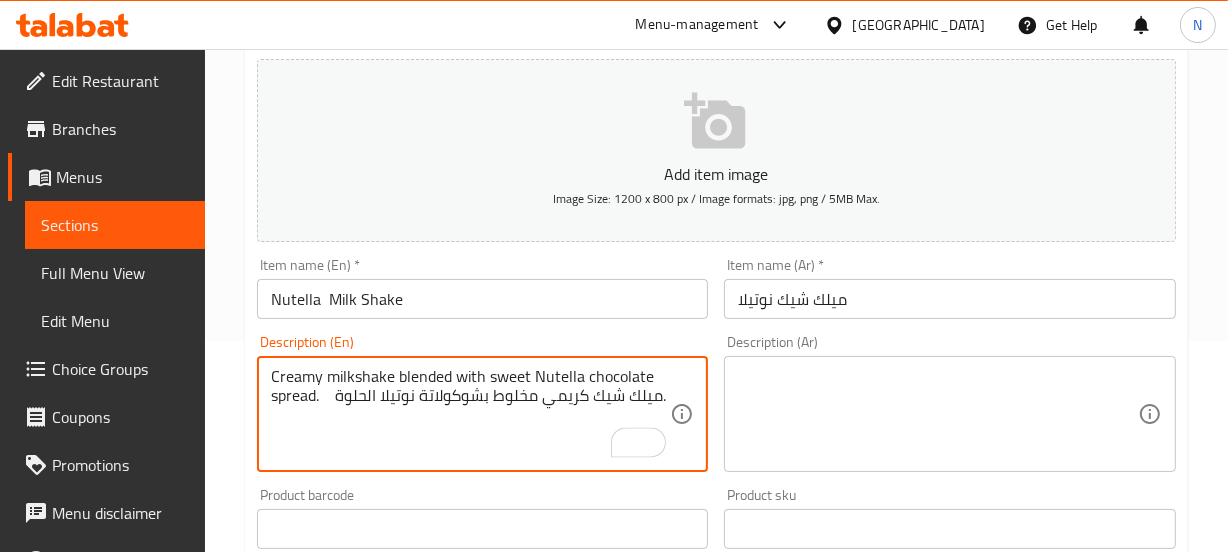 click on "Creamy milkshake blended with sweet Nutella chocolate spread.	ميلك شيك كريمي مخلوط بشوكولاتة نوتيلا الحلوة." at bounding box center (471, 414) 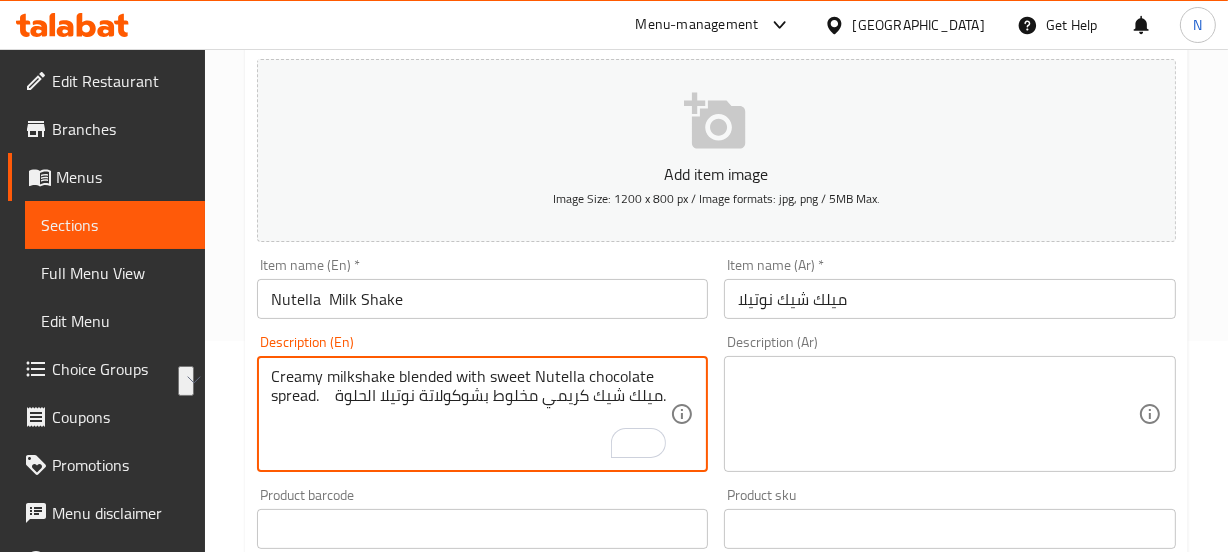 drag, startPoint x: 656, startPoint y: 400, endPoint x: 329, endPoint y: 409, distance: 327.12384 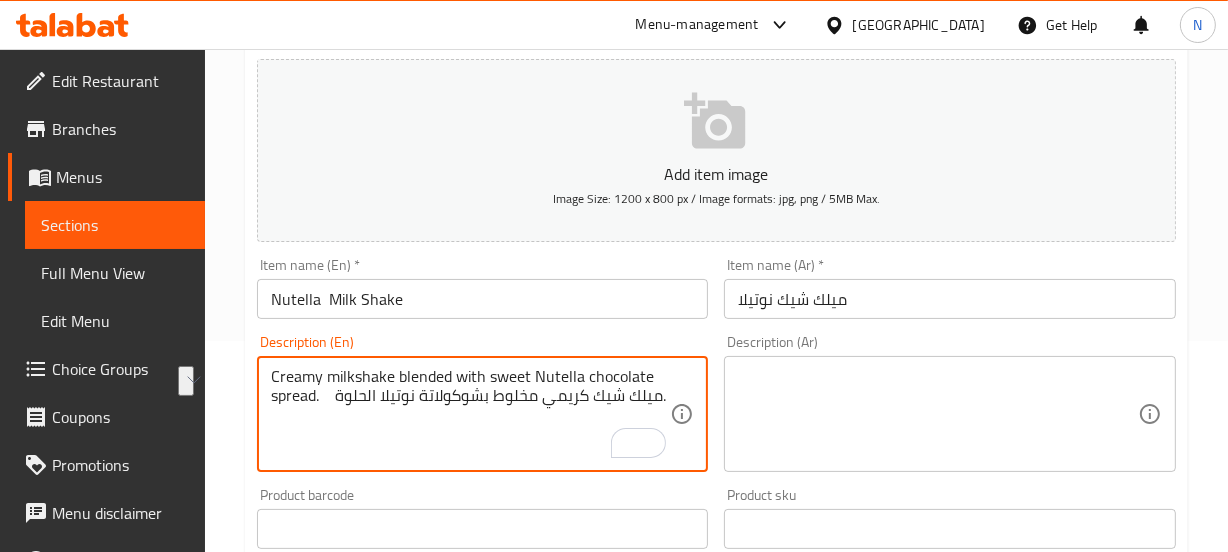 click on "Creamy milkshake blended with sweet Nutella chocolate spread.	ميلك شيك كريمي مخلوط بشوكولاتة نوتيلا الحلوة." at bounding box center (471, 414) 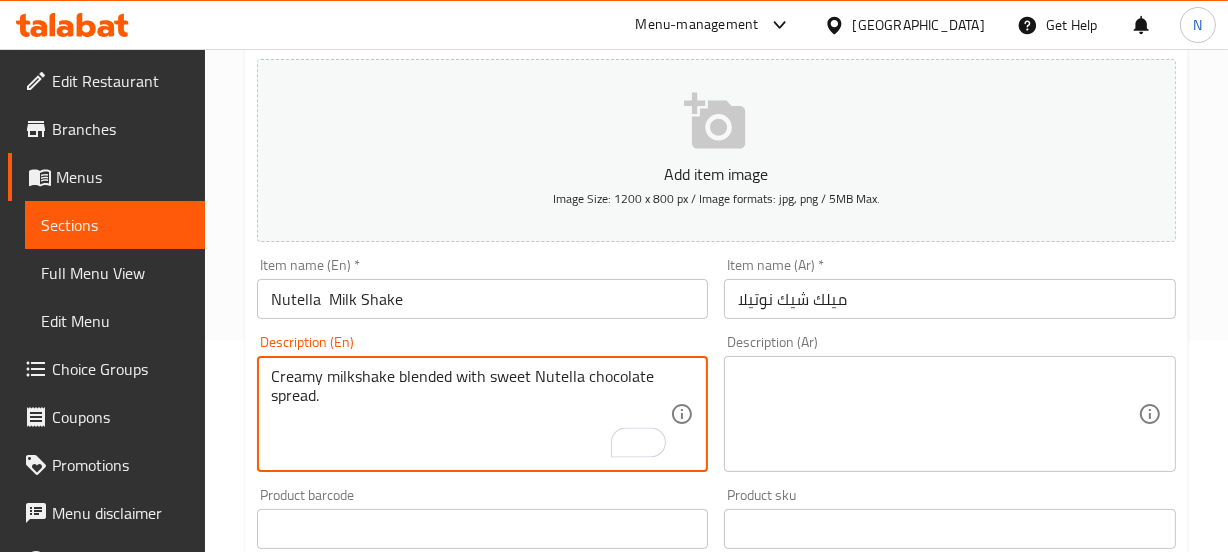 type on "Creamy milkshake blended with sweet Nutella chocolate spread." 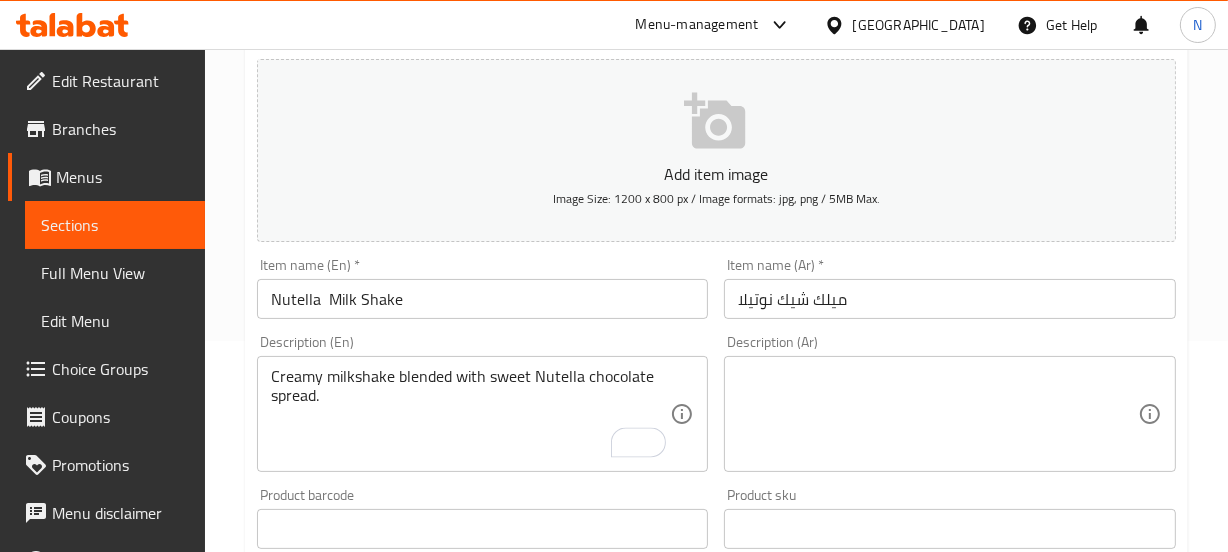 click on "Description (Ar)" at bounding box center (950, 414) 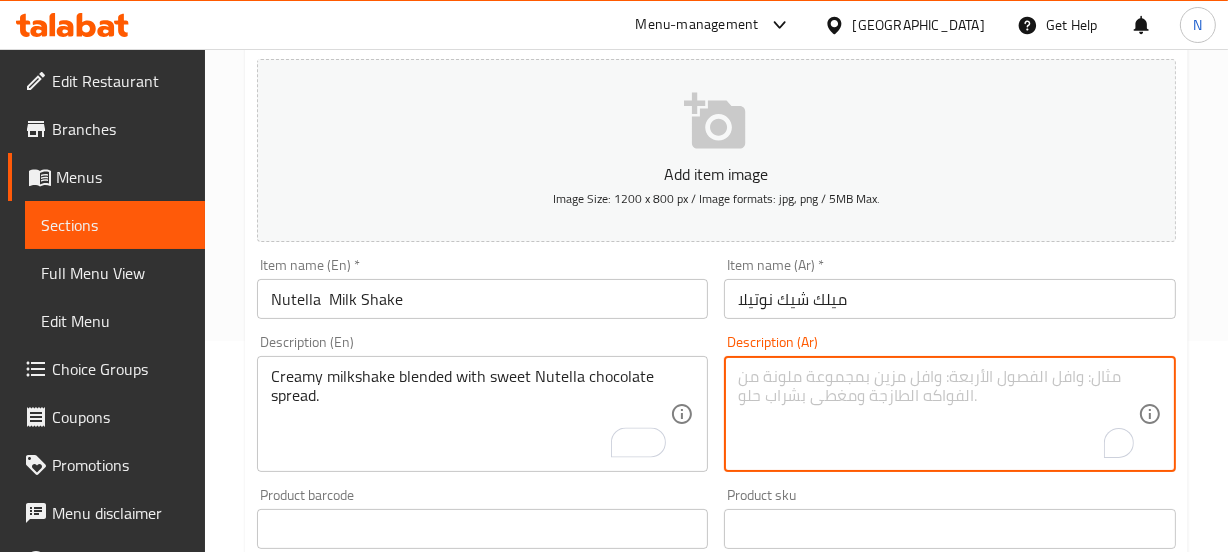 type on "V" 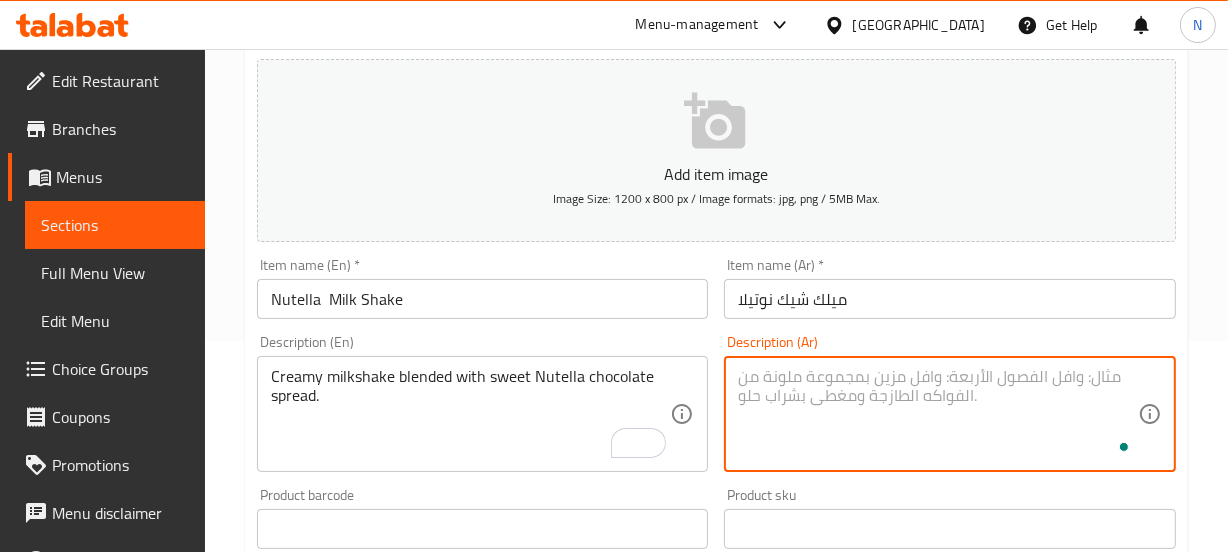 paste on "ميلك شيك كريمي مخلوط بشوكولاتة نوتيلا الحلوة." 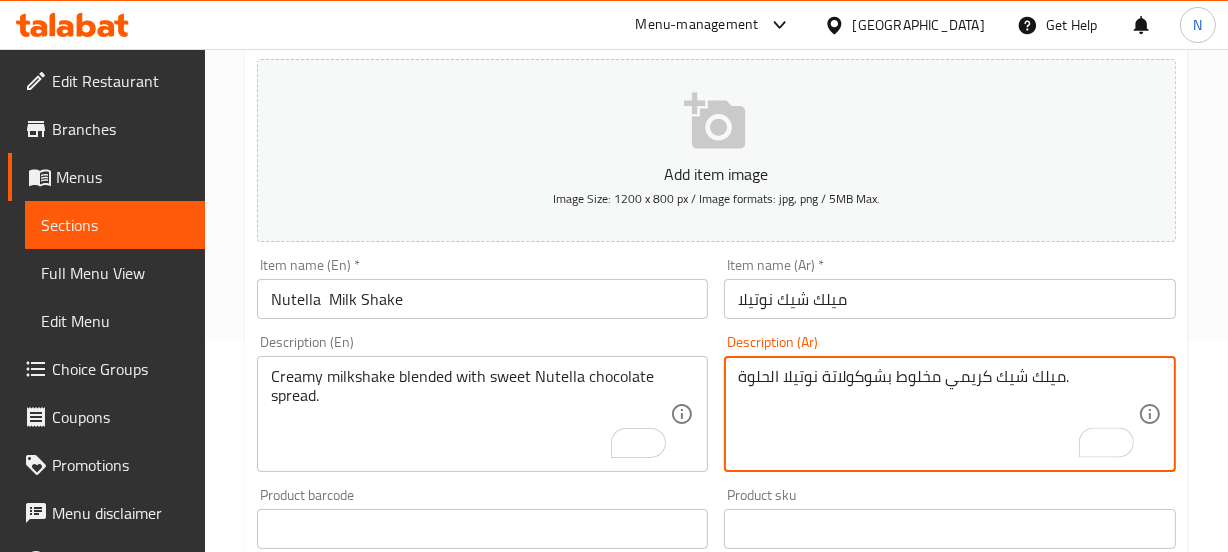 click on "Nutella  Milk Shake" at bounding box center [483, 299] 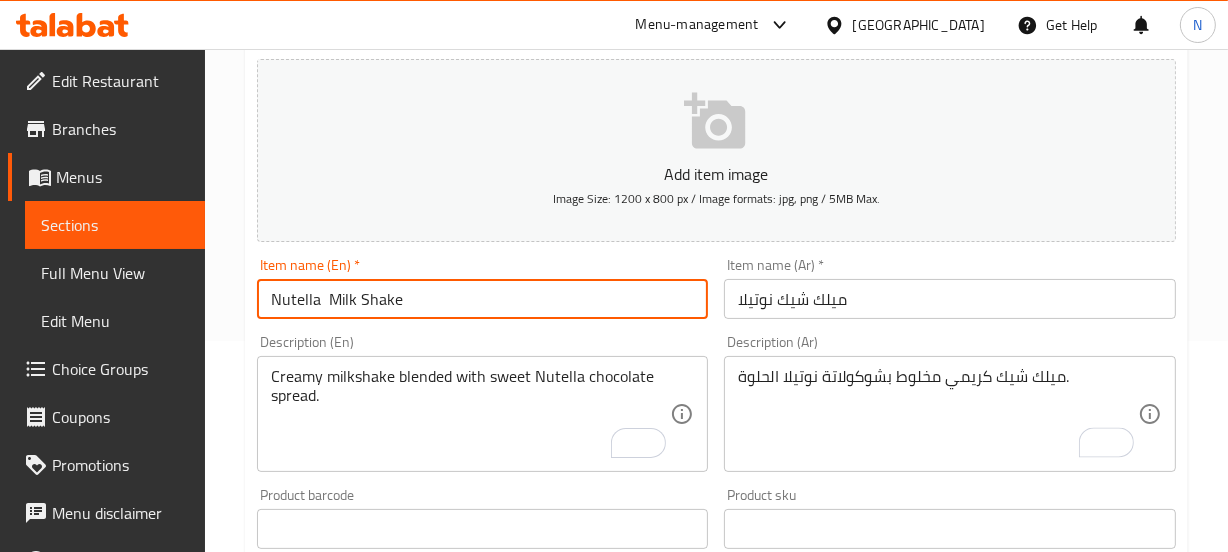 click on "Update" at bounding box center [366, 1115] 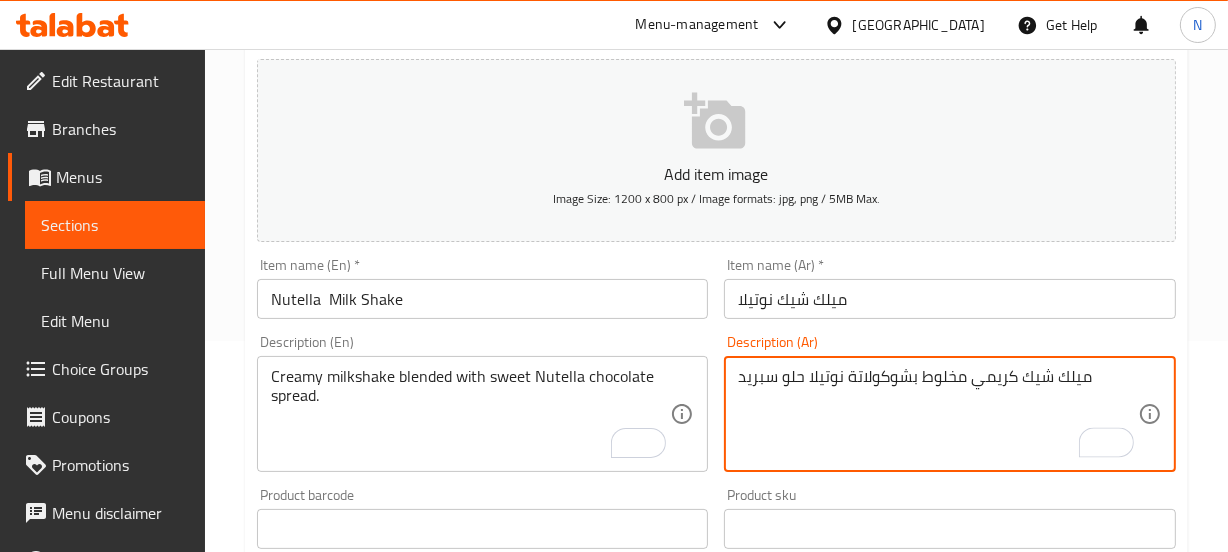 type on "ميلك شيك كريمي مخلوط بشوكولاتة نوتيلا حلو سبريد" 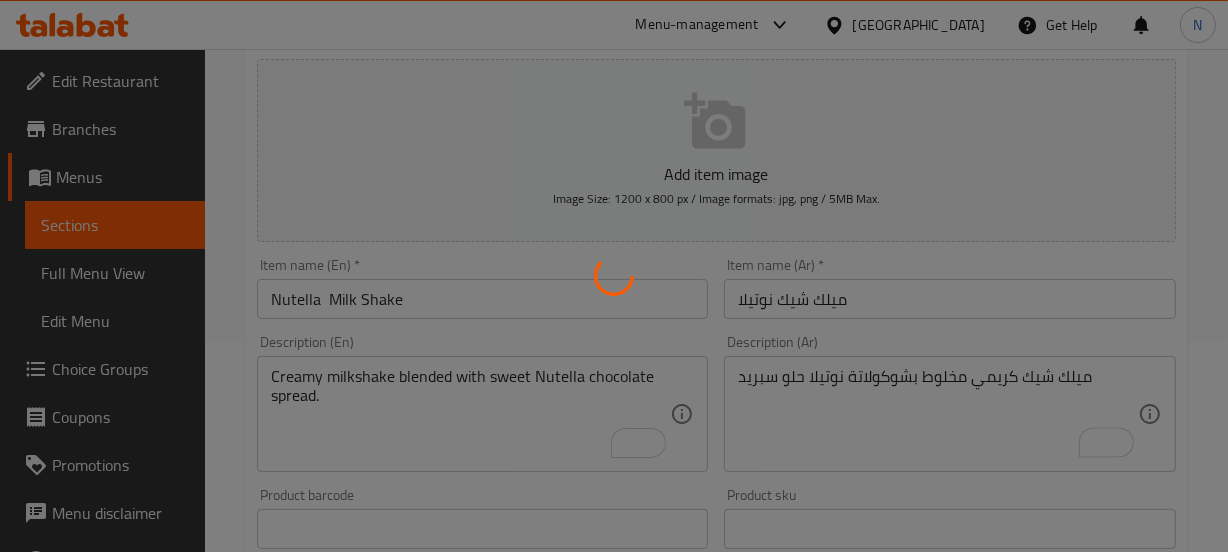 click at bounding box center [614, 276] 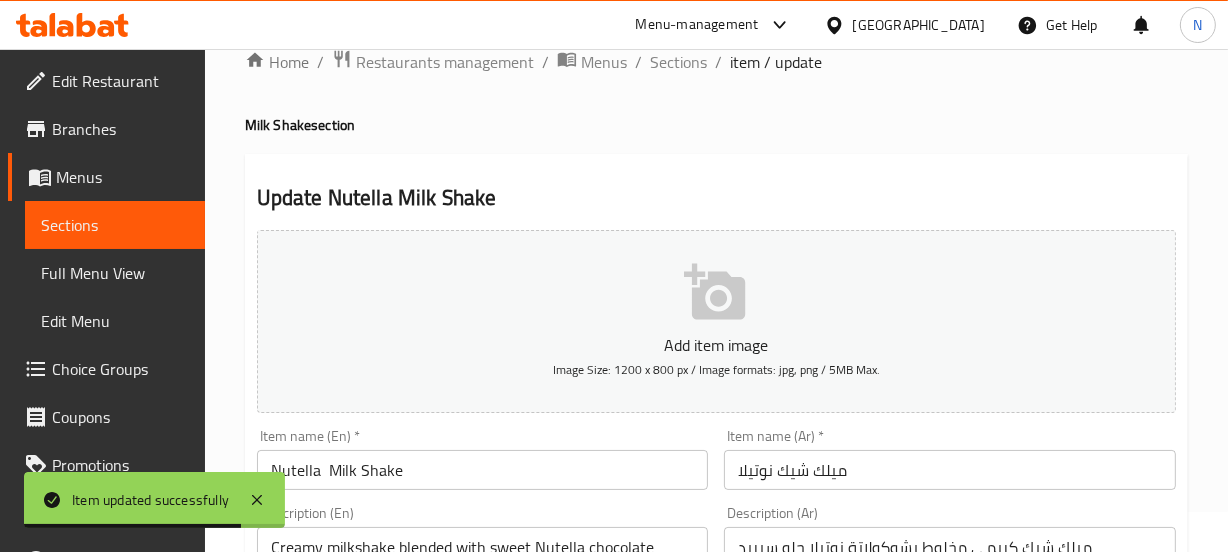 scroll, scrollTop: 40, scrollLeft: 0, axis: vertical 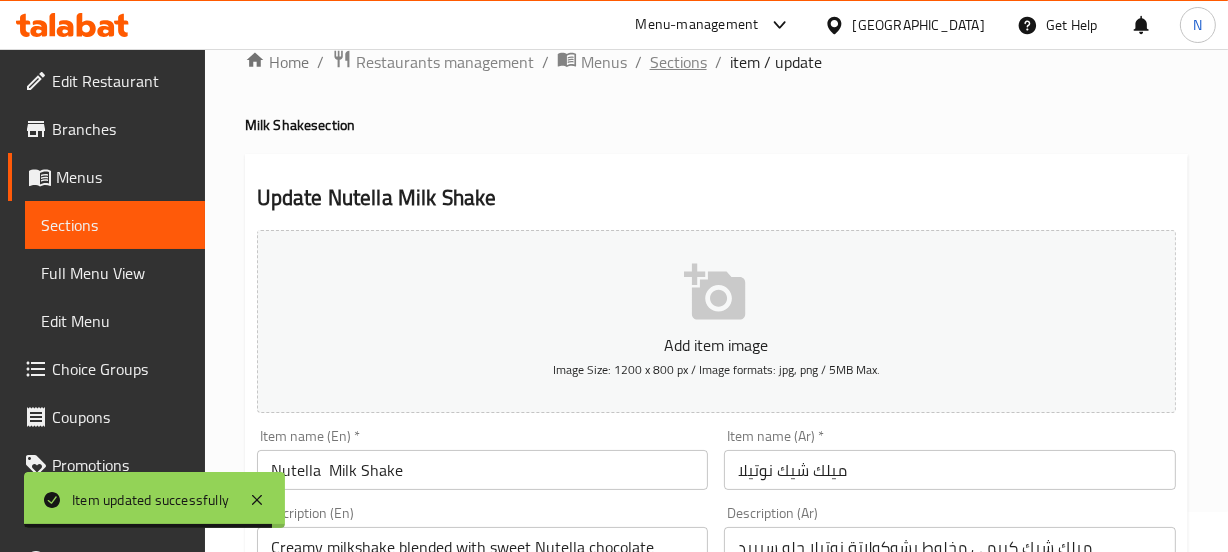 click on "Sections" at bounding box center [678, 62] 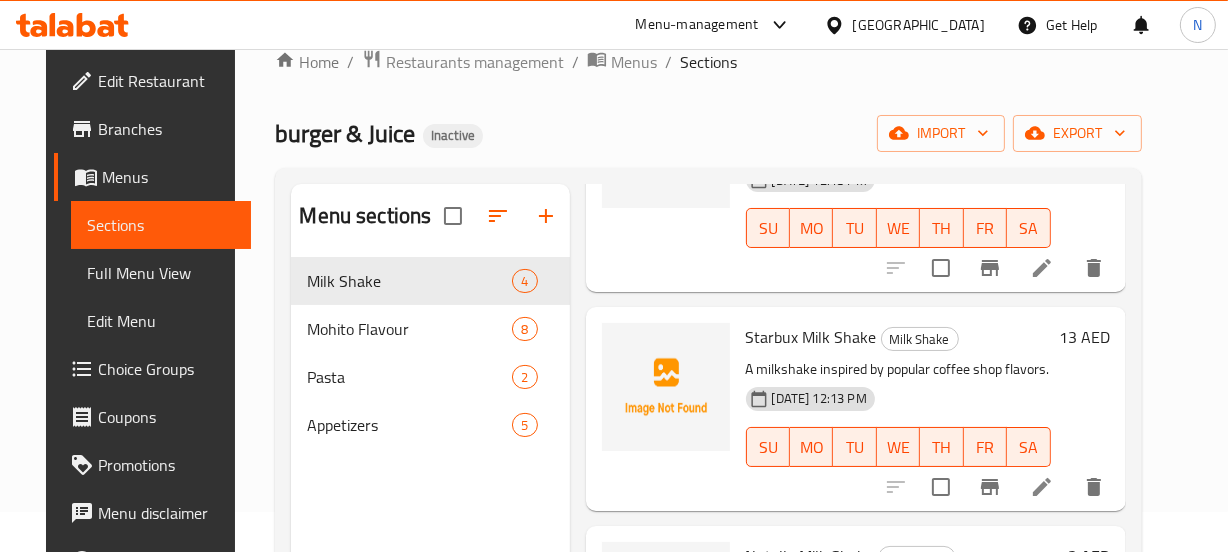 scroll, scrollTop: 355, scrollLeft: 0, axis: vertical 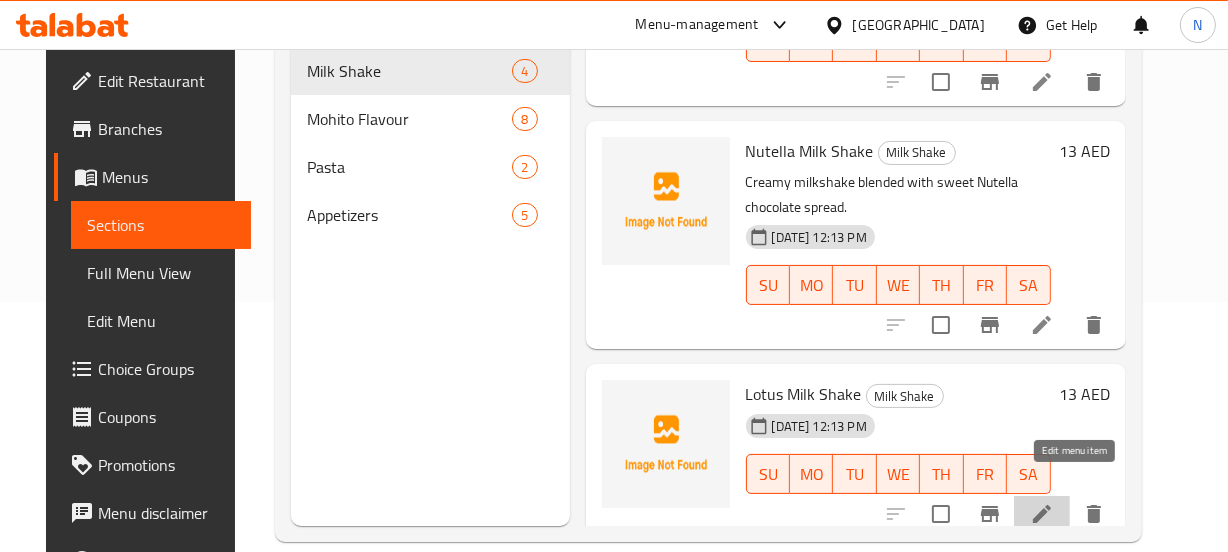 click 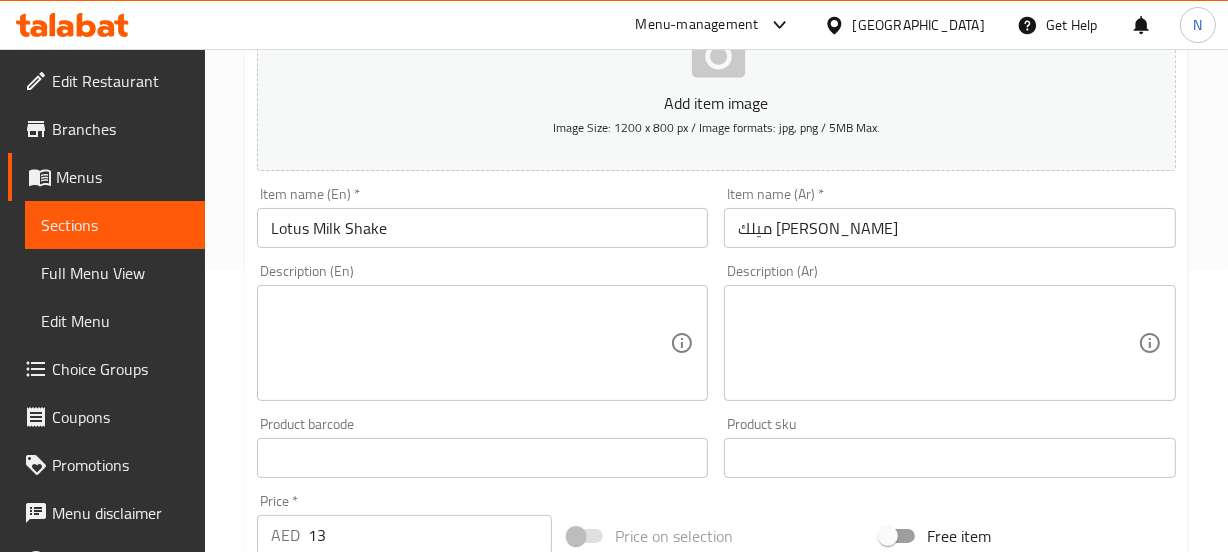 scroll, scrollTop: 283, scrollLeft: 0, axis: vertical 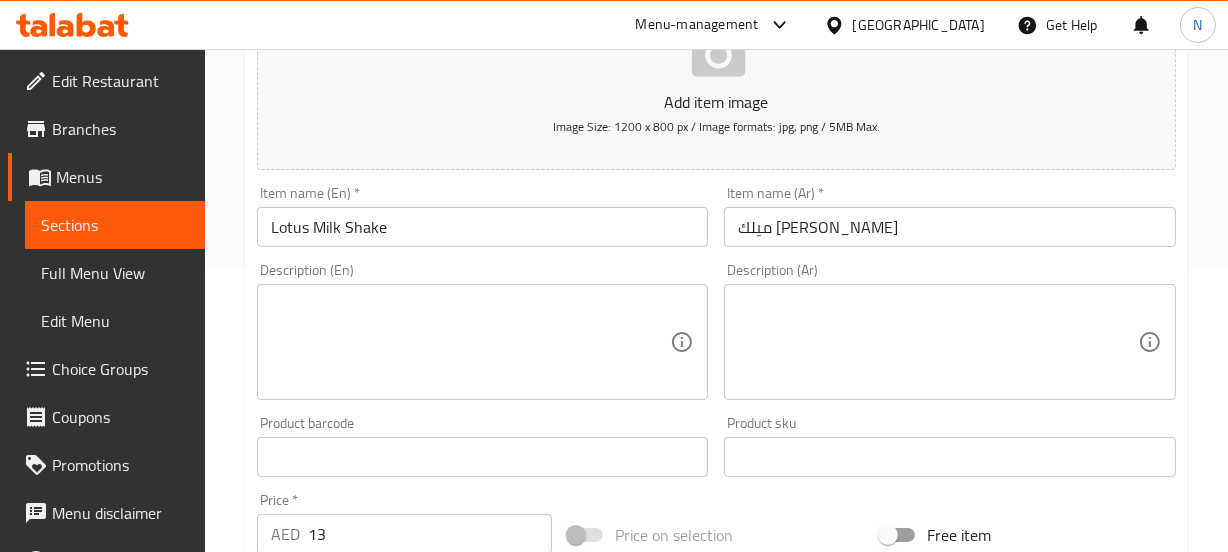 click at bounding box center [471, 342] 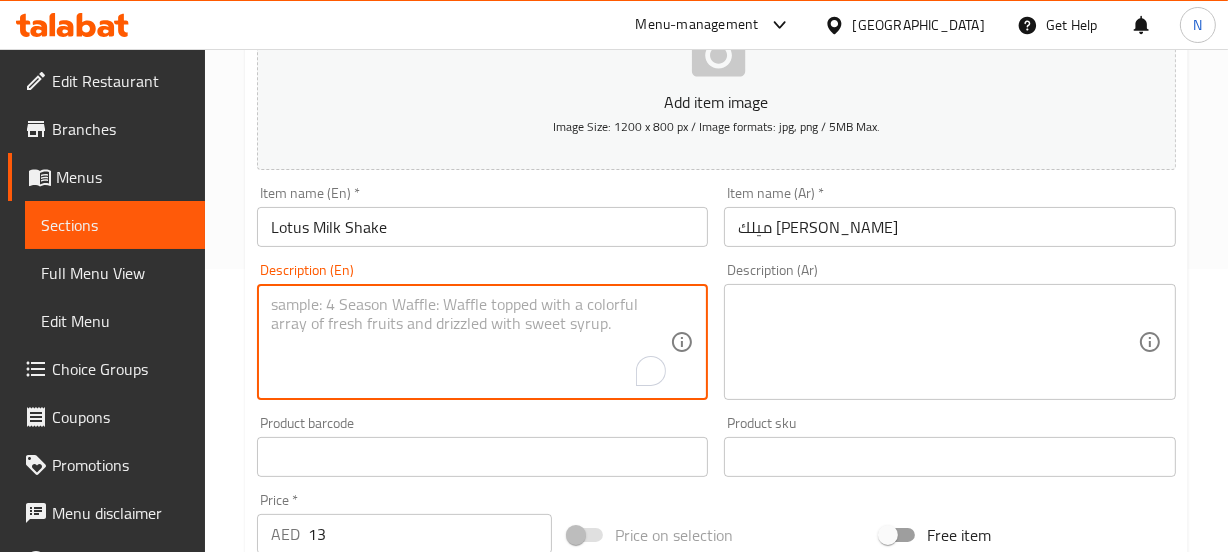 paste on "Creamy milkshake blended with Lotus Biscoff cookies.	ميلك شيك كريمي مخلوط بكوكيز لوتس بيسكوف." 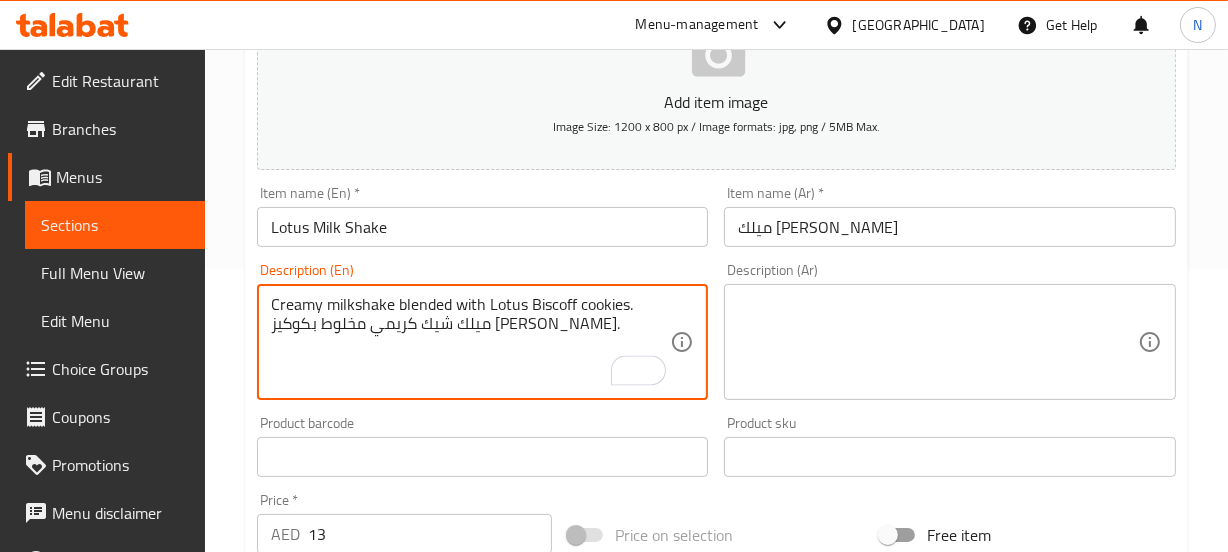 drag, startPoint x: 607, startPoint y: 330, endPoint x: 265, endPoint y: 371, distance: 344.44882 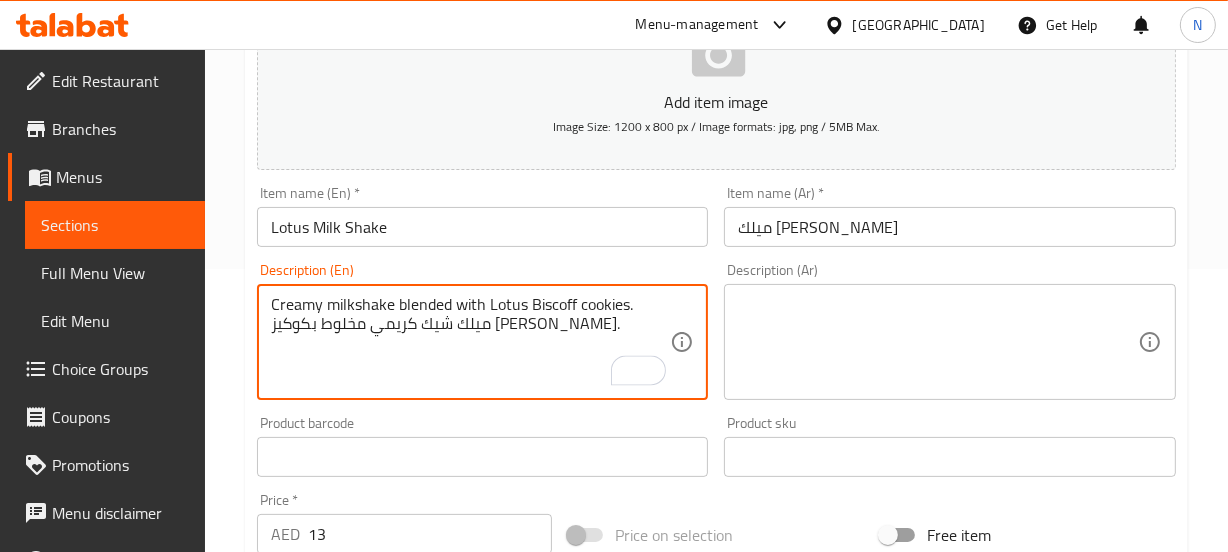 click on "Creamy milkshake blended with Lotus Biscoff cookies.	ميلك شيك كريمي مخلوط بكوكيز لوتس بيسكوف. Description (En)" at bounding box center (483, 342) 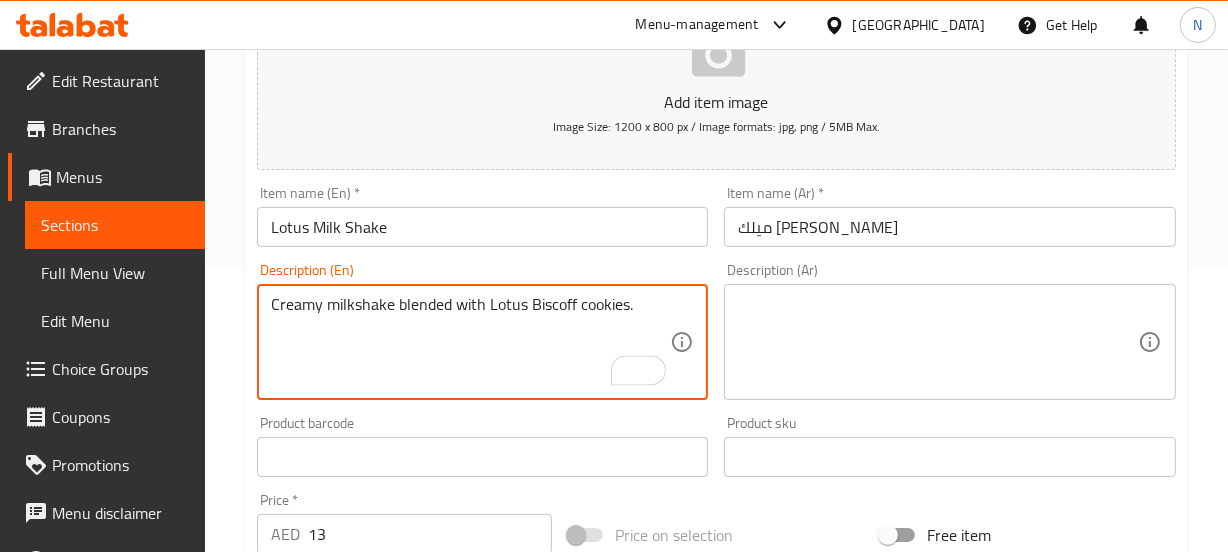 type on "Creamy milkshake blended with Lotus Biscoff cookies." 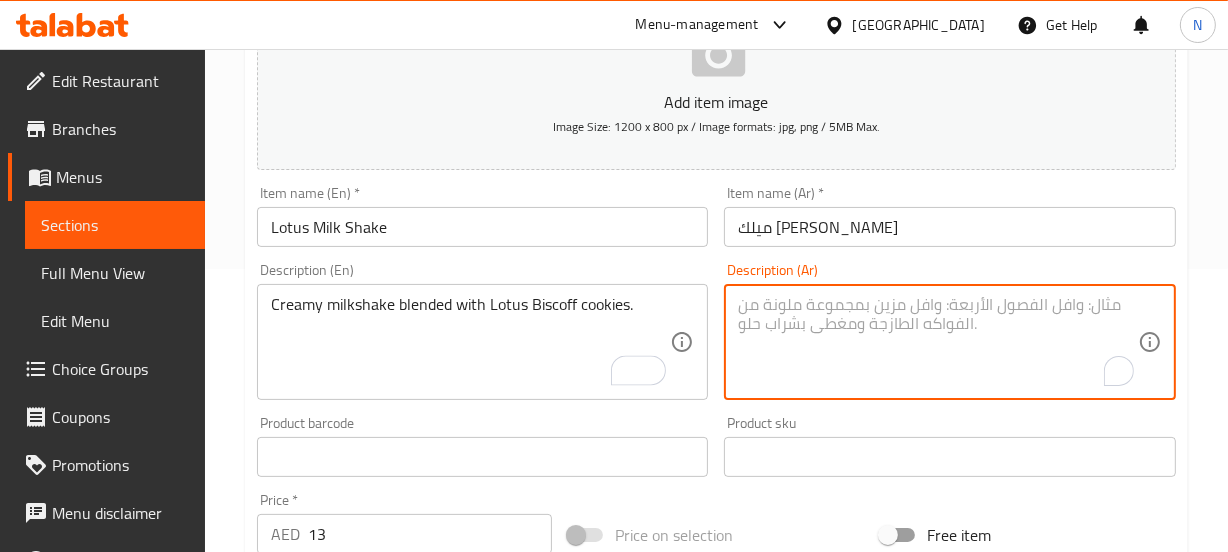 click at bounding box center (938, 342) 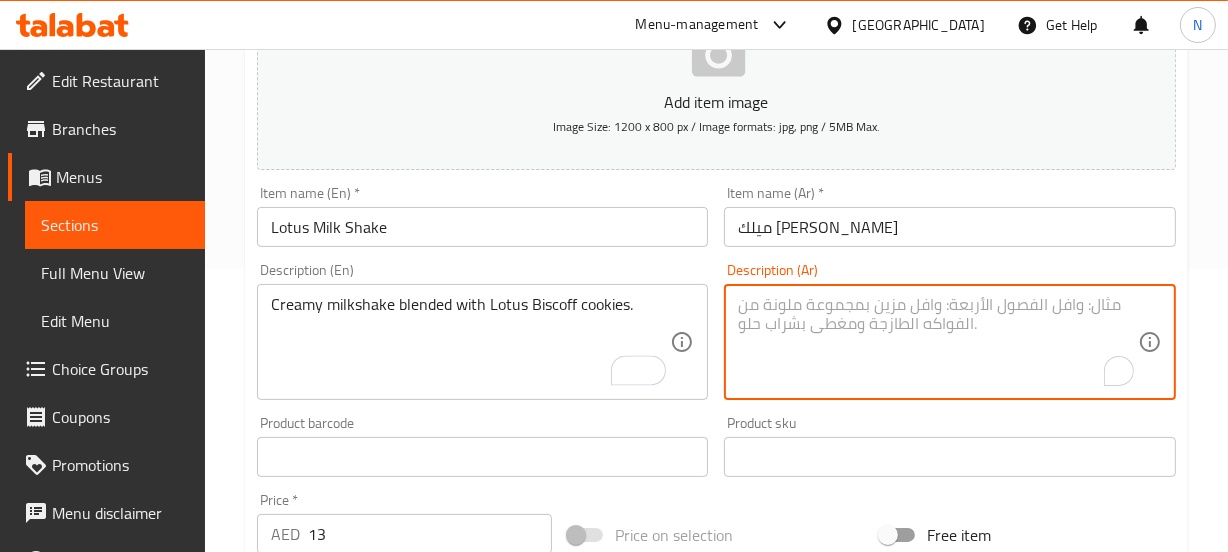 paste on "ميلك شيك كريمي مخلوط بكوكيز [PERSON_NAME]." 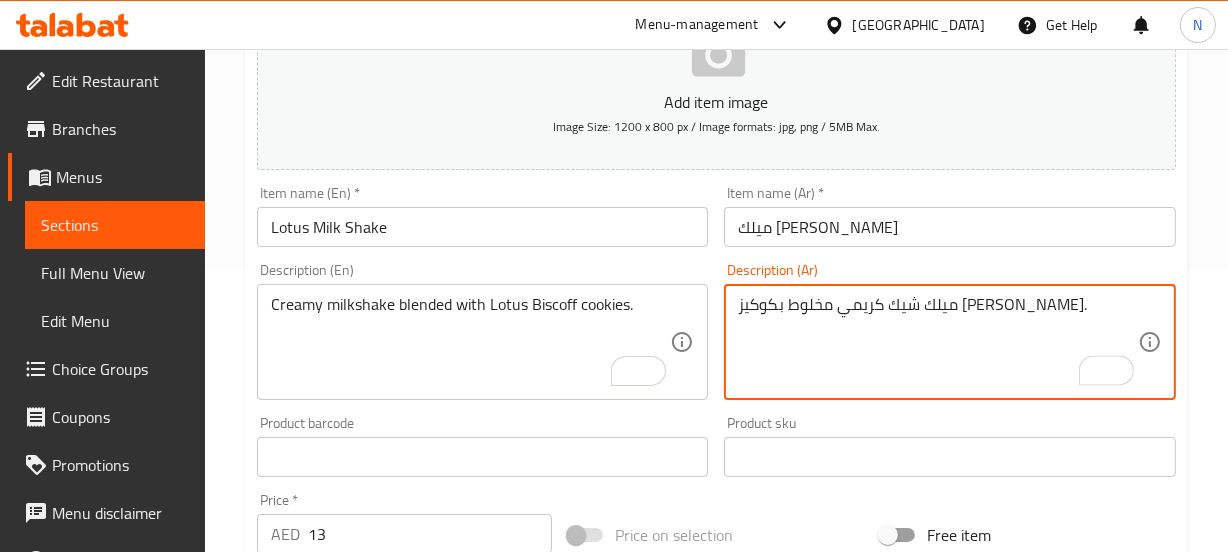 type on "ميلك شيك كريمي مخلوط بكوكيز [PERSON_NAME]." 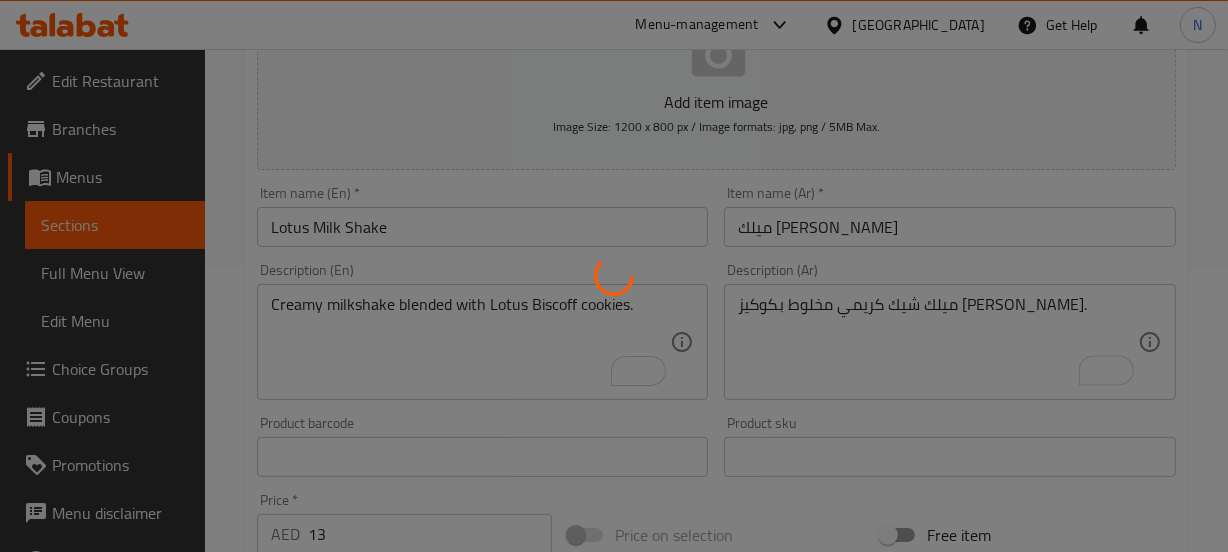 click at bounding box center (614, 276) 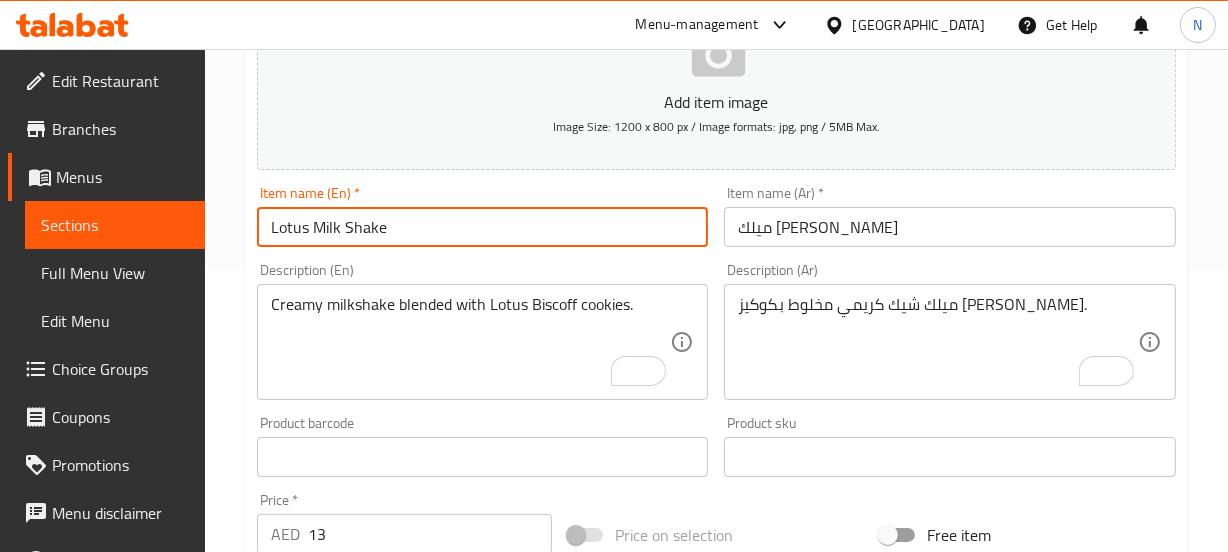 click on "Lotus Milk Shake" at bounding box center (483, 227) 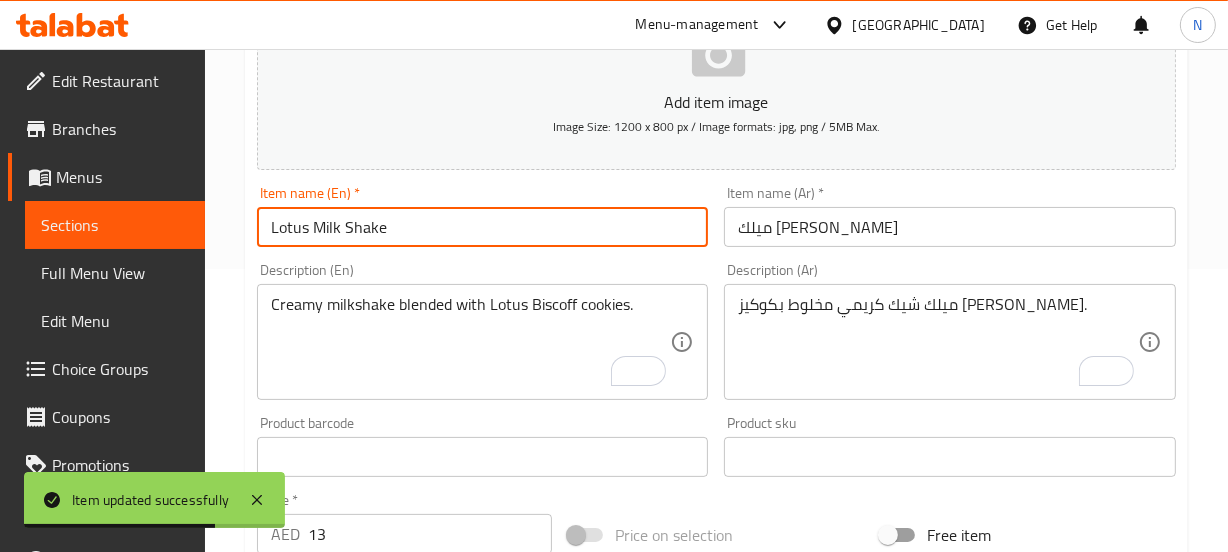 scroll, scrollTop: 0, scrollLeft: 0, axis: both 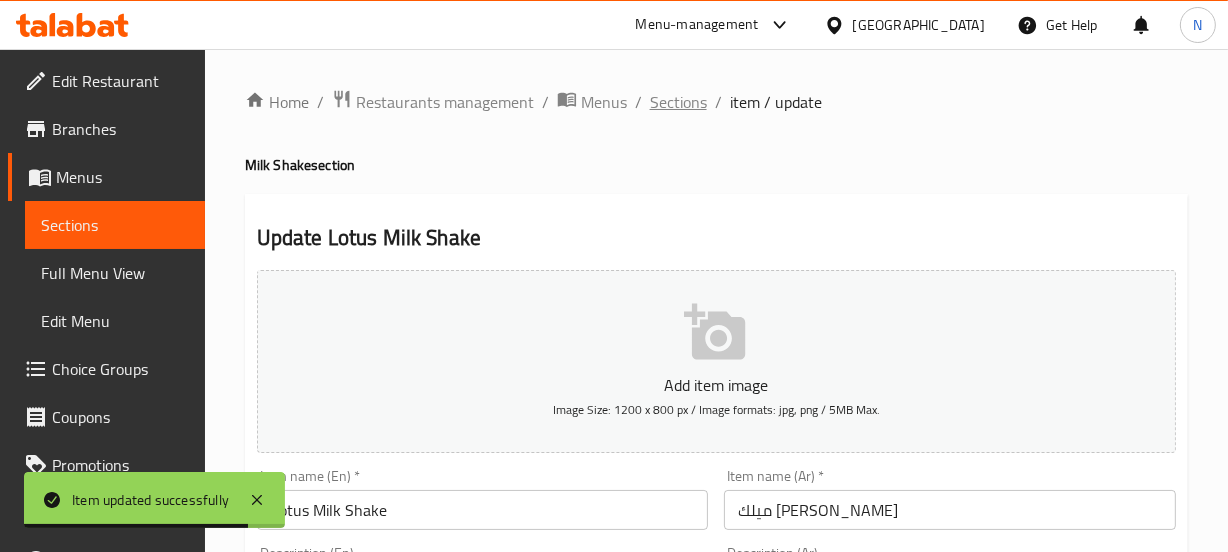 click on "Sections" at bounding box center (678, 102) 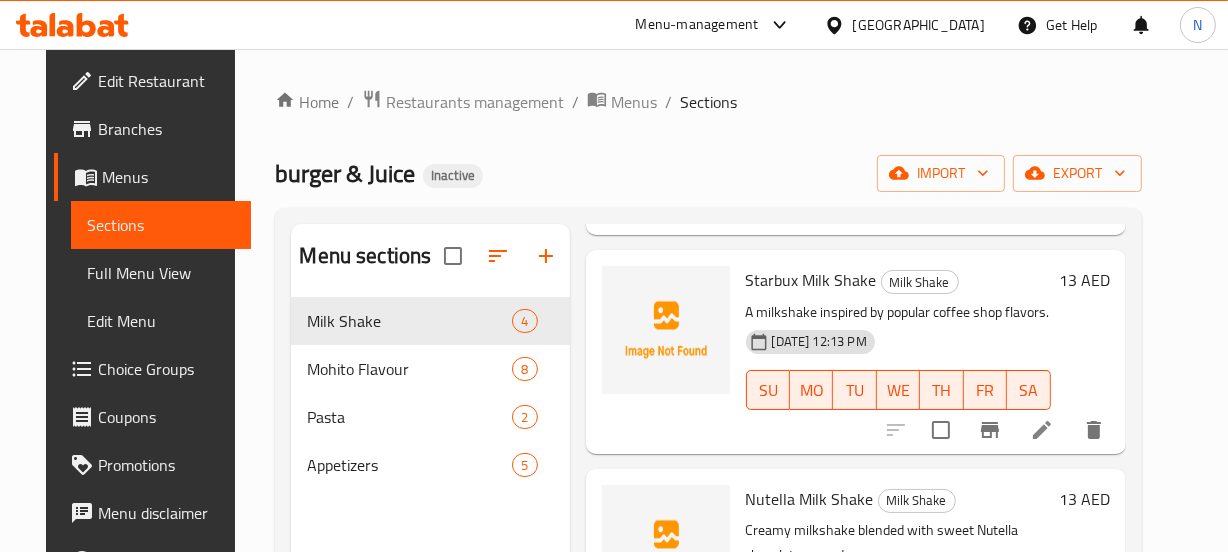 scroll, scrollTop: 440, scrollLeft: 0, axis: vertical 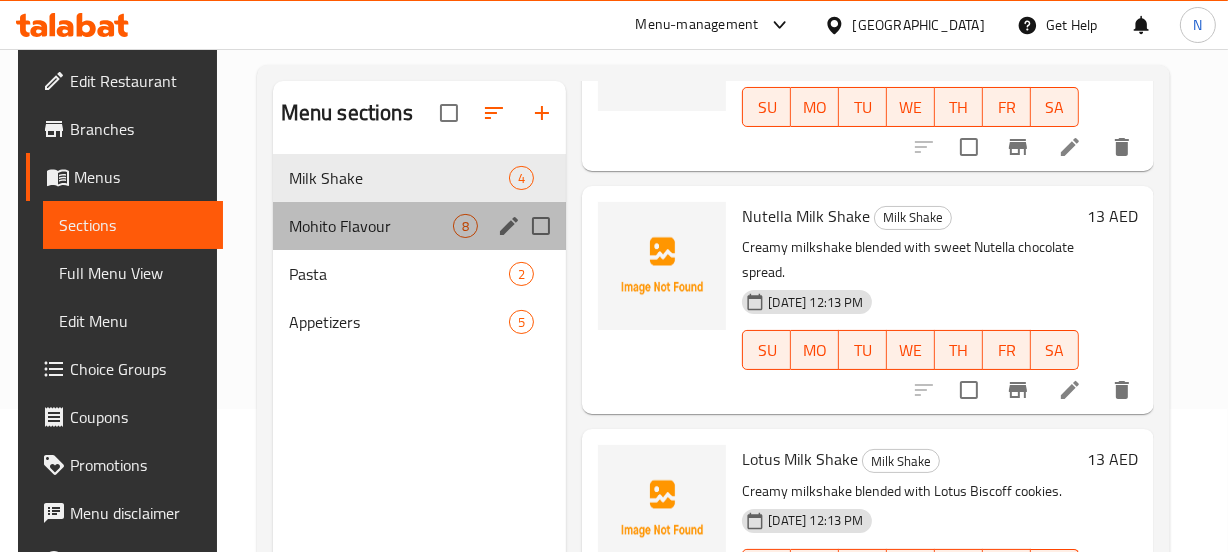 click on "Mohito Flavour  8" at bounding box center (420, 226) 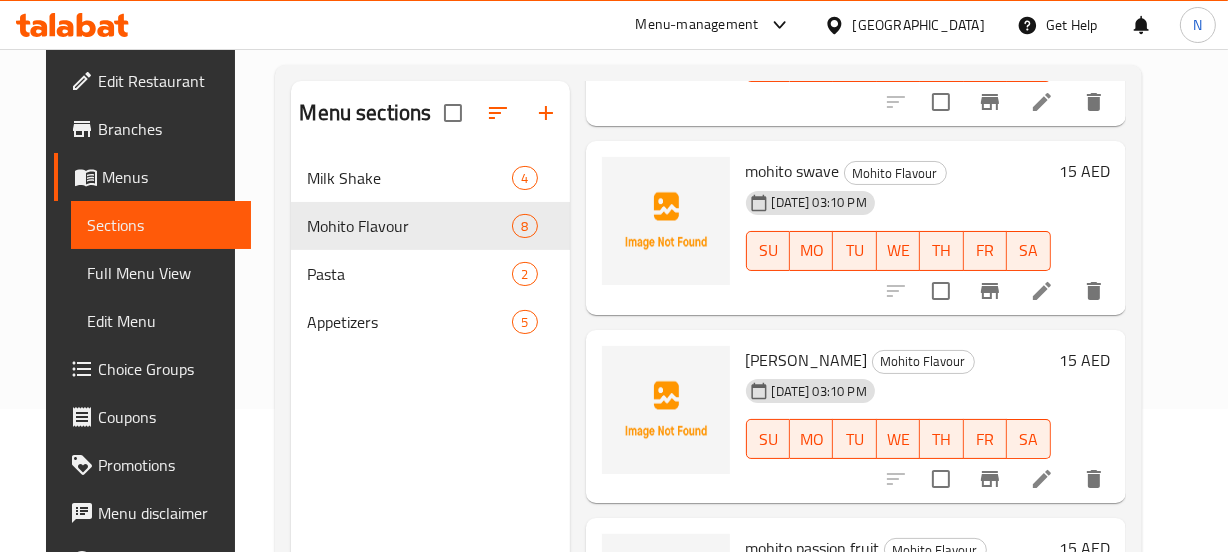 scroll, scrollTop: 0, scrollLeft: 0, axis: both 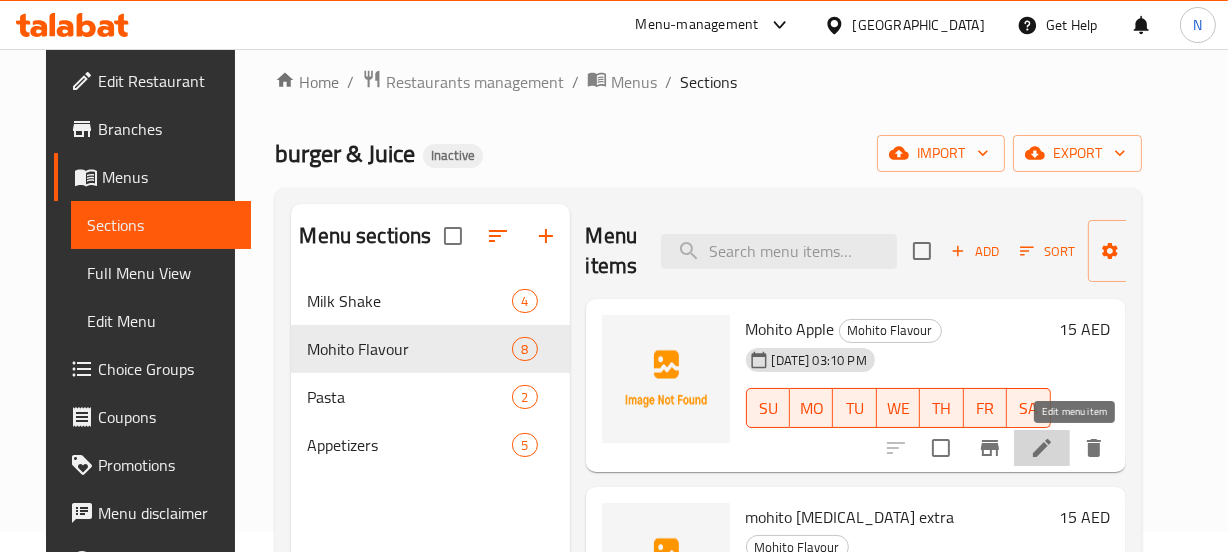 click 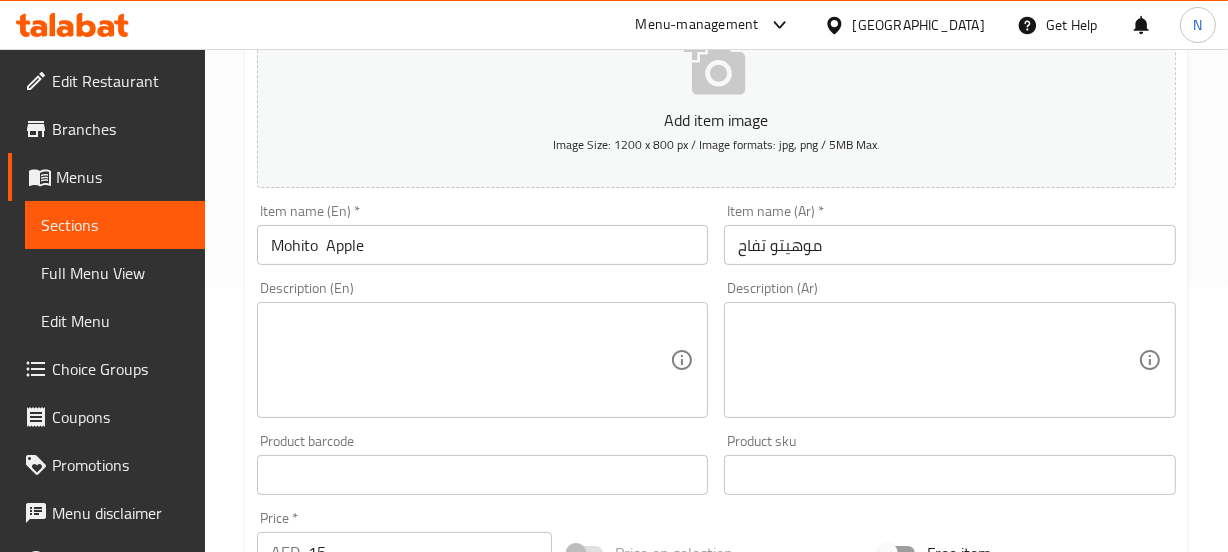 scroll, scrollTop: 270, scrollLeft: 0, axis: vertical 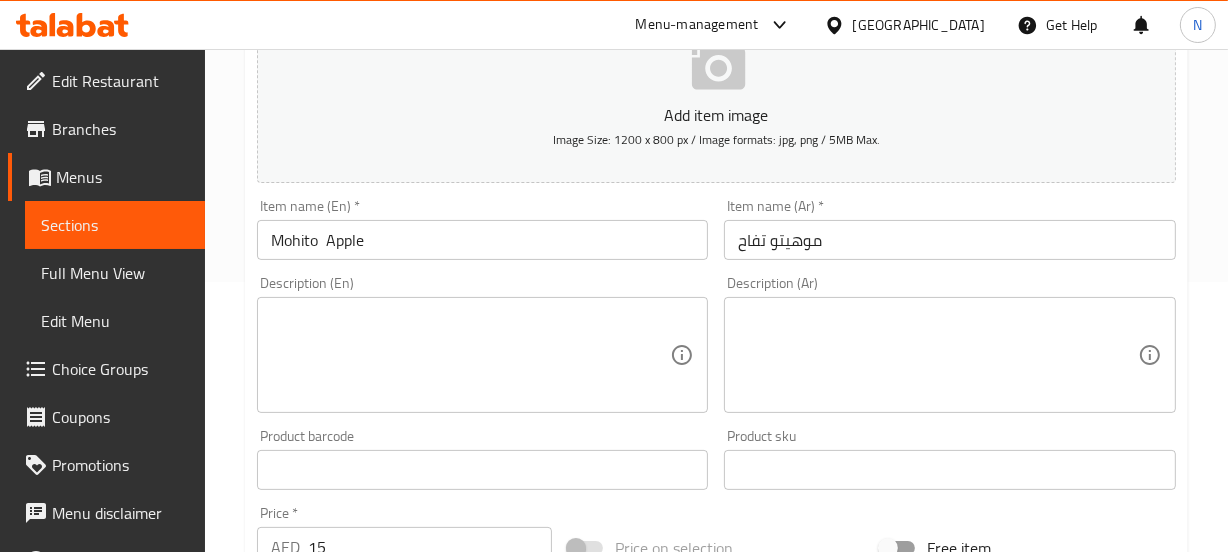 click at bounding box center [471, 355] 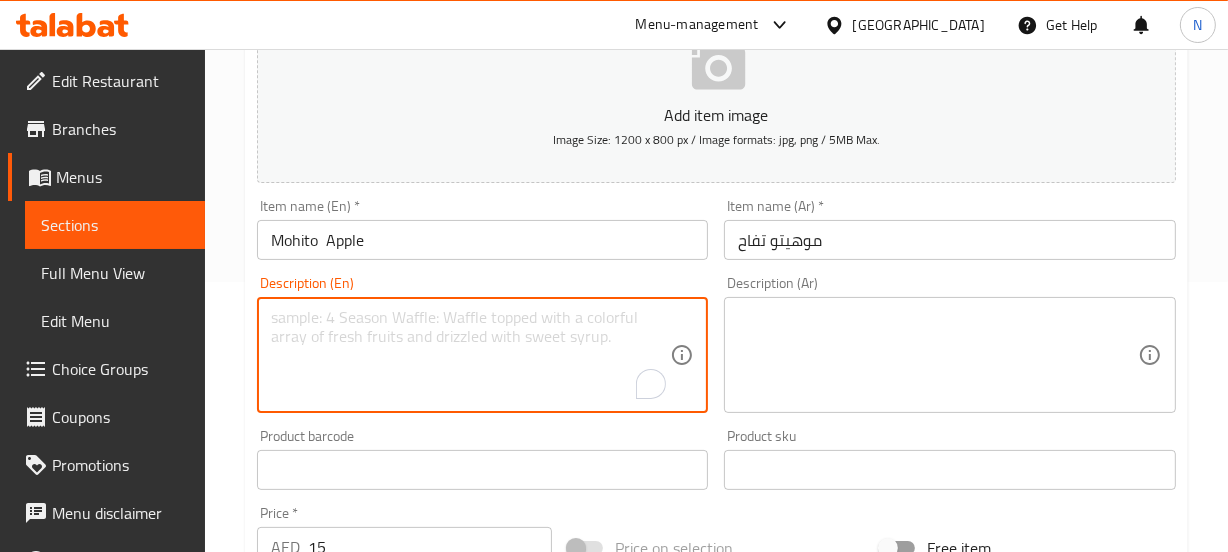 paste on "Refreshing mojito with crisp apple flavor.	موهيتو منعش بنكهة التفاح المنعشة." 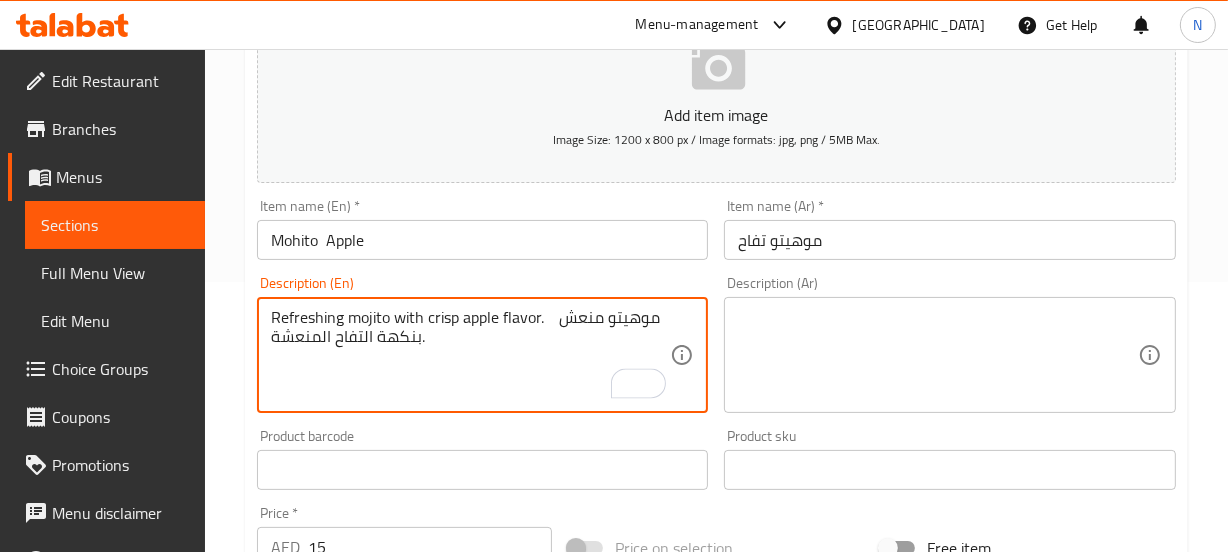 drag, startPoint x: 549, startPoint y: 320, endPoint x: 543, endPoint y: 354, distance: 34.525352 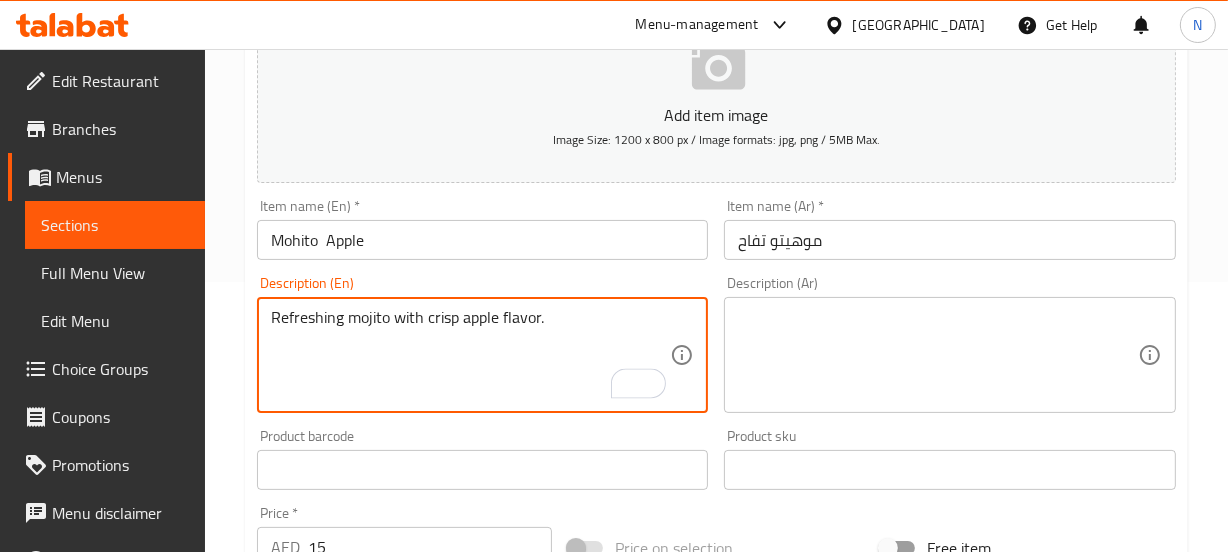 type on "Refreshing mojito with crisp apple flavor." 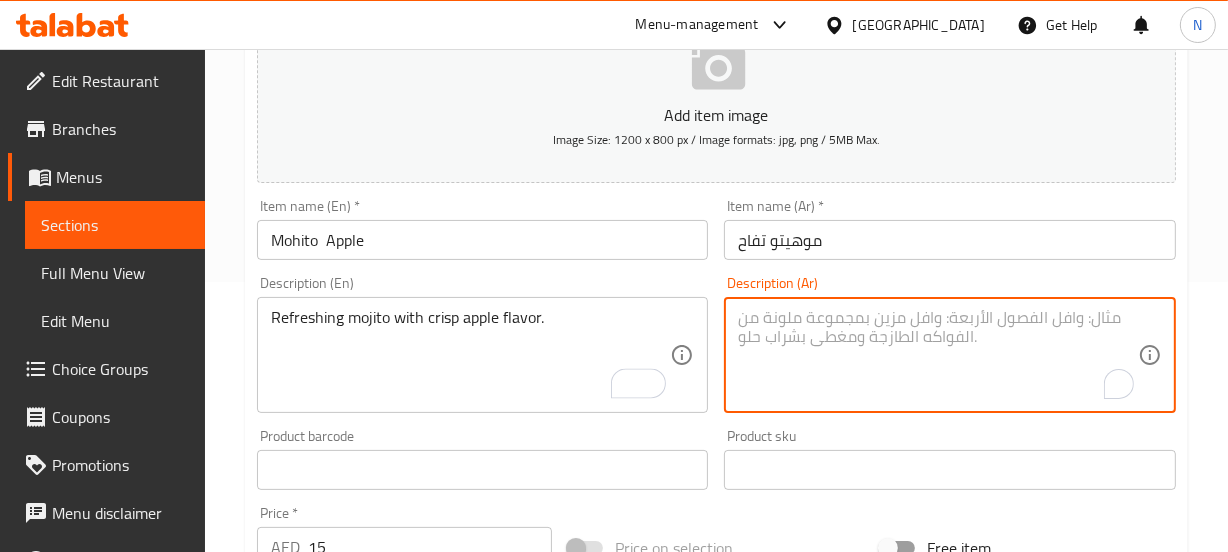 click at bounding box center (938, 355) 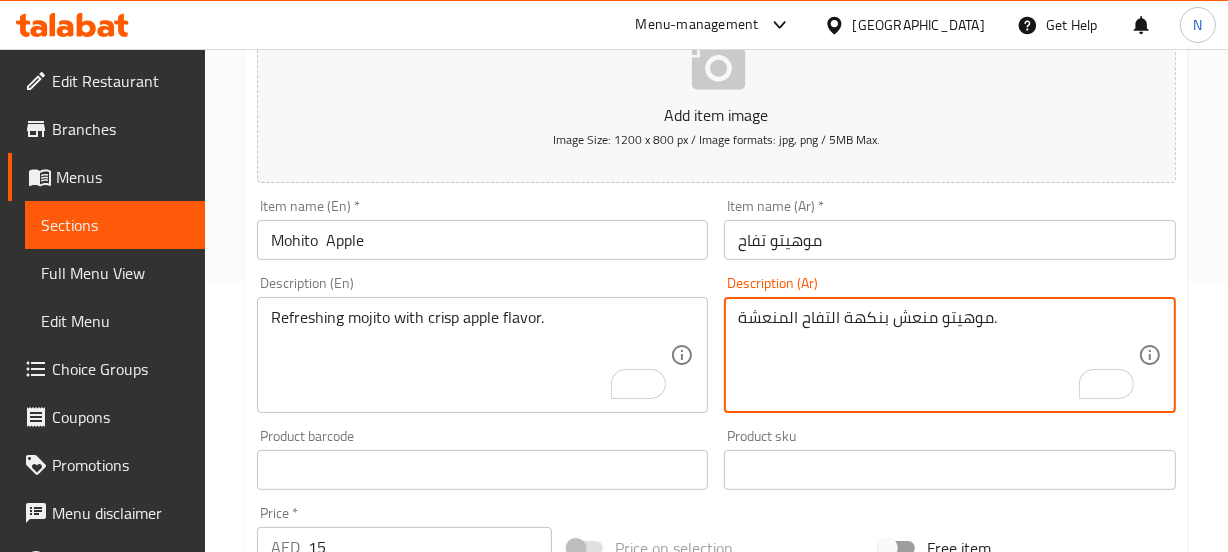 click on "موهيتو منعش بنكهة التفاح المنعشة." at bounding box center [938, 355] 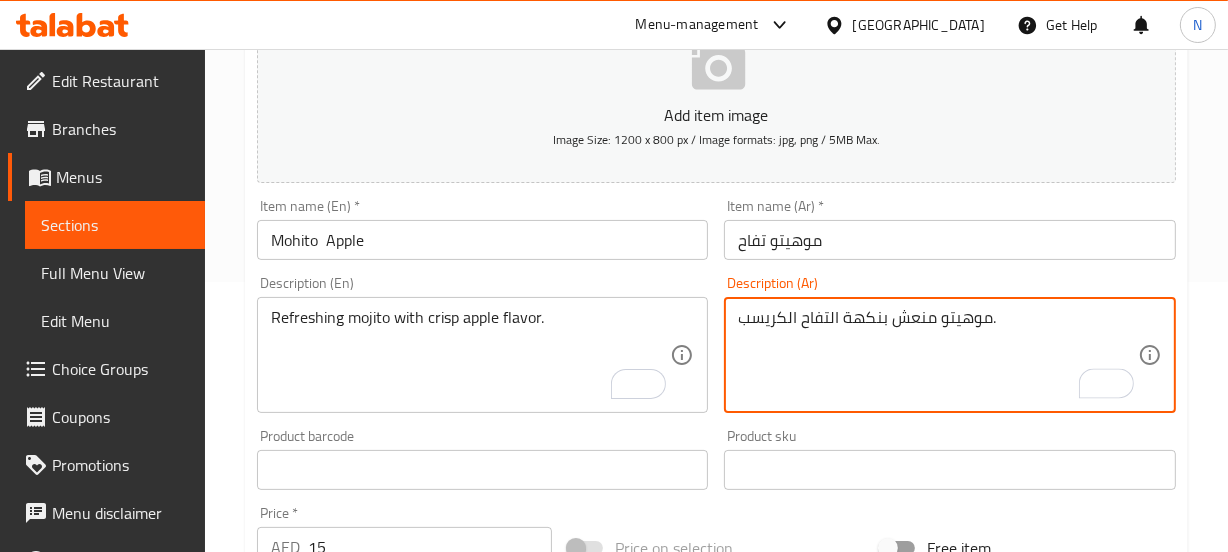type on "موهيتو منعش بنكهة التفاح الكريسب." 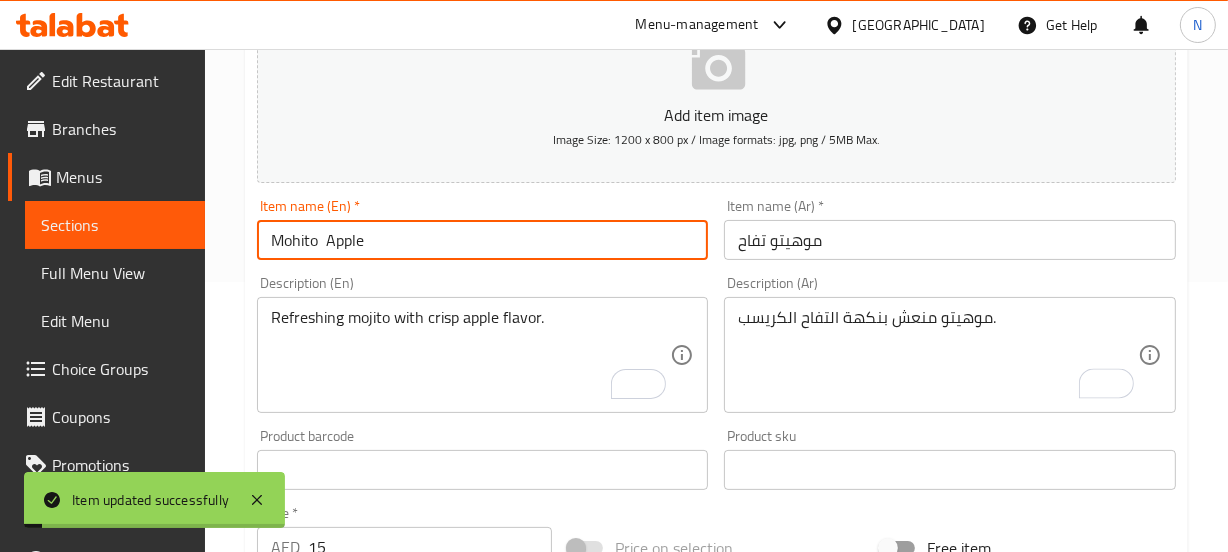 scroll, scrollTop: 0, scrollLeft: 0, axis: both 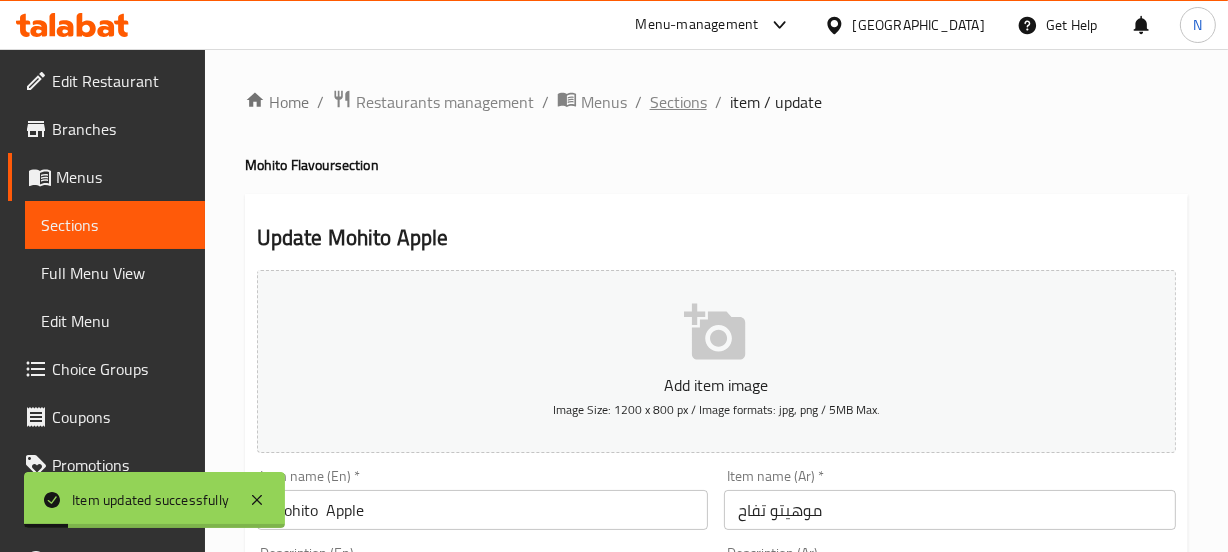 click on "Sections" at bounding box center (678, 102) 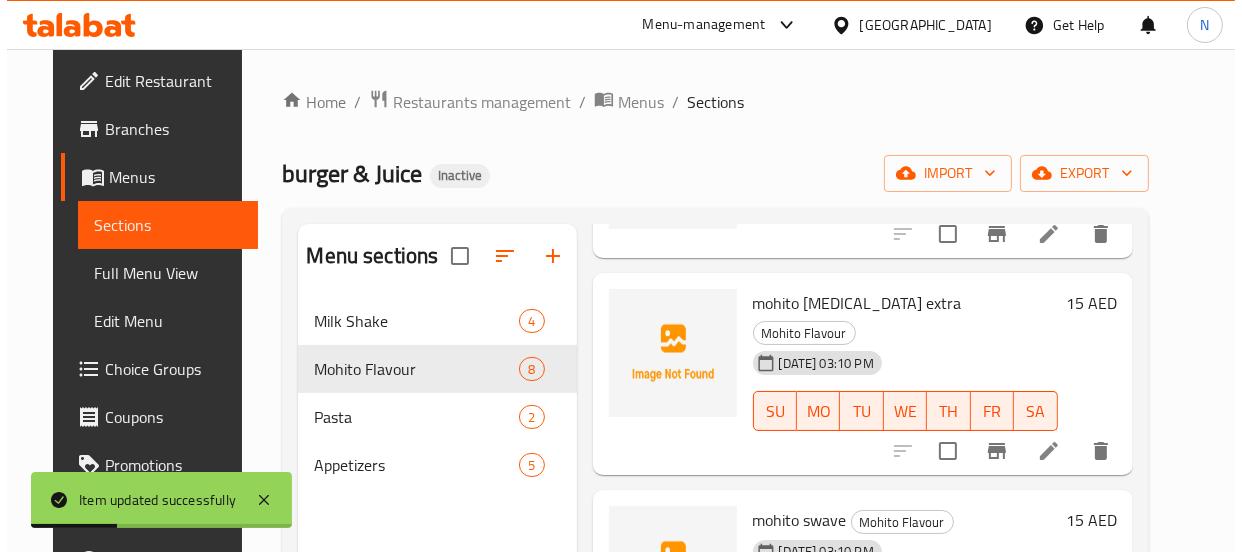 scroll, scrollTop: 305, scrollLeft: 0, axis: vertical 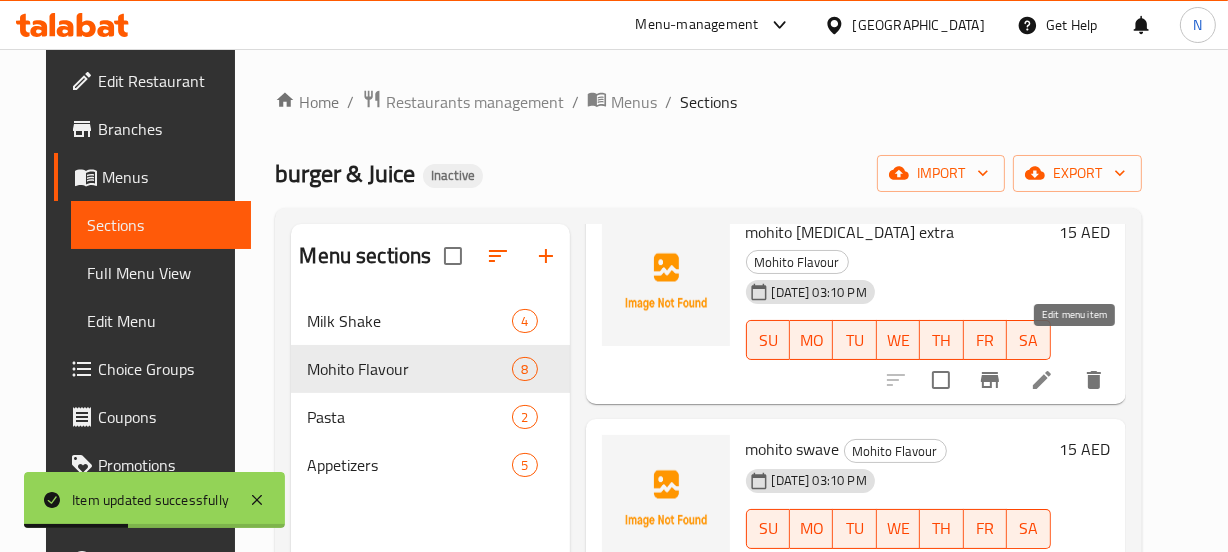 click 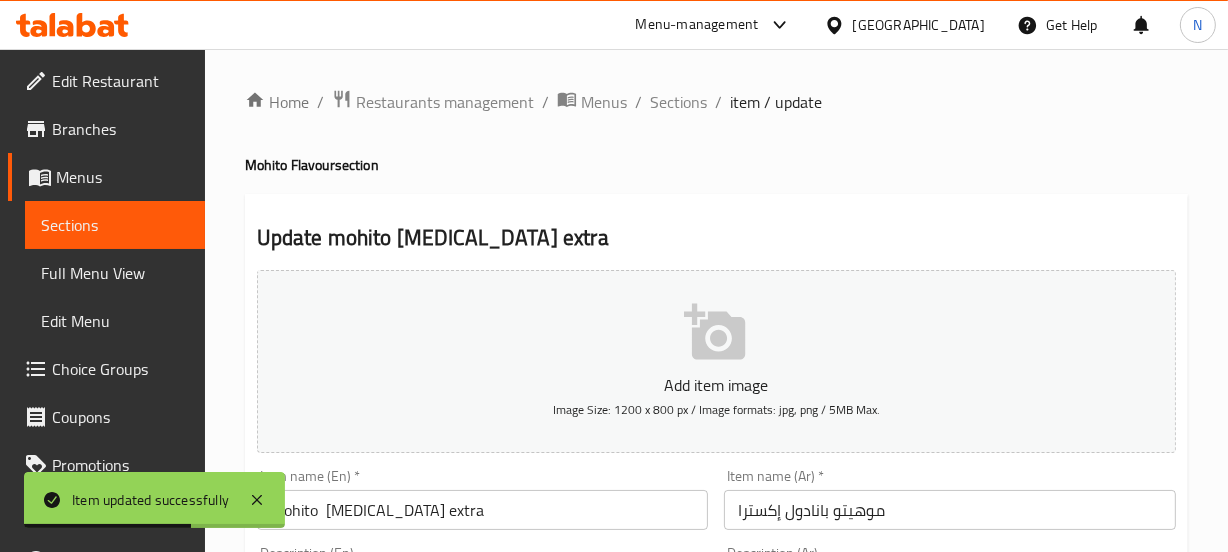 scroll, scrollTop: 183, scrollLeft: 0, axis: vertical 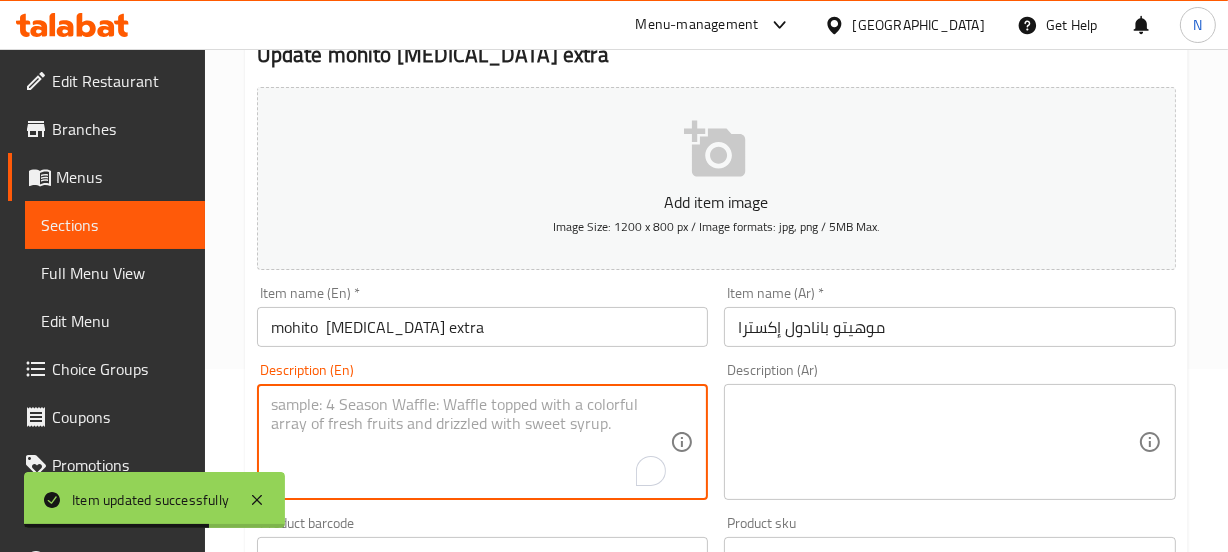 click at bounding box center (471, 442) 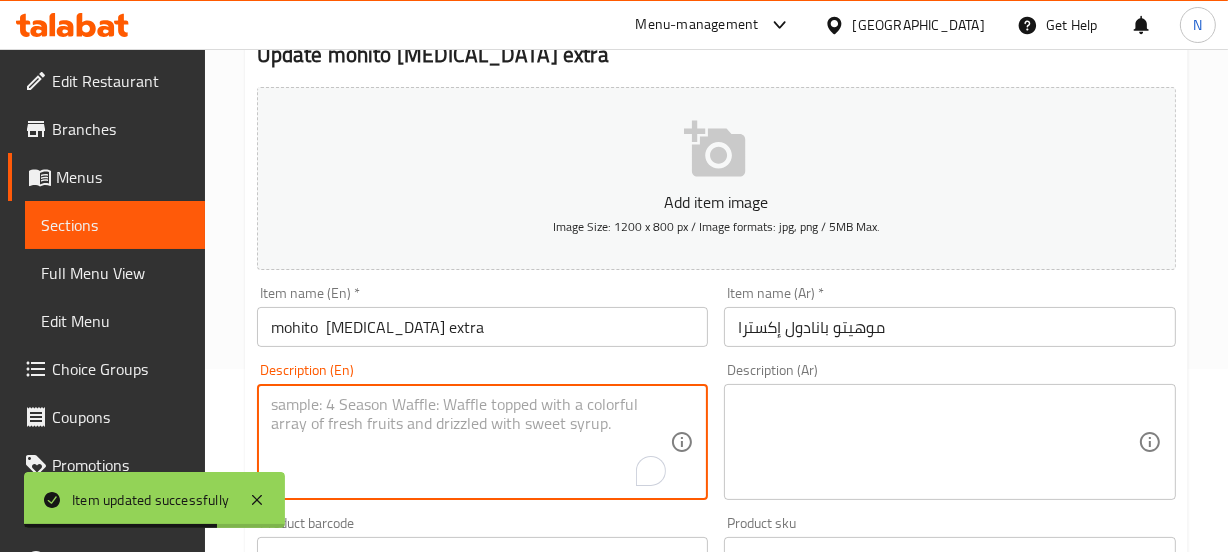 paste on "This appears to be a humorous or mistranslated item.	يبدو أن هذا عنصر فكاهي أو مترجم خطأ." 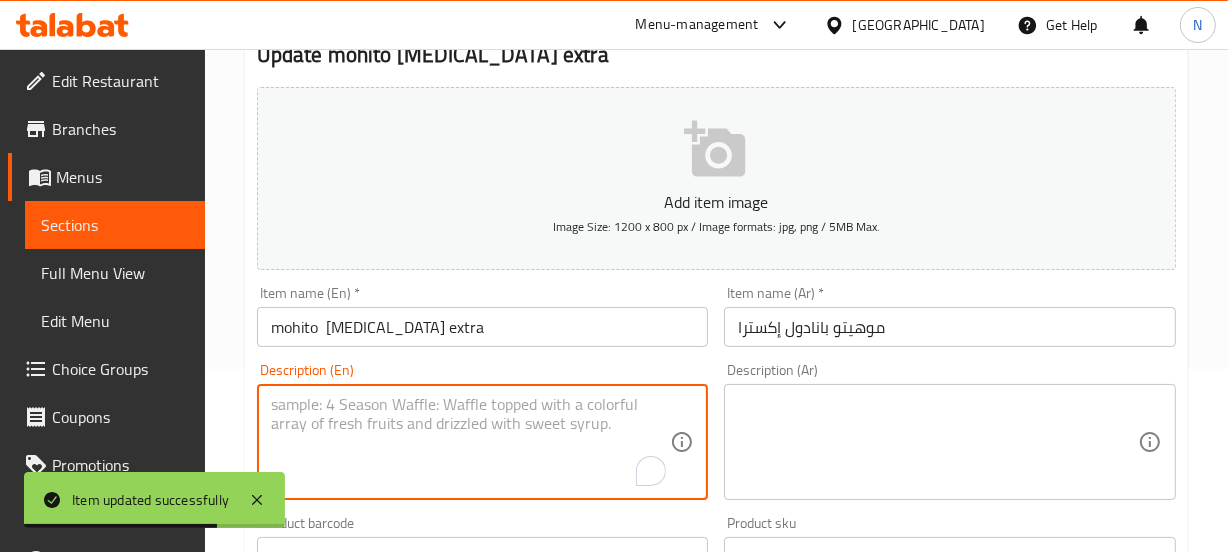 type on "This appears to be a humorous or mistranslated item.	يبدو أن هذا عنصر فكاهي أو مترجم خطأ." 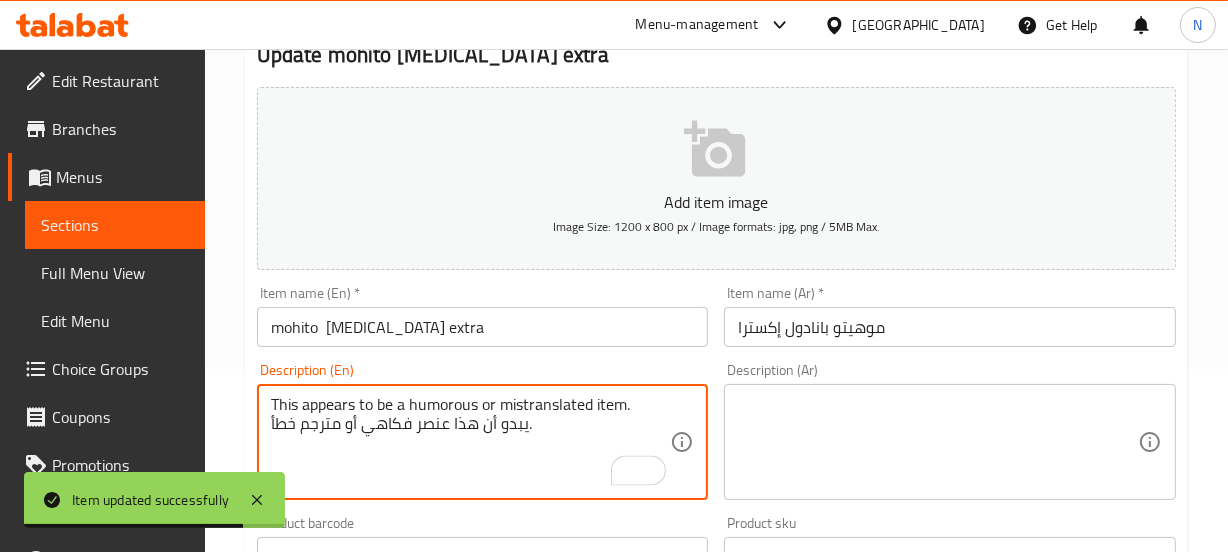 scroll, scrollTop: 317, scrollLeft: 0, axis: vertical 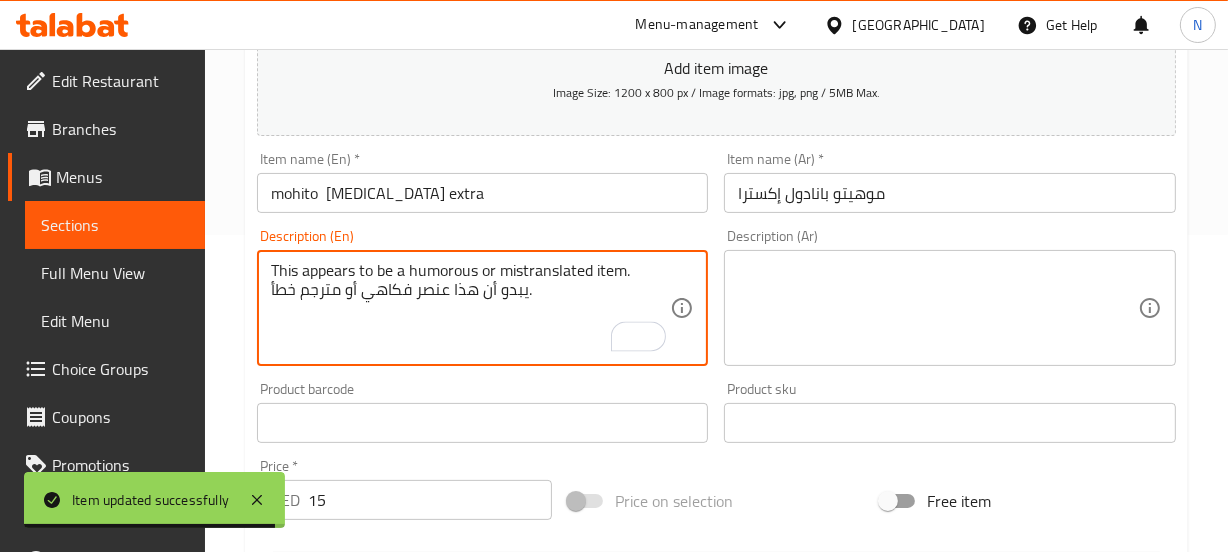 click on "This appears to be a humorous or mistranslated item.	يبدو أن هذا عنصر فكاهي أو مترجم خطأ." at bounding box center (471, 308) 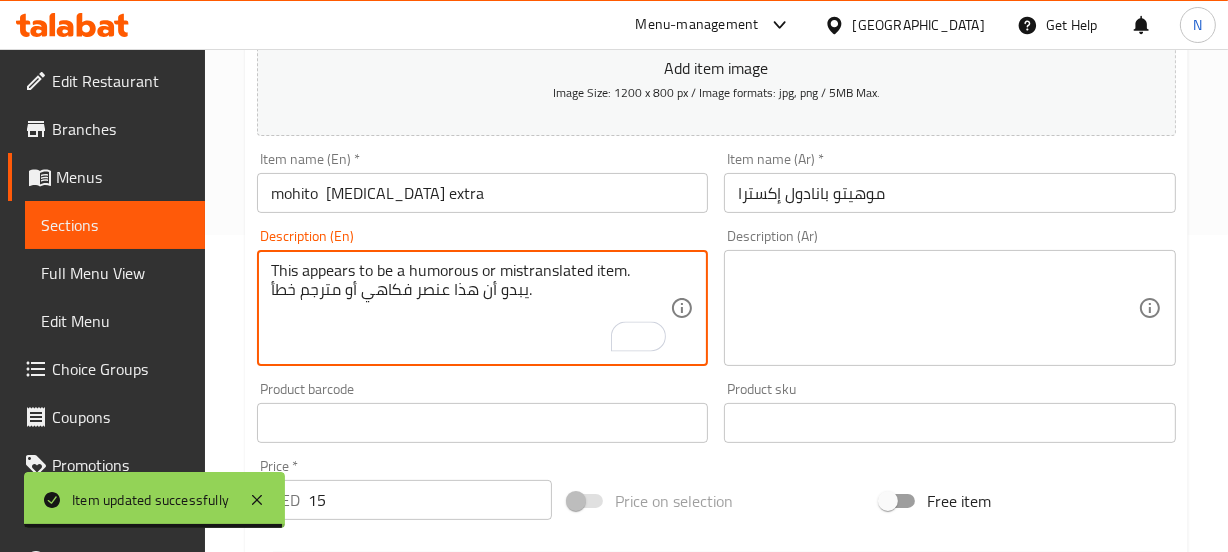 click on "This appears to be a humorous or mistranslated item.	يبدو أن هذا عنصر فكاهي أو مترجم خطأ." at bounding box center [471, 308] 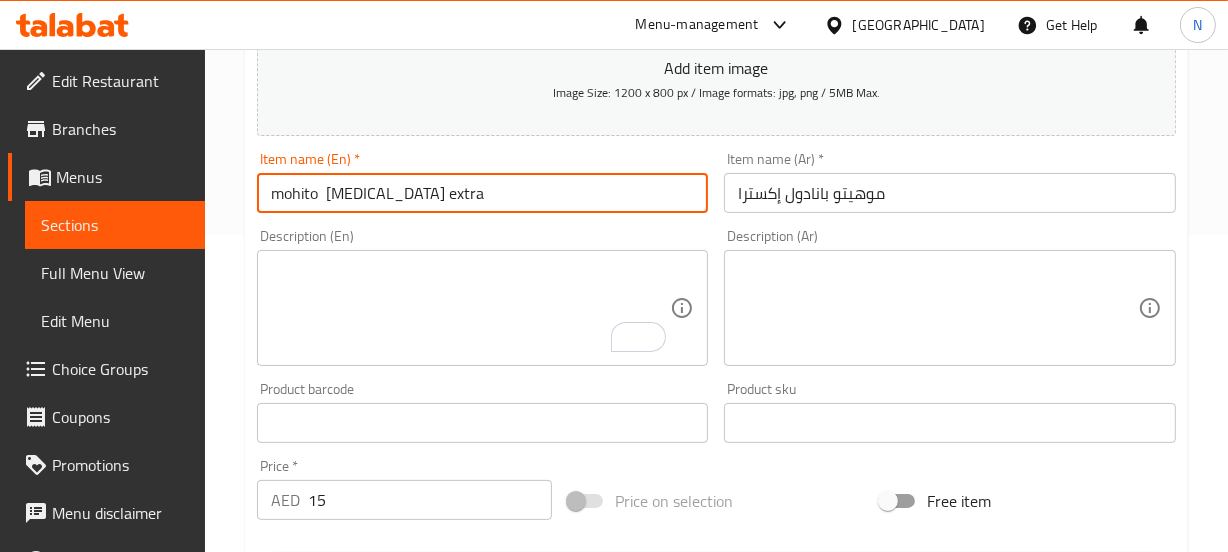 click on "mohito  [MEDICAL_DATA] extra" at bounding box center (483, 193) 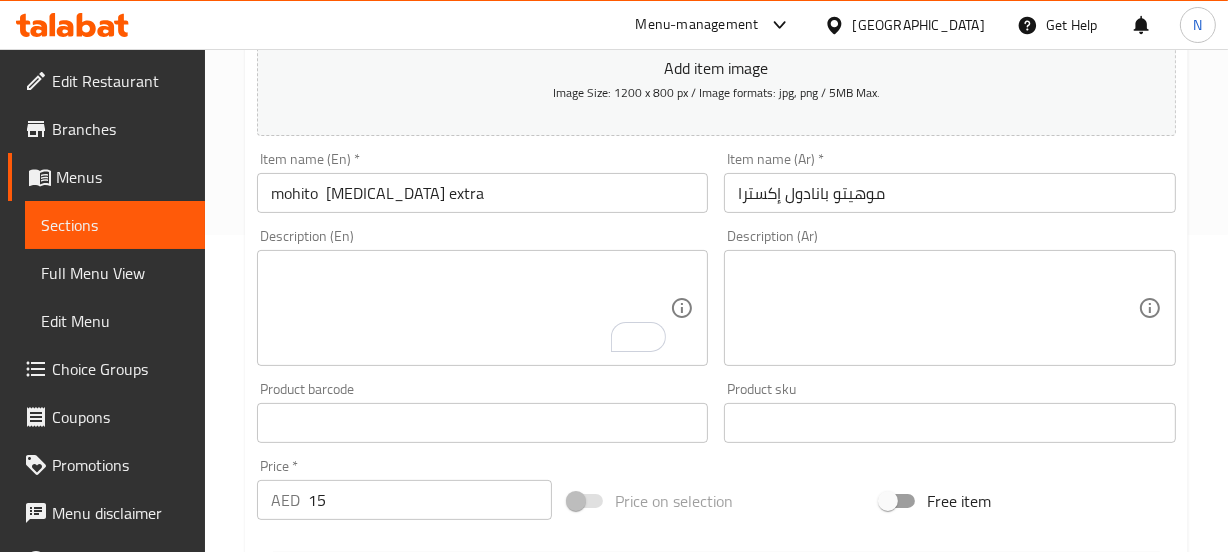 click on "Description (En) Description (En)" at bounding box center [483, 297] 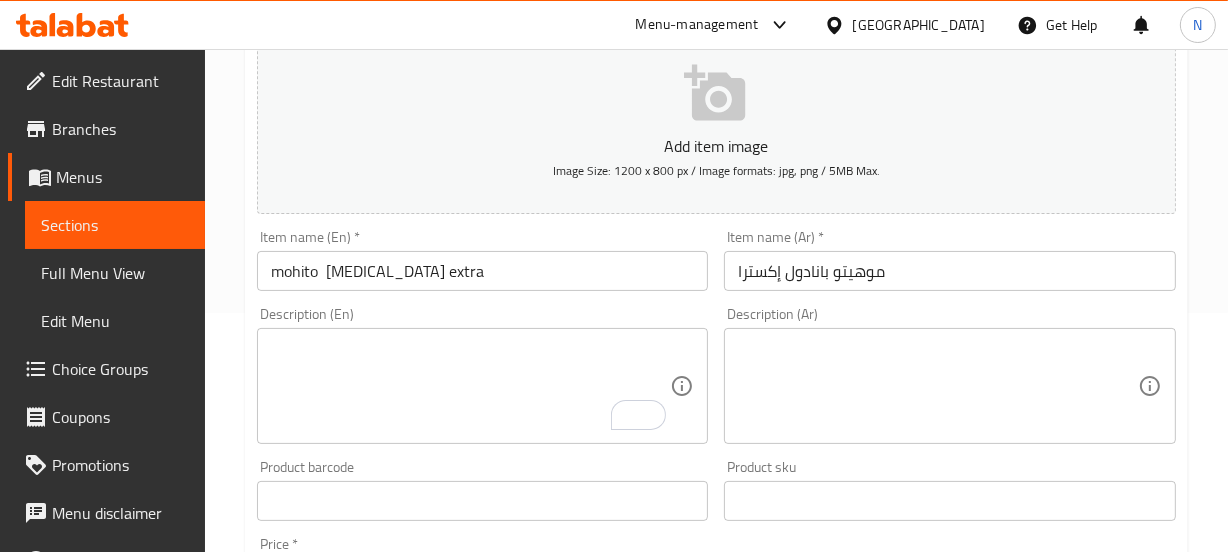 scroll, scrollTop: 0, scrollLeft: 0, axis: both 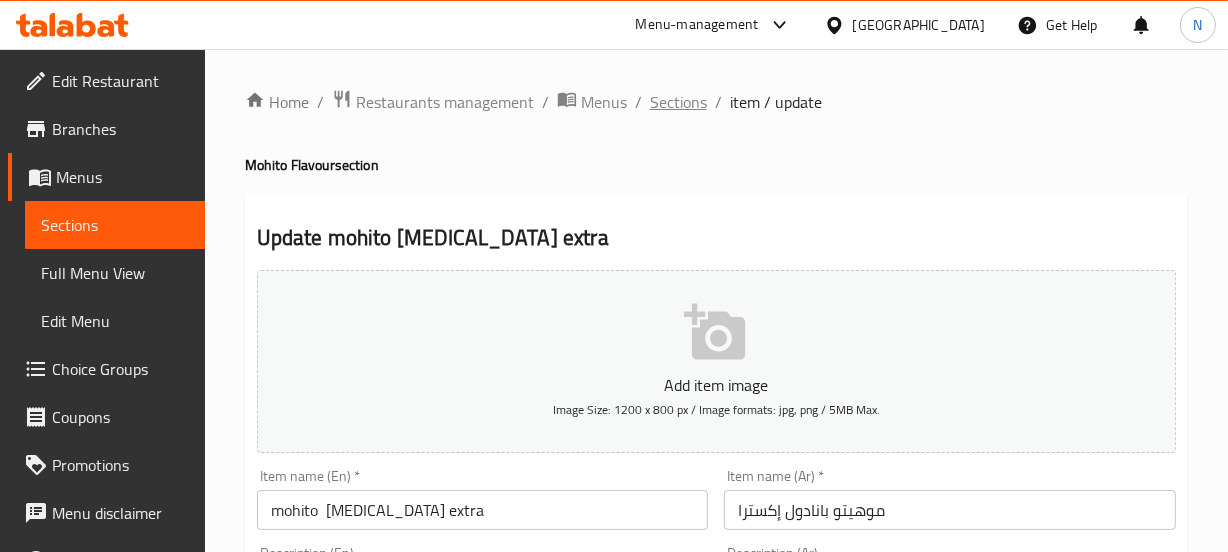 click on "Sections" at bounding box center (678, 102) 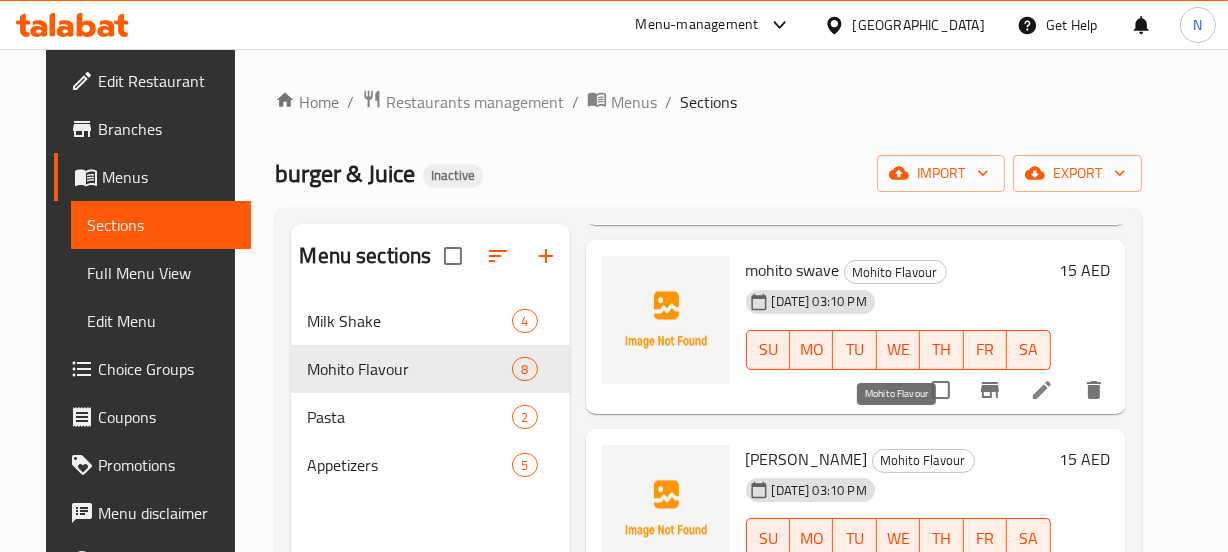 scroll, scrollTop: 529, scrollLeft: 0, axis: vertical 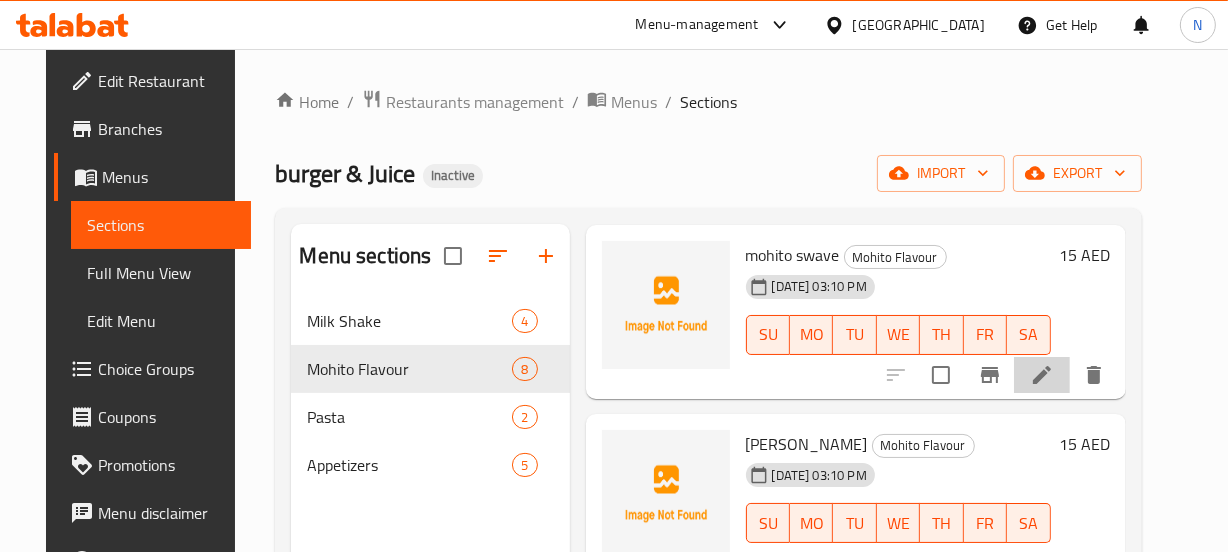 click at bounding box center [1042, 375] 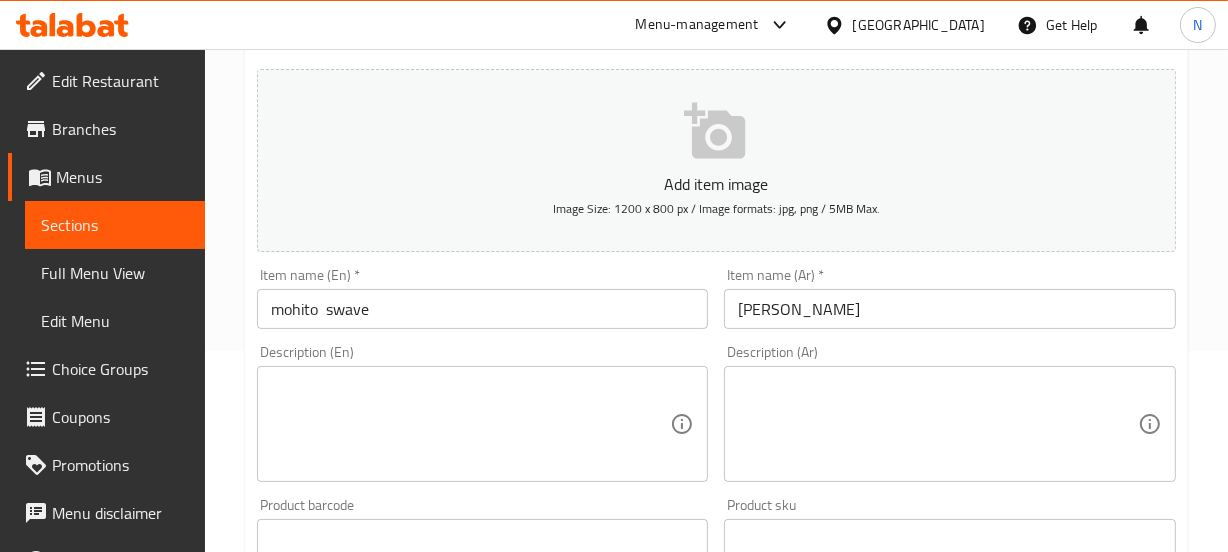 scroll, scrollTop: 220, scrollLeft: 0, axis: vertical 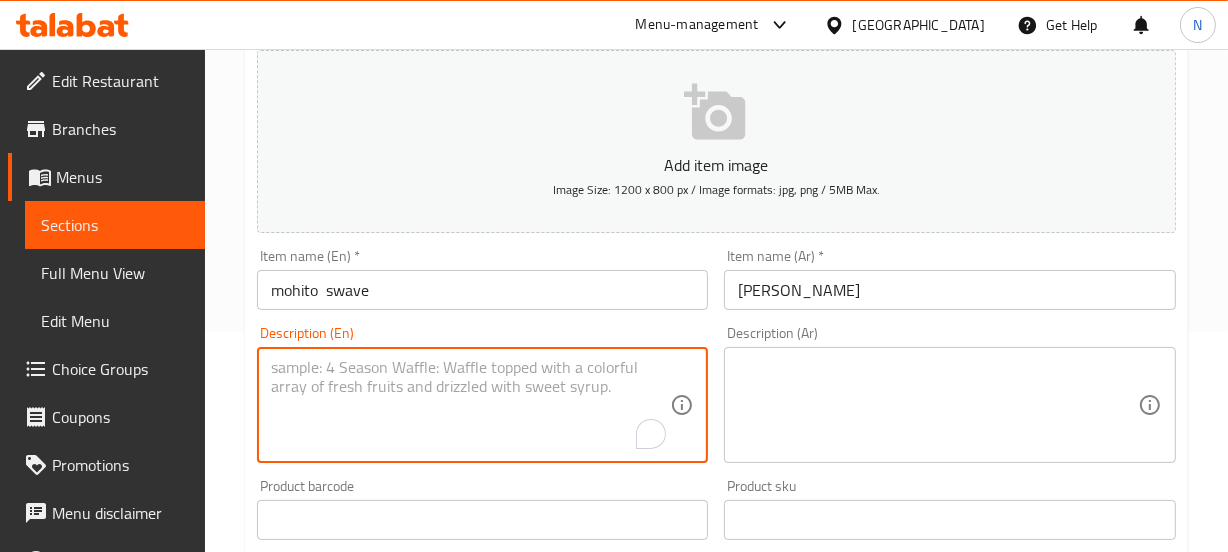 click at bounding box center (471, 405) 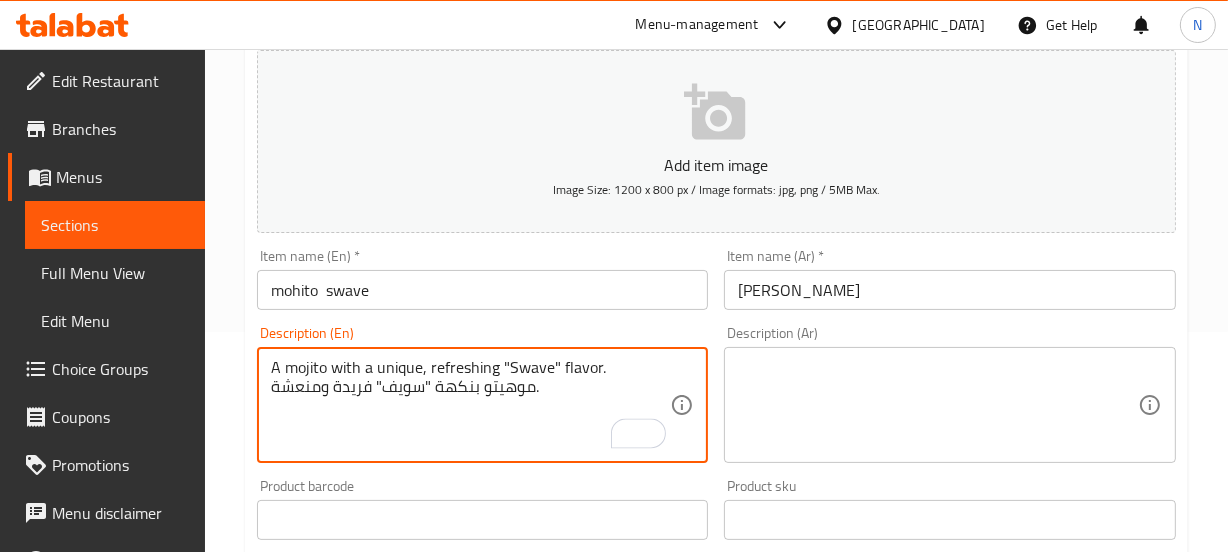 drag, startPoint x: 613, startPoint y: 364, endPoint x: 612, endPoint y: 385, distance: 21.023796 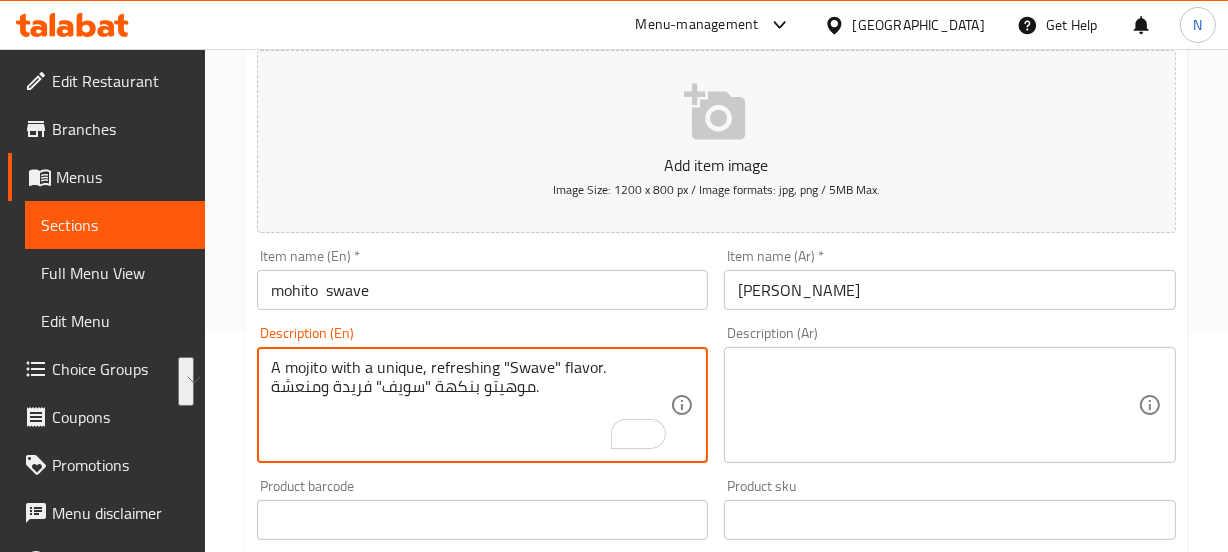 drag, startPoint x: 607, startPoint y: 359, endPoint x: 600, endPoint y: 408, distance: 49.497475 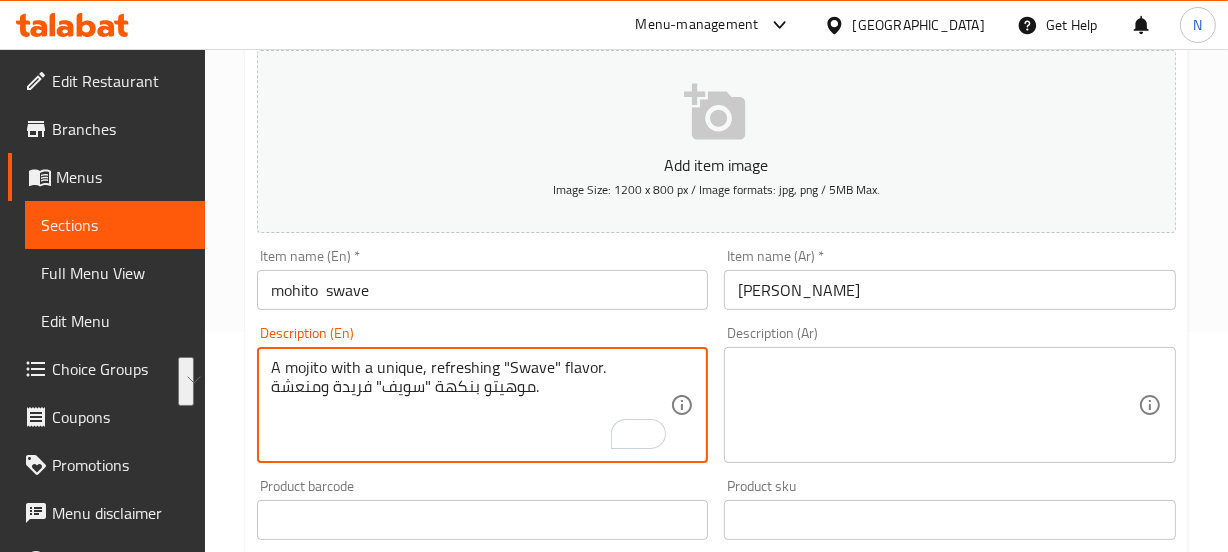 click on "A mojito with a unique, refreshing "Swave" flavor.	موهيتو بنكهة "سويف" فريدة ومنعشة." at bounding box center (471, 405) 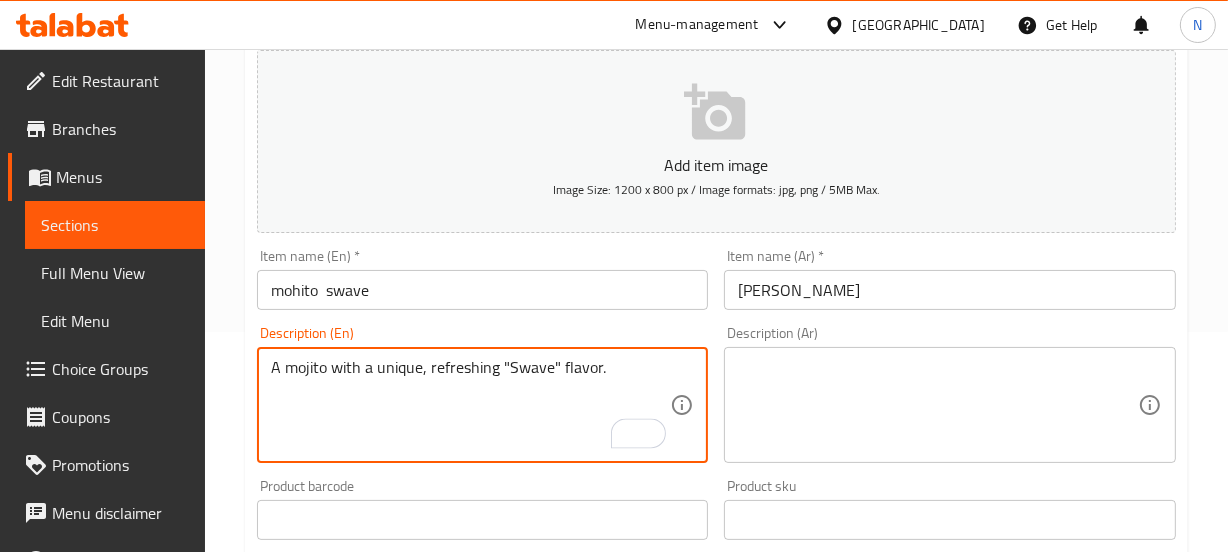type on "A mojito with a unique, refreshing "Swave" flavor." 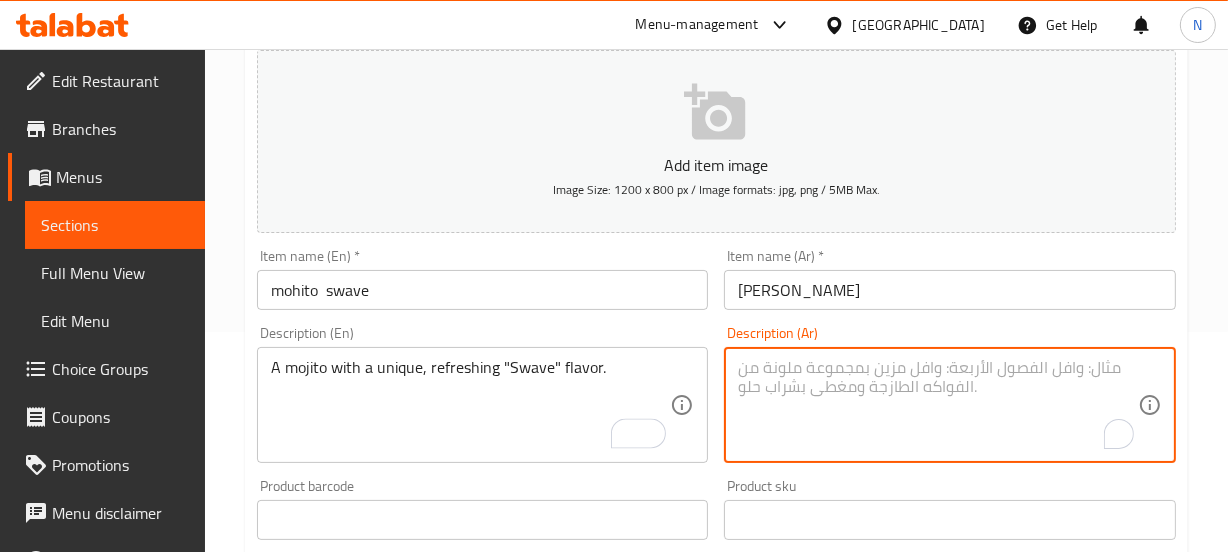 click at bounding box center [938, 405] 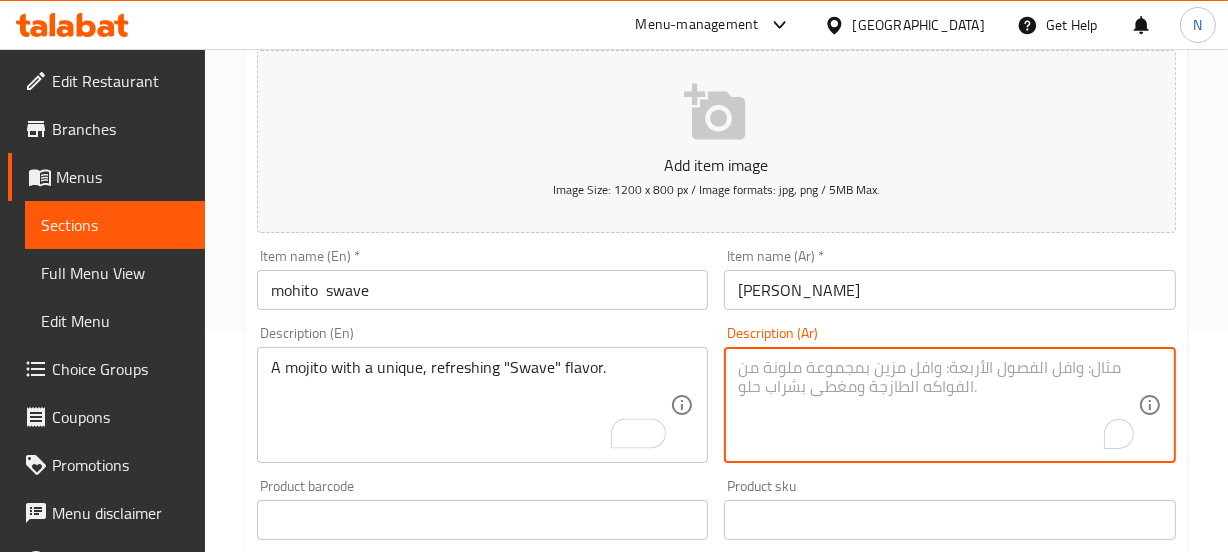 paste on "موهيتو بنكهة "سويف" فريدة ومنعشة." 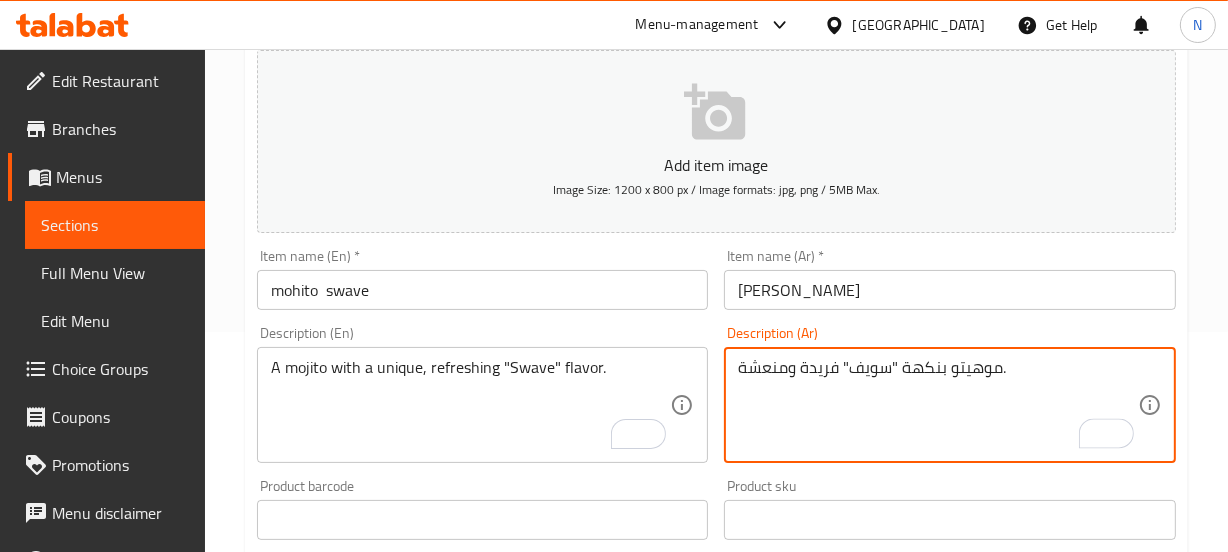 type on "موهيتو بنكهة "سويف" فريدة ومنعشة." 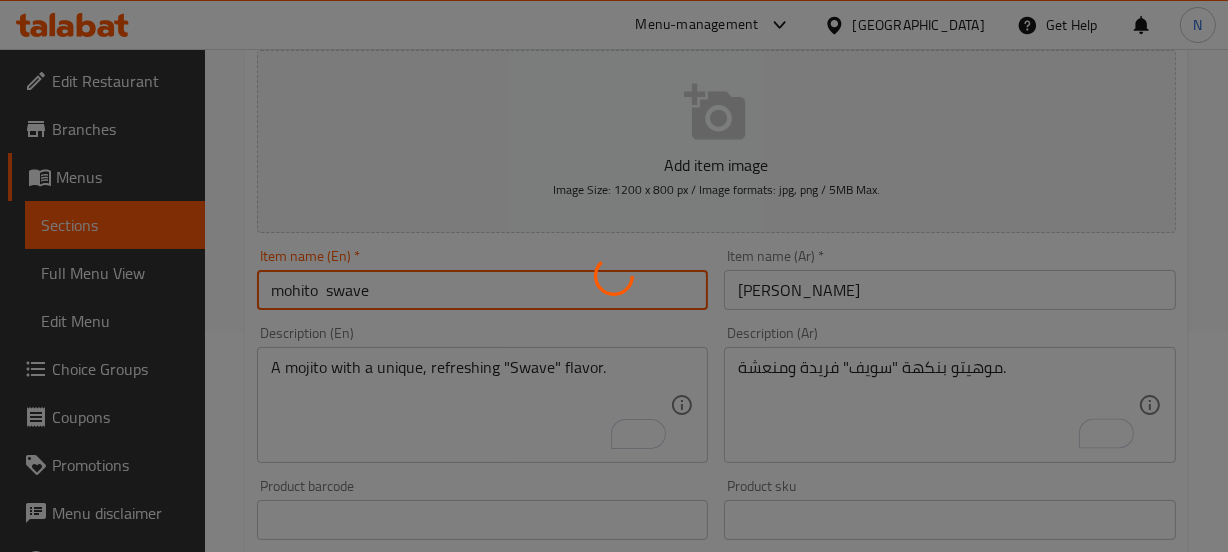 click on "Home / Restaurants management / Menus / Sections / item / update Mohito Flavour   section Update mohito  swave Add item image Image Size: 1200 x 800 px / Image formats: jpg, png / 5MB Max. Item name (En)   * mohito  swave Item name (En)  * Item name (Ar)   * موهيتو سوايف Item name (Ar)  * Description (En) A mojito with a unique, refreshing "Swave" flavor.	 Description (En) Description (Ar) موهيتو بنكهة "سويف" فريدة ومنعشة. Description (Ar) Product barcode Product barcode Product sku Product sku Price   * AED 15 Price  * Price on selection Free item Start Date Start Date End Date End Date Available Days SU MO TU WE TH FR SA Available from ​ ​ Available to ​ ​ Status Active Inactive Exclude from GEM Variations & Choices Add variant ASSIGN CHOICE GROUP Update" at bounding box center [716, 511] 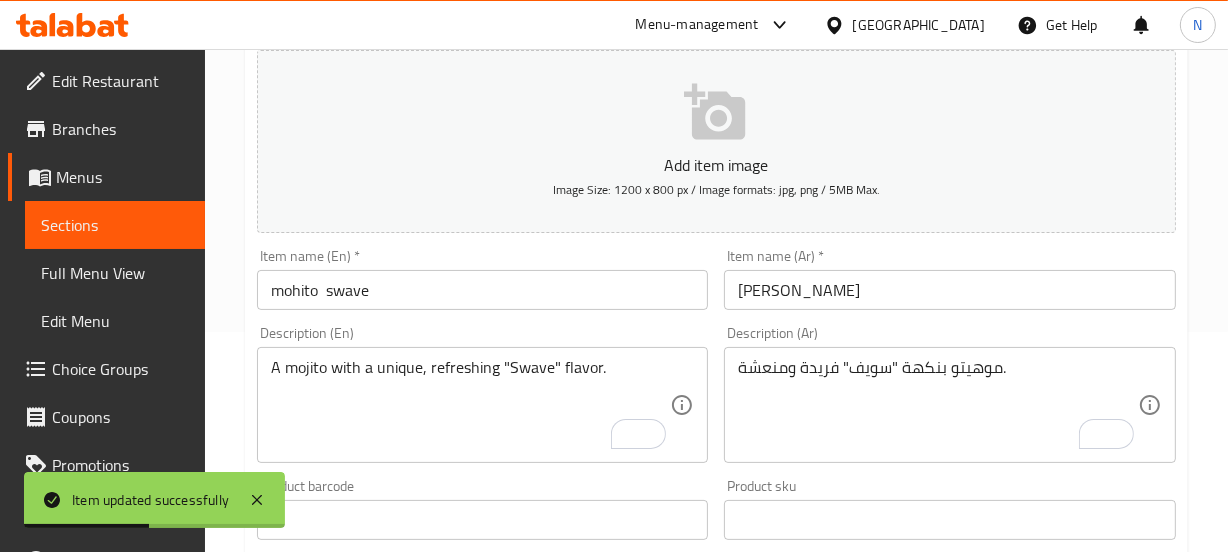 scroll, scrollTop: 0, scrollLeft: 0, axis: both 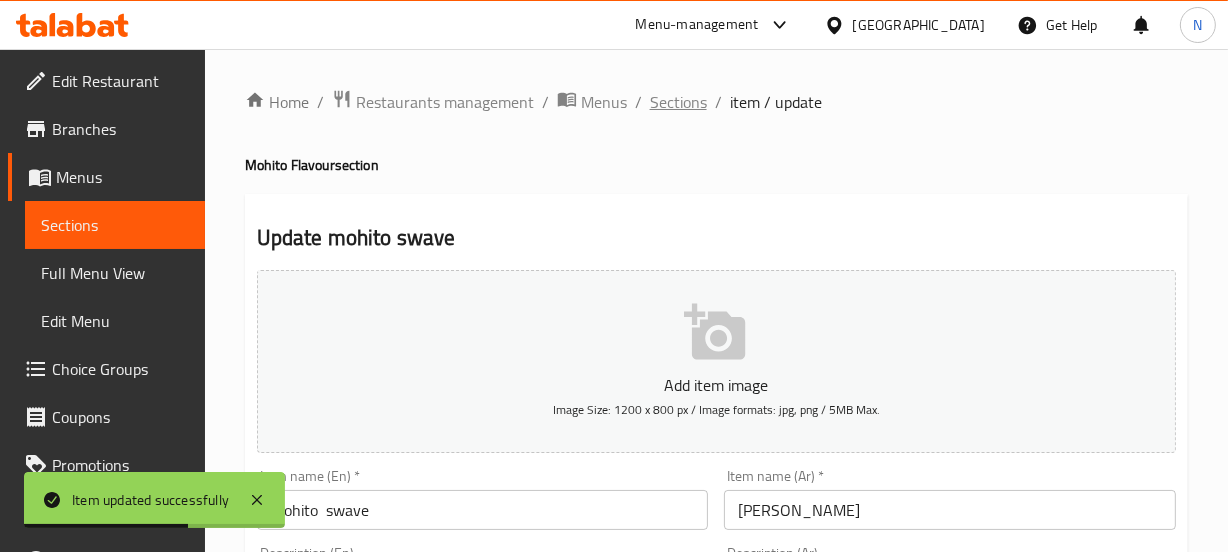 click on "Sections" at bounding box center (678, 102) 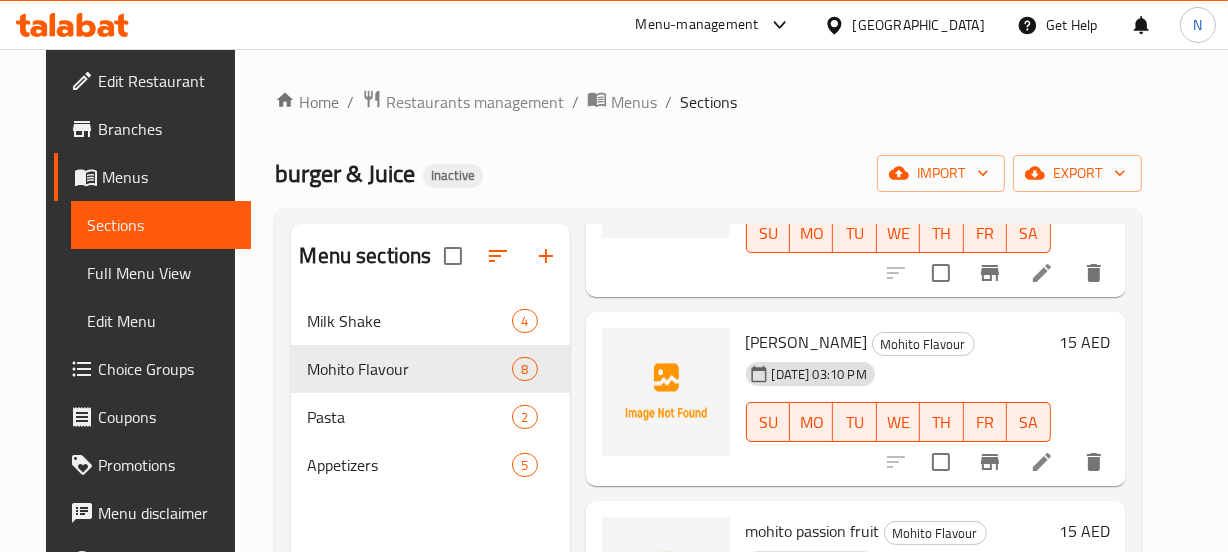 scroll, scrollTop: 660, scrollLeft: 0, axis: vertical 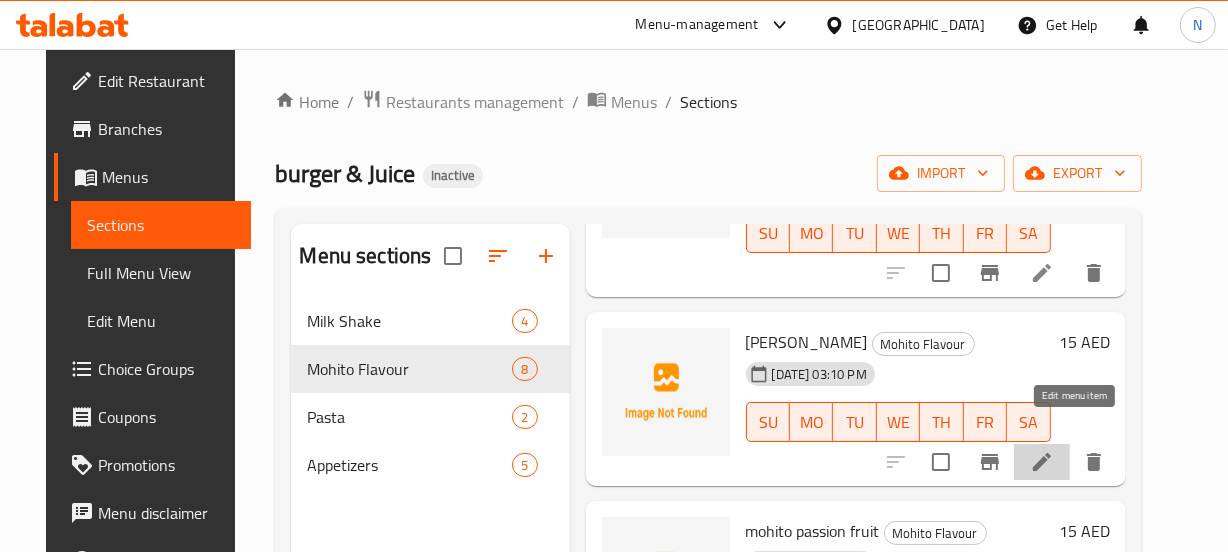 click 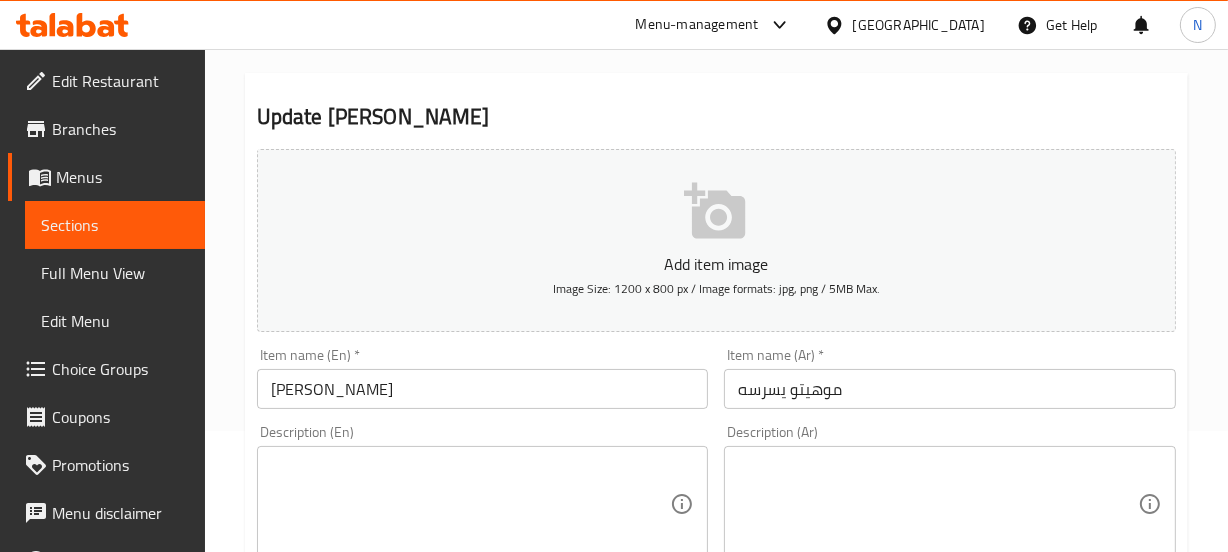 scroll, scrollTop: 0, scrollLeft: 0, axis: both 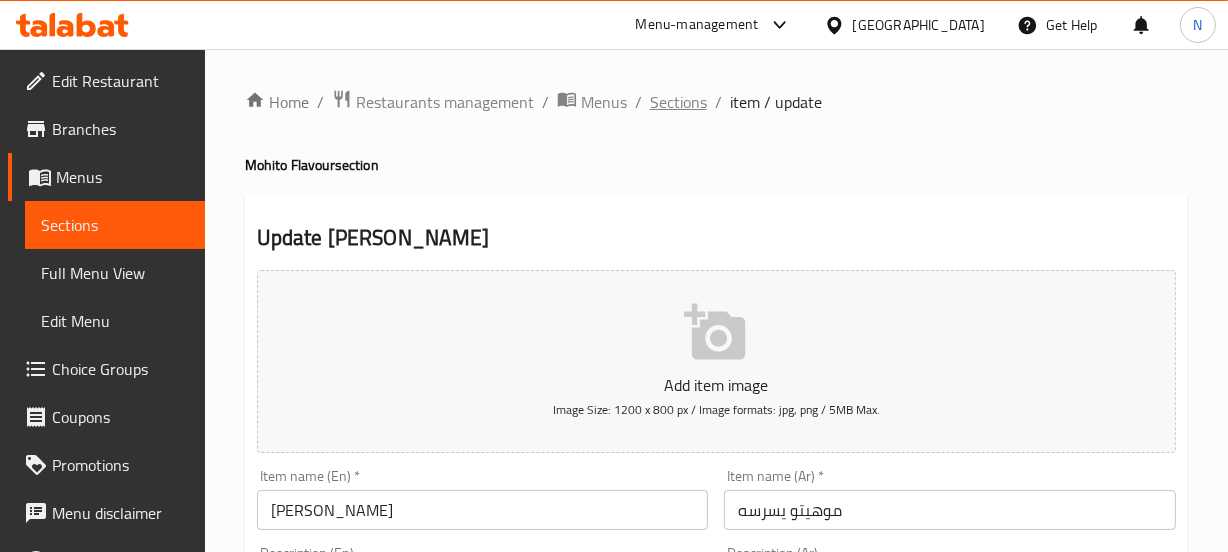 click on "Sections" at bounding box center (678, 102) 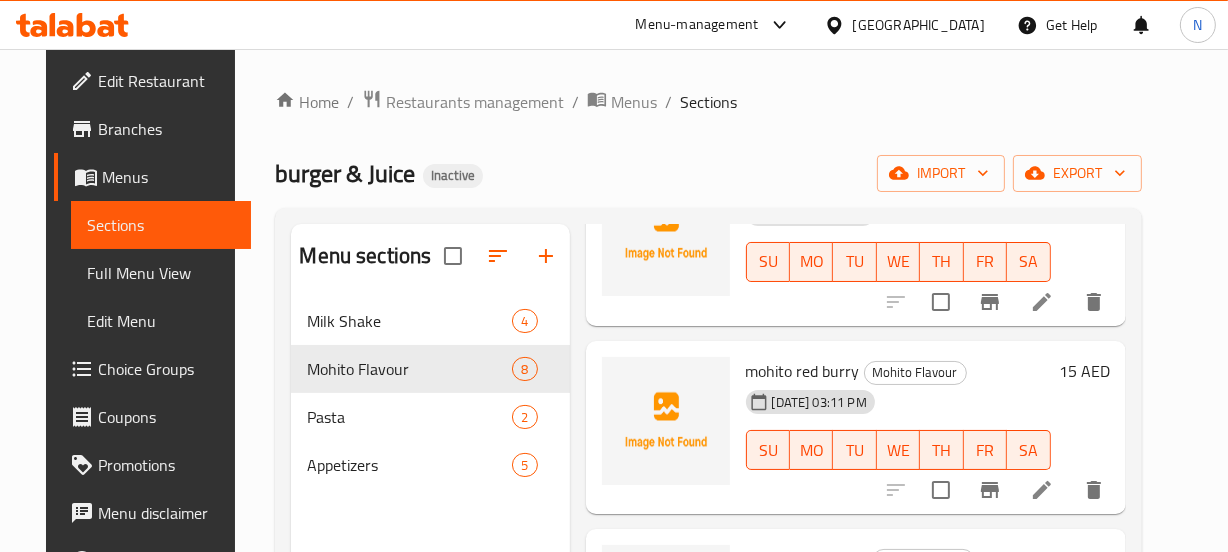 scroll, scrollTop: 979, scrollLeft: 0, axis: vertical 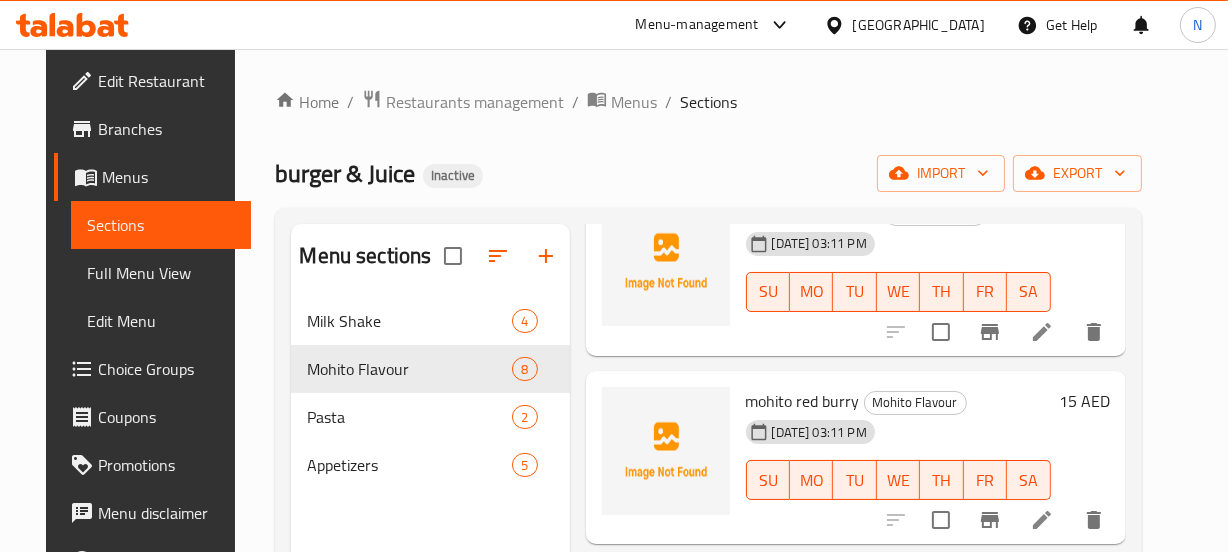 click at bounding box center (995, 332) 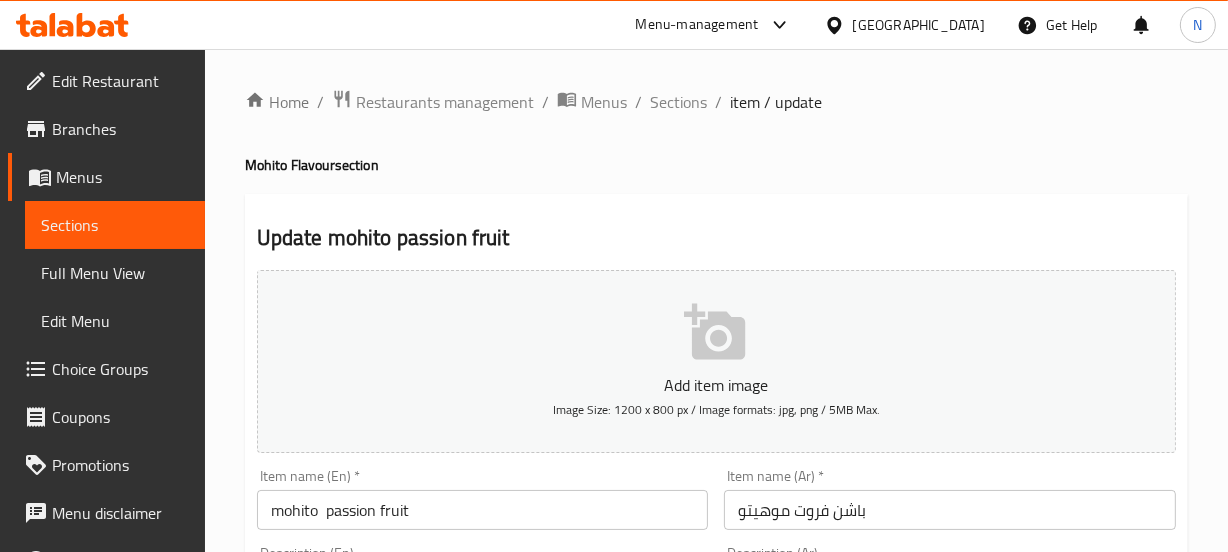 scroll, scrollTop: 244, scrollLeft: 0, axis: vertical 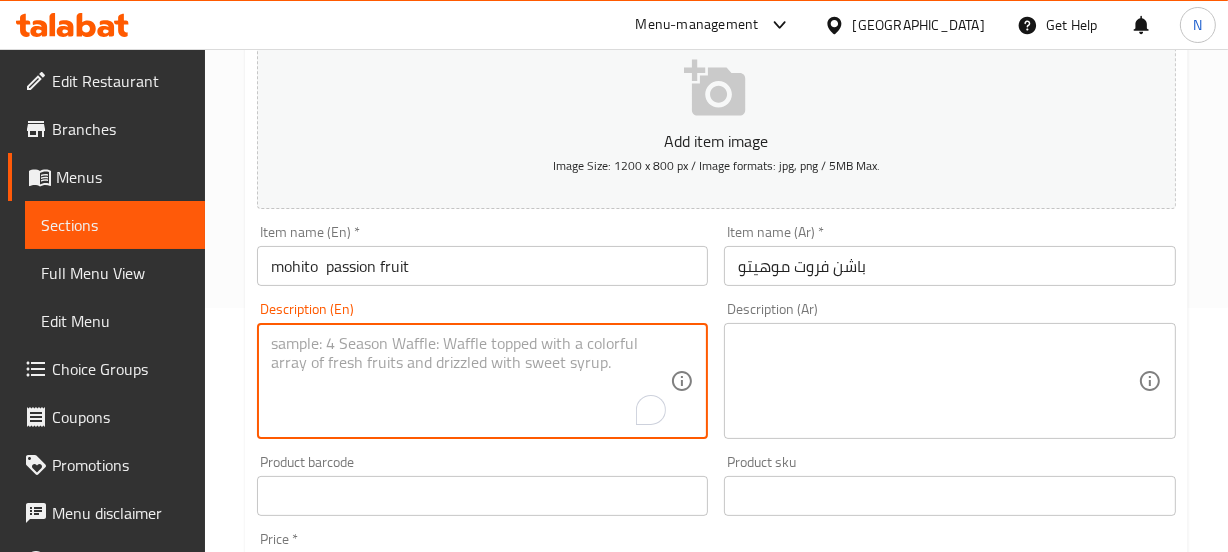 click at bounding box center [471, 381] 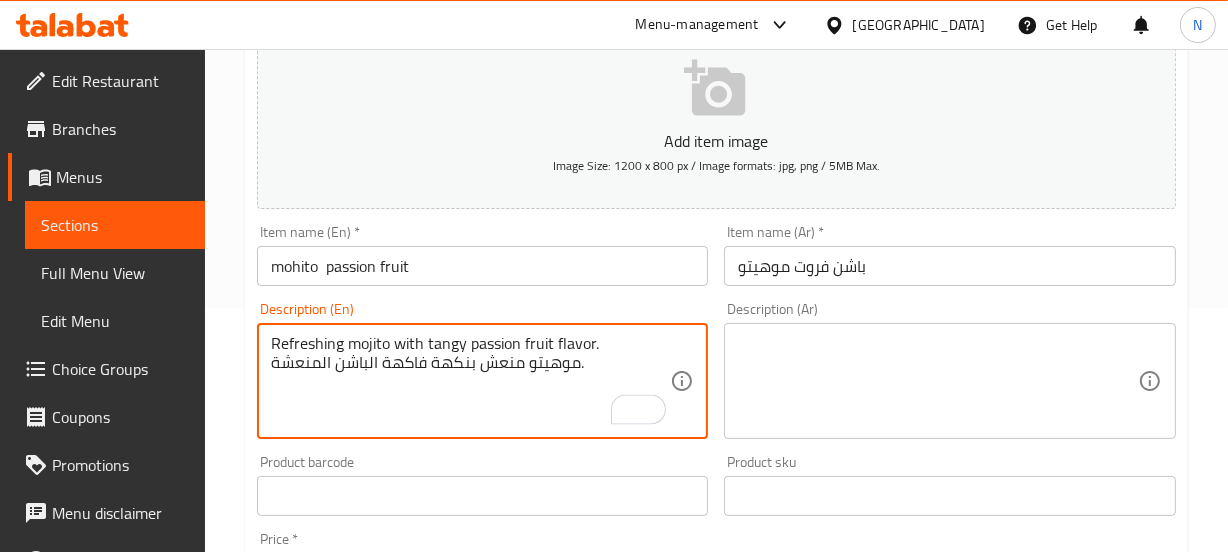 drag, startPoint x: 607, startPoint y: 339, endPoint x: 610, endPoint y: 367, distance: 28.160255 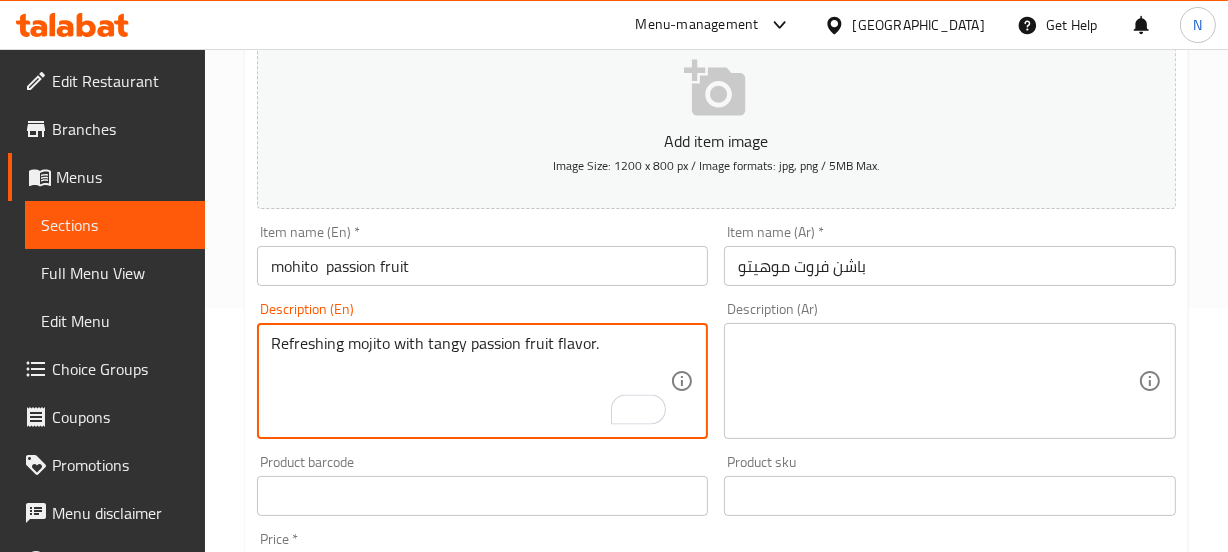 type on "Refreshing mojito with tangy passion fruit flavor." 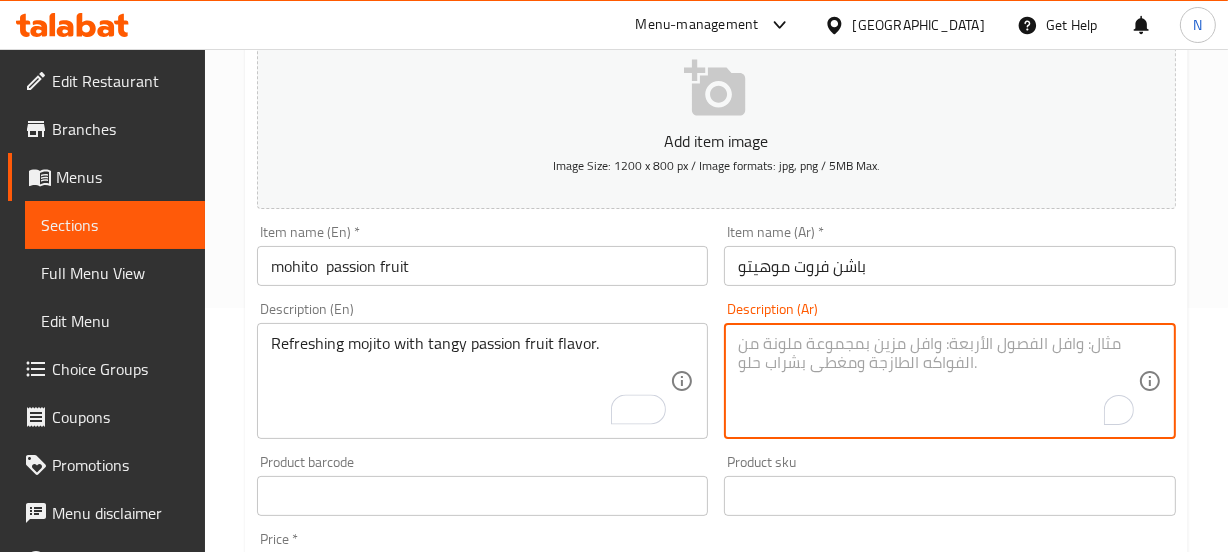click at bounding box center (938, 381) 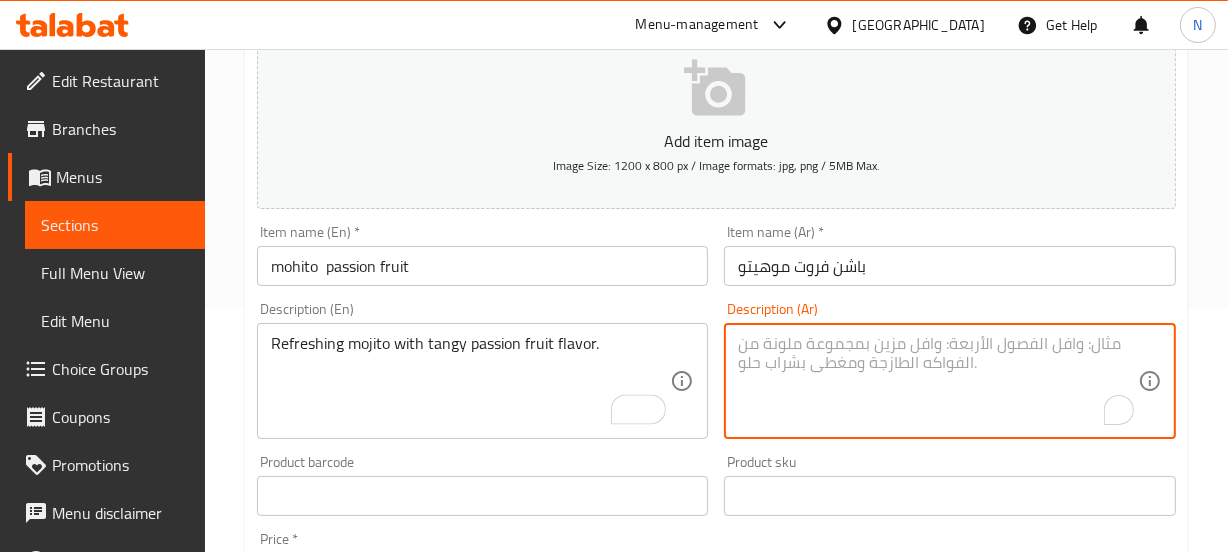 paste on "موهيتو منعش بنكهة فاكهة الباشن المنعشة." 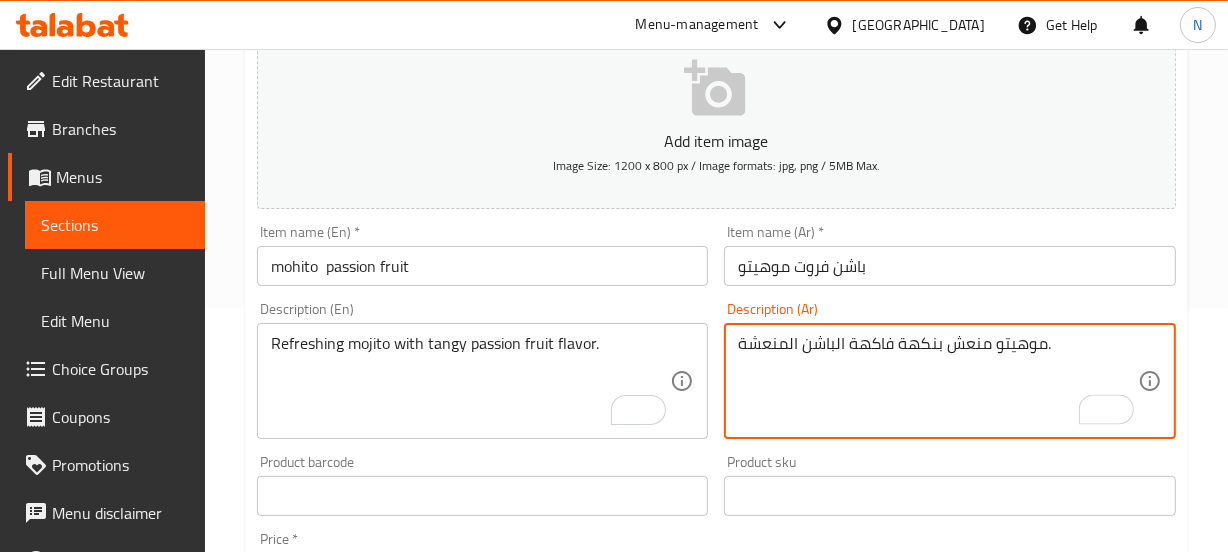 type on "موهيتو منعش بنكهة فاكهة الباشن المنعشة." 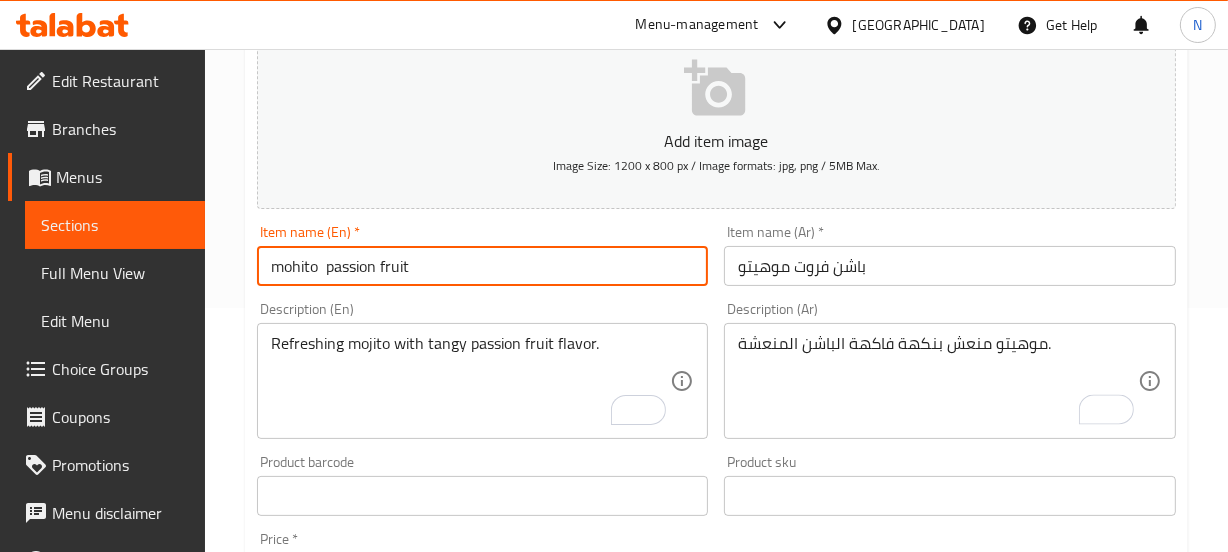 click on "mohito  passion fruit" at bounding box center [483, 266] 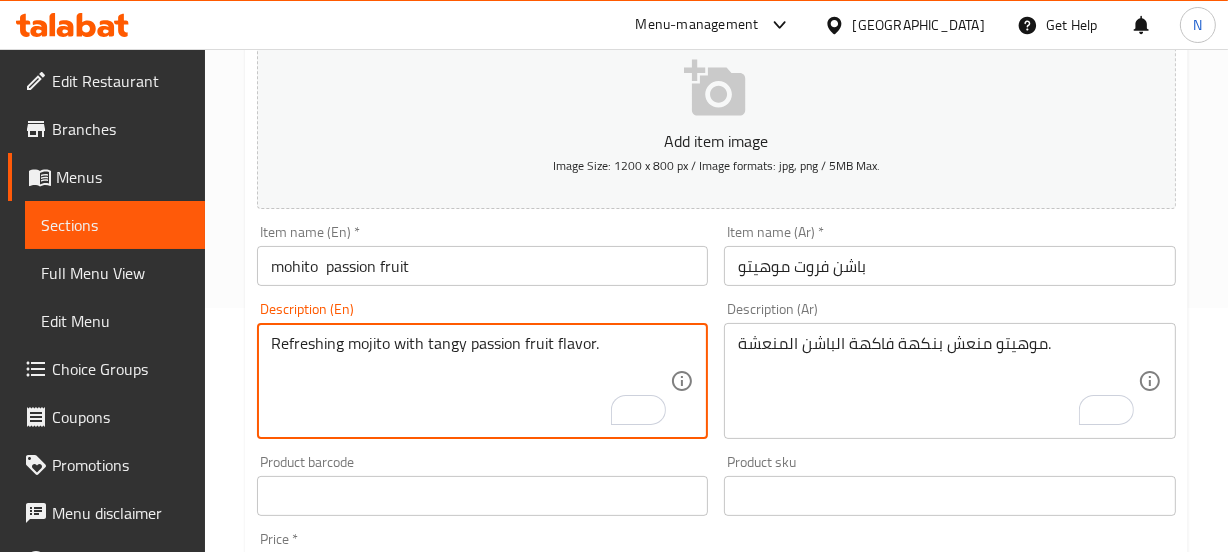 click on "Refreshing mojito with tangy passion fruit flavor." at bounding box center (471, 381) 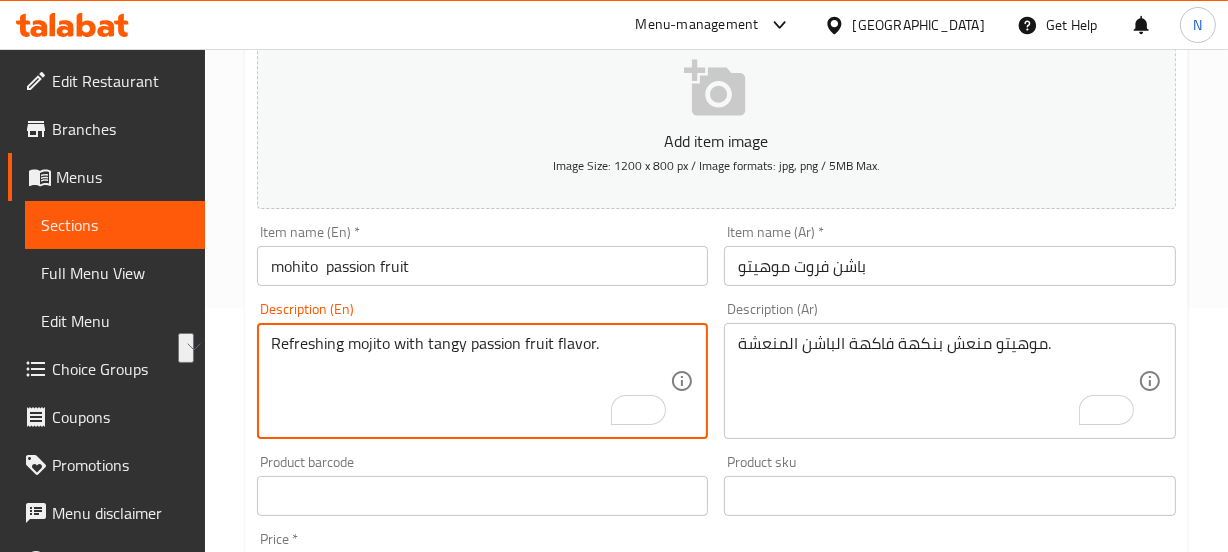 click on "Refreshing mojito with tangy passion fruit flavor." at bounding box center [471, 381] 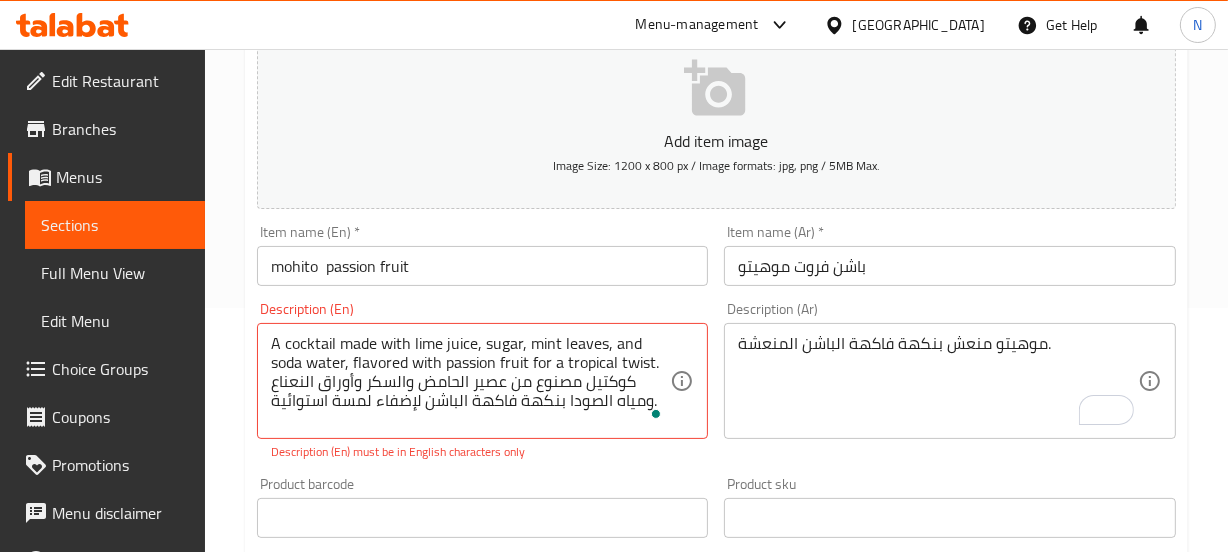 drag, startPoint x: 266, startPoint y: 373, endPoint x: 275, endPoint y: 397, distance: 25.632011 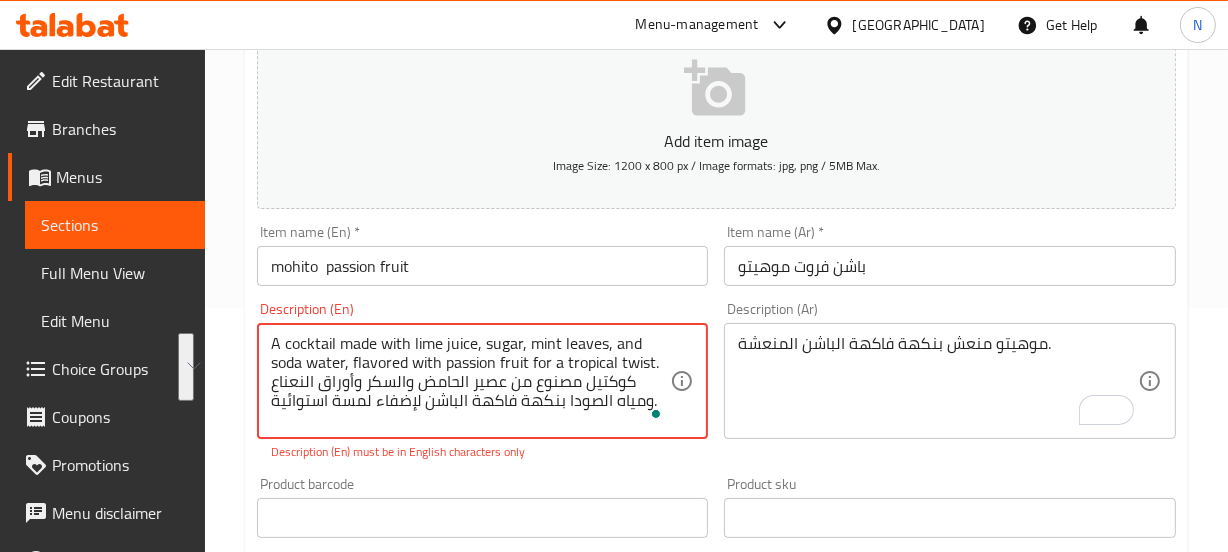 drag, startPoint x: 630, startPoint y: 373, endPoint x: 640, endPoint y: 431, distance: 58.855755 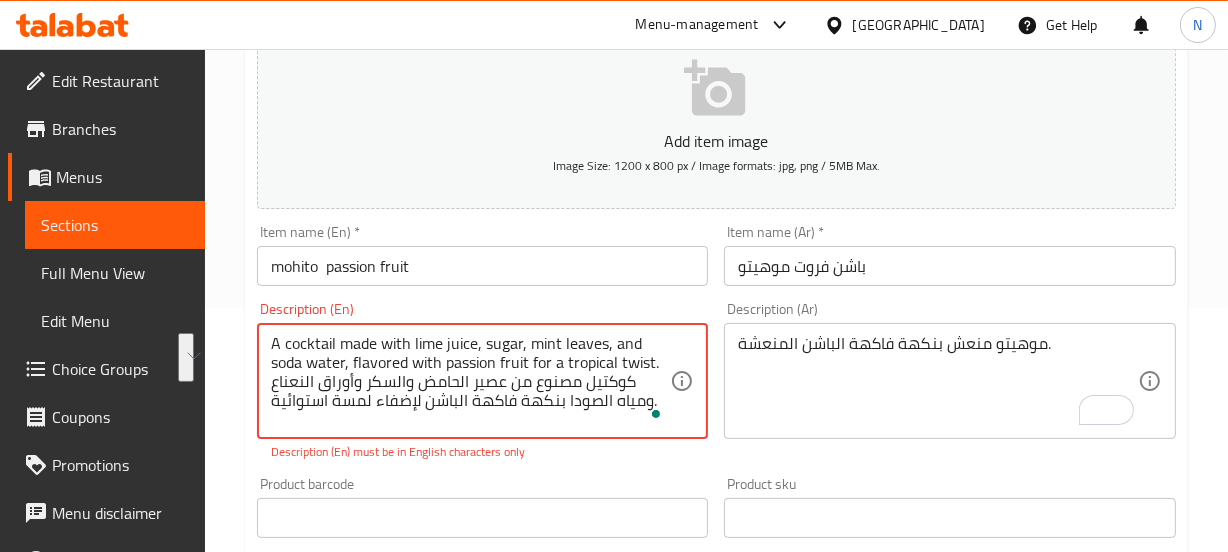 drag, startPoint x: 629, startPoint y: 380, endPoint x: 670, endPoint y: 408, distance: 49.648766 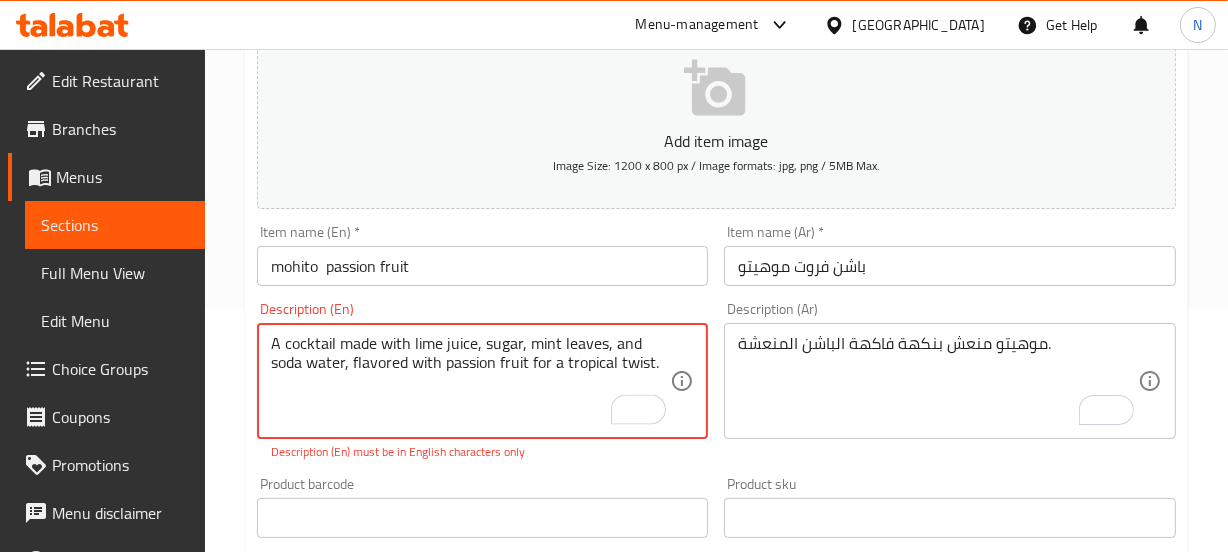 type on "A cocktail made with lime juice, sugar, mint leaves, and soda water, flavored with passion fruit for a tropical twist." 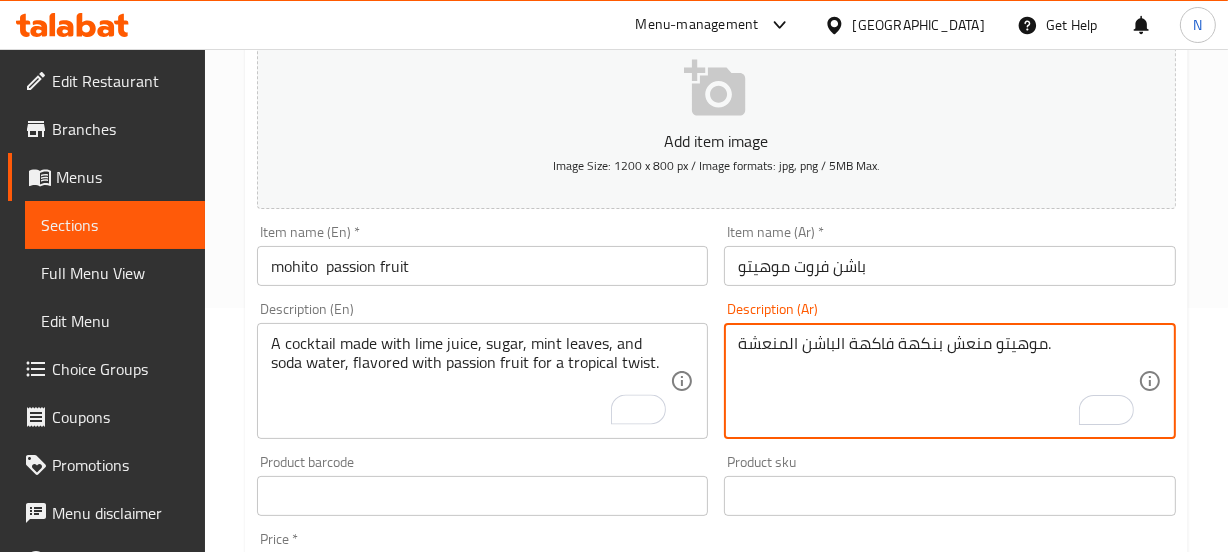 click on "موهيتو منعش بنكهة فاكهة الباشن المنعشة." at bounding box center (938, 381) 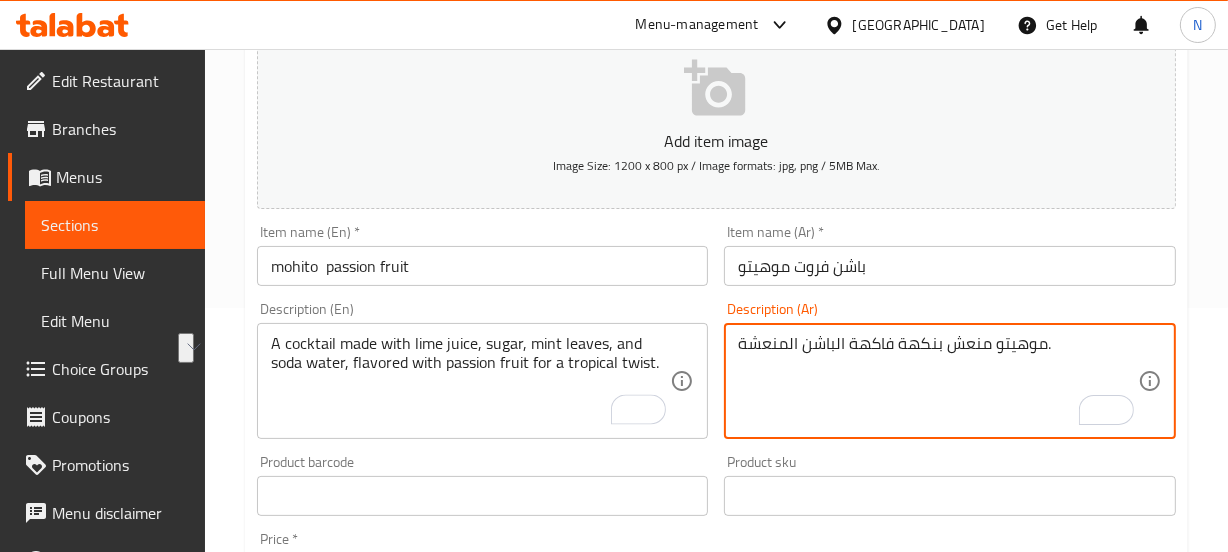 click on "موهيتو منعش بنكهة فاكهة الباشن المنعشة." at bounding box center (938, 381) 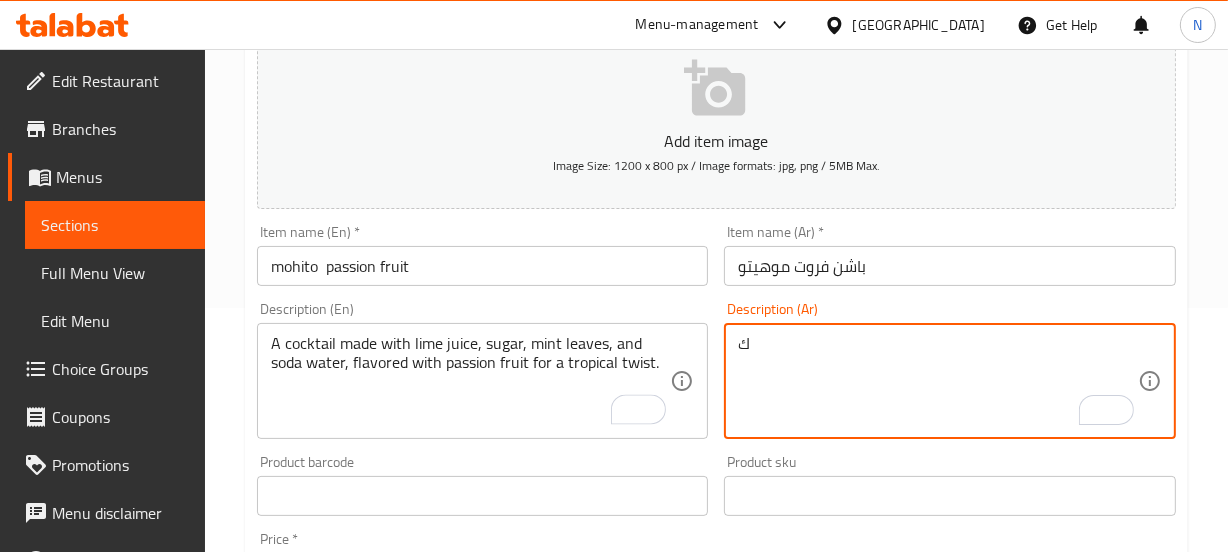 paste on "وكتيل مصنوع من عصير الحامض والسكر وأوراق النعناع ومياه الصودا بنكهة فاكهة الباشن لإضفاء لمسة استوائية." 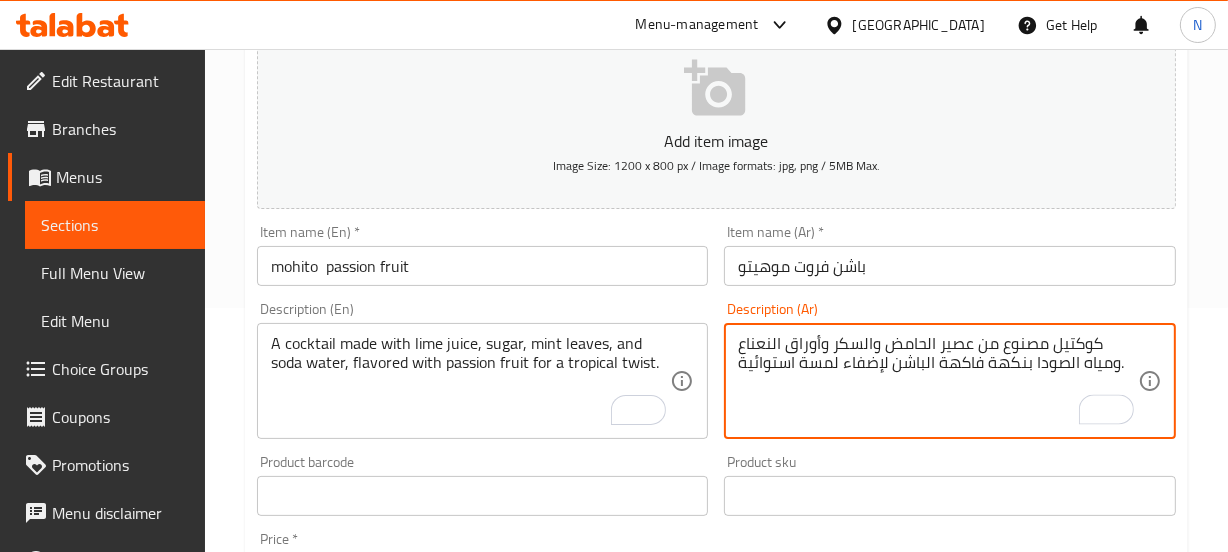 type on "كوكتيل مصنوع من عصير الحامض والسكر وأوراق النعناع ومياه الصودا بنكهة فاكهة الباشن لإضفاء لمسة استوائية." 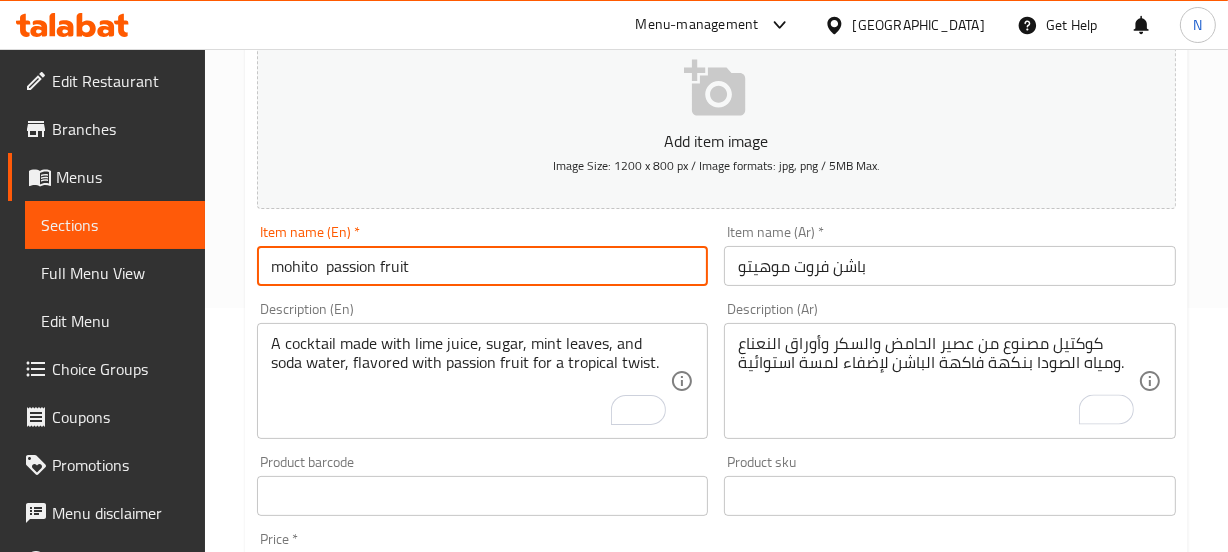 click on "mohito  passion fruit" at bounding box center [483, 266] 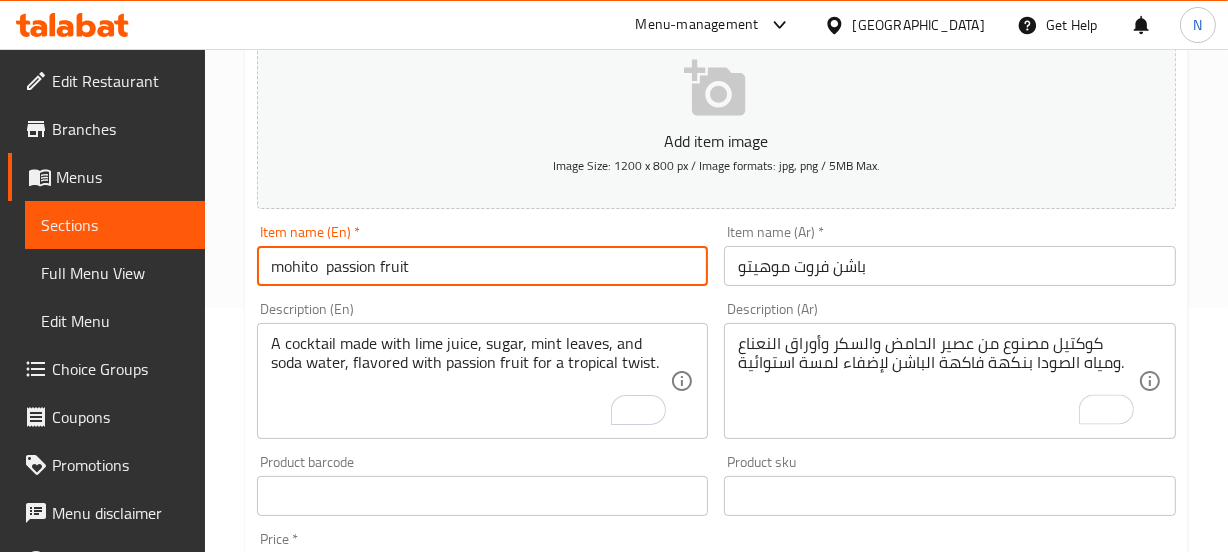 click on "Update" at bounding box center [366, 1082] 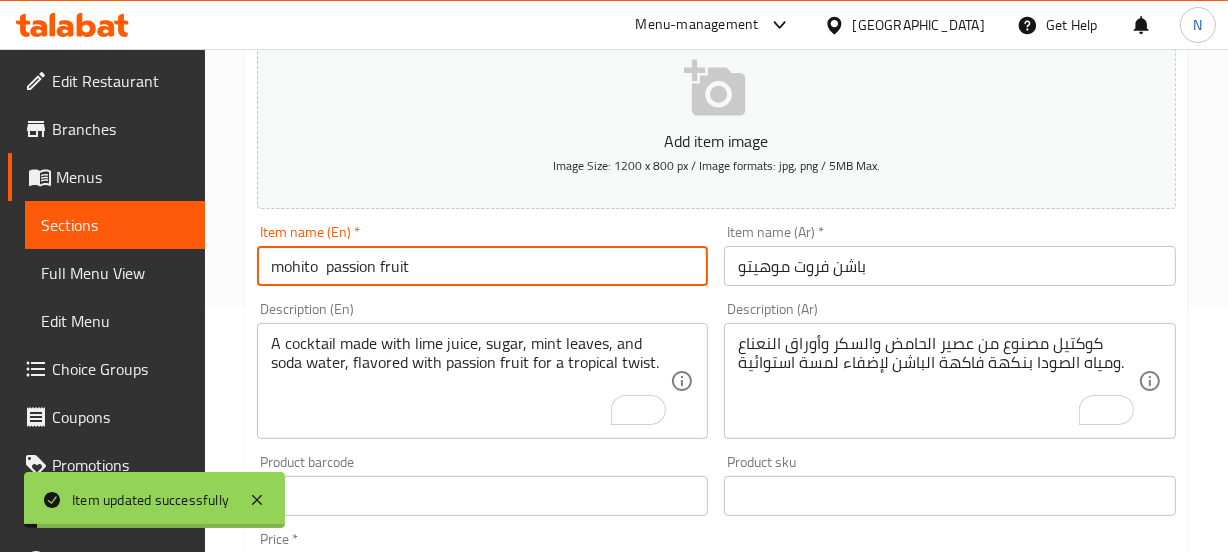 scroll, scrollTop: 0, scrollLeft: 0, axis: both 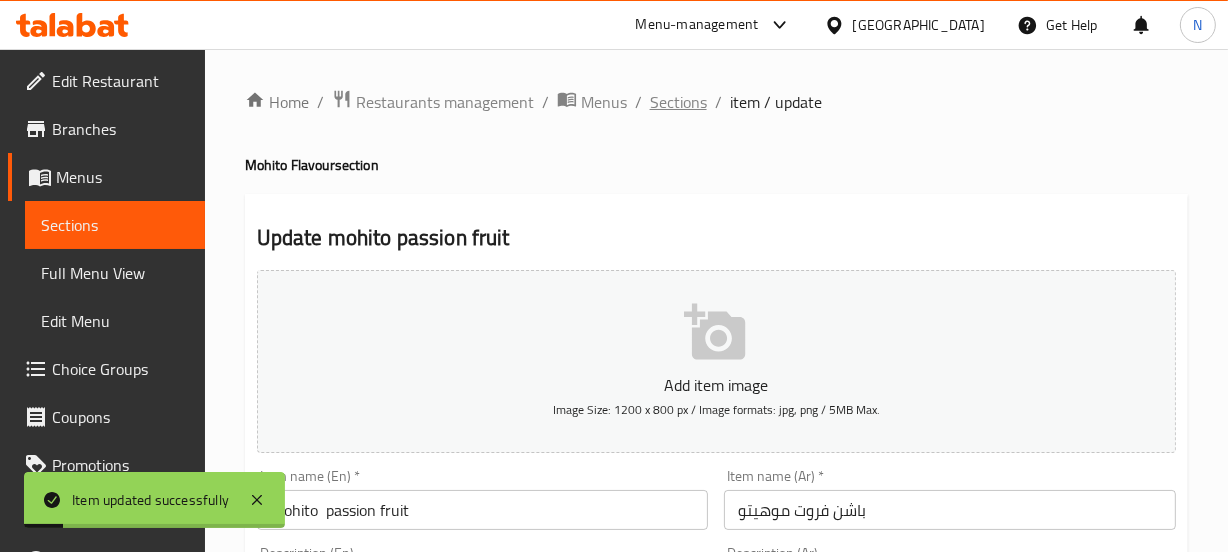 click on "Sections" at bounding box center (678, 102) 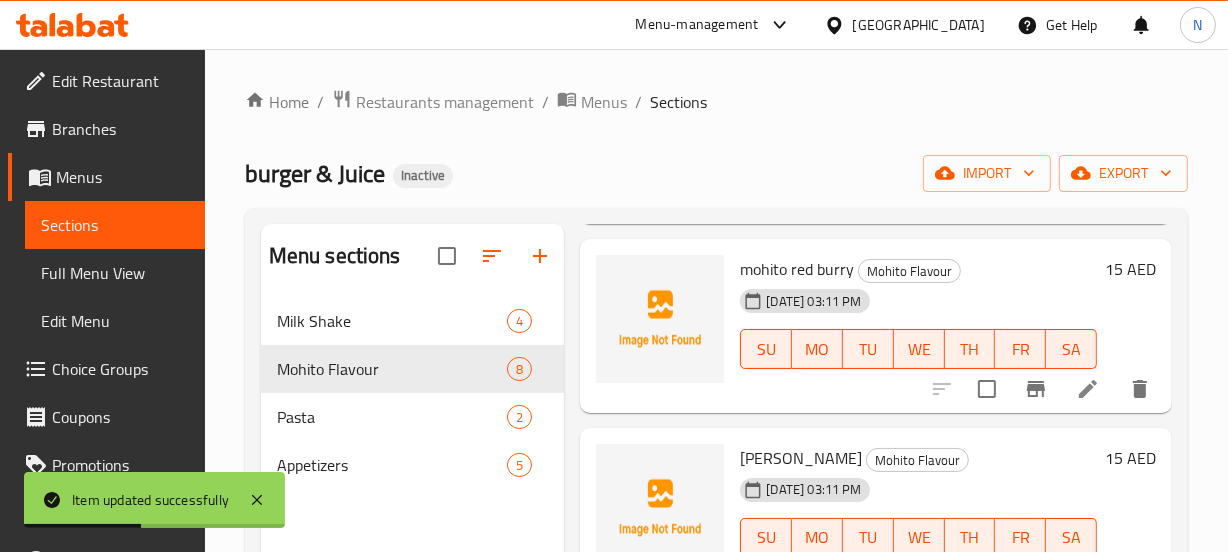 scroll, scrollTop: 1137, scrollLeft: 0, axis: vertical 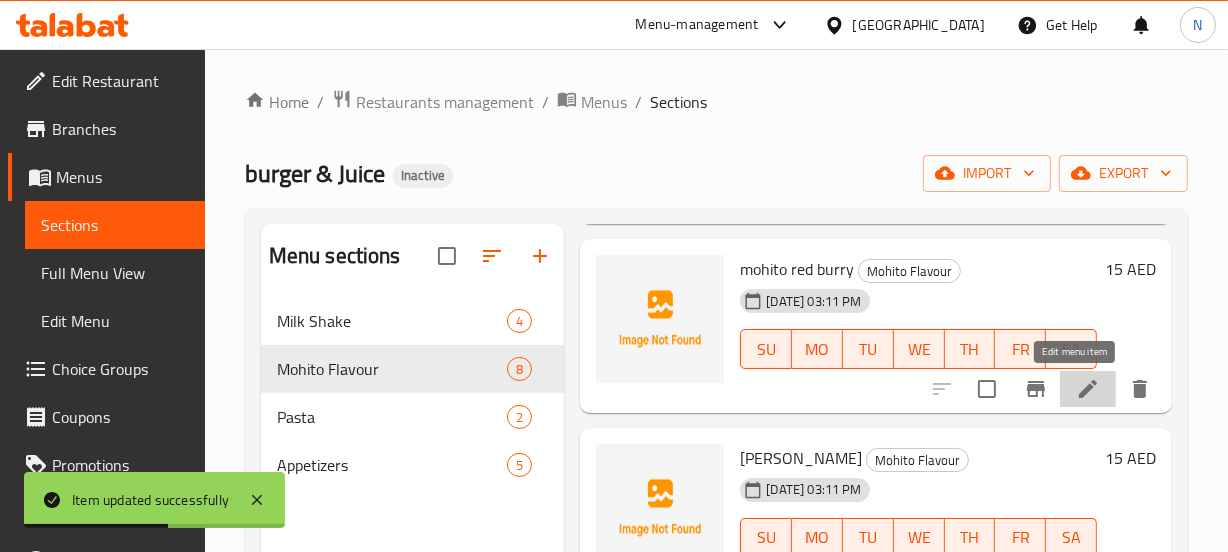 click 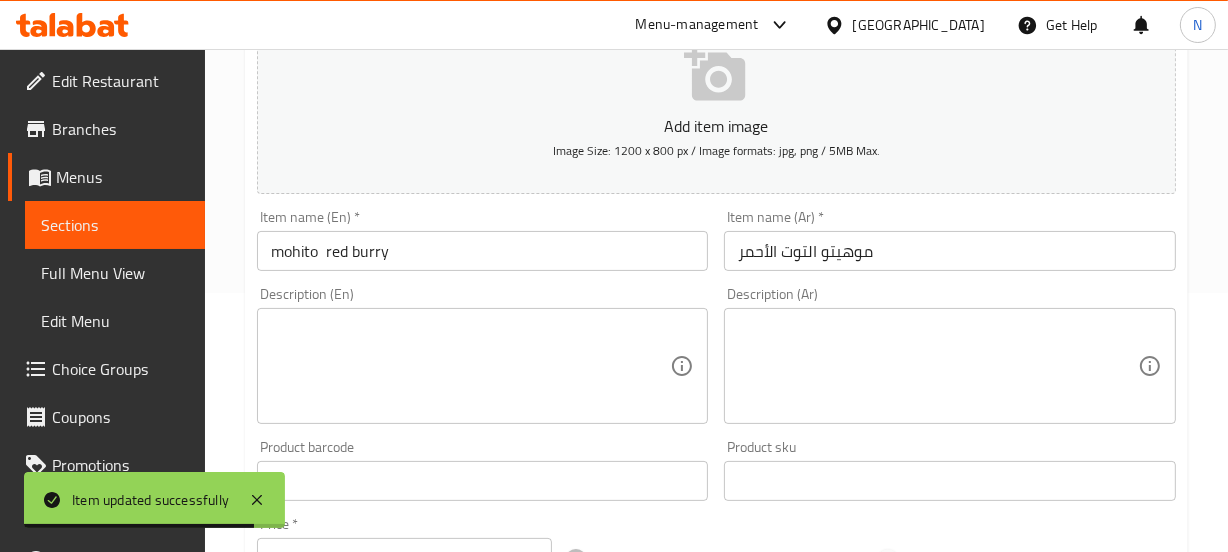 scroll, scrollTop: 260, scrollLeft: 0, axis: vertical 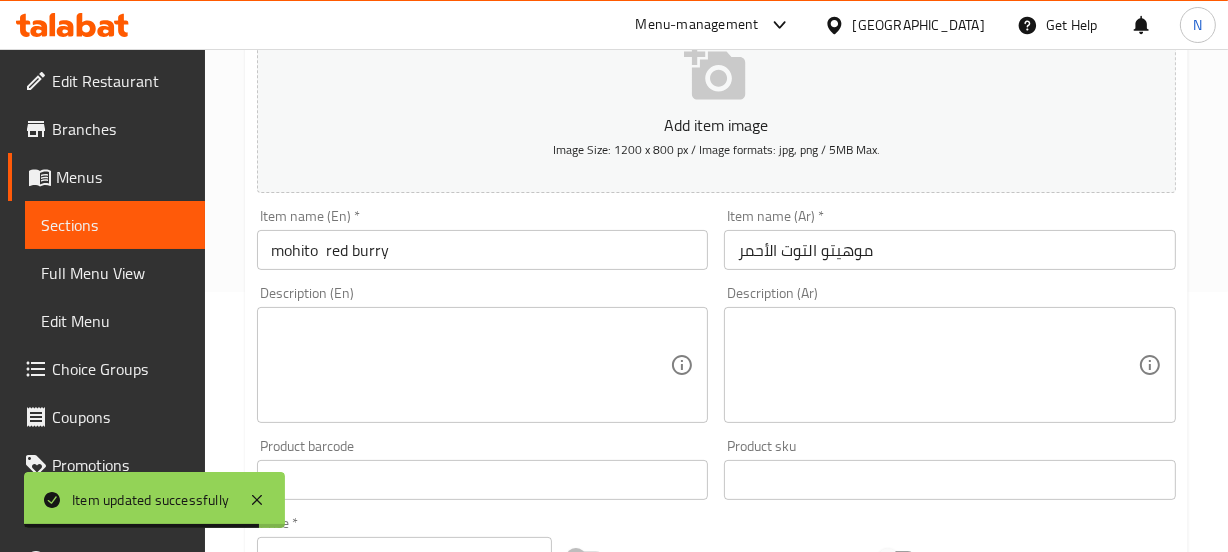 click at bounding box center [471, 365] 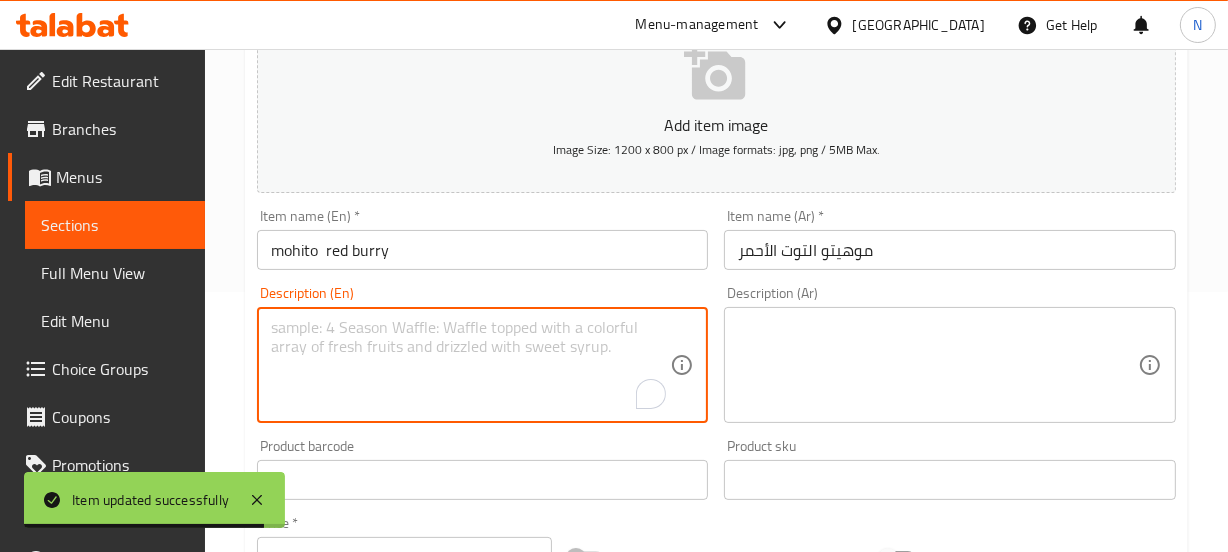 paste on "Refreshing mojito with a sweet and tart red berry flavor.	موهيتو منعش بنكهة التوت الأحمر الحلوة والحامضة." 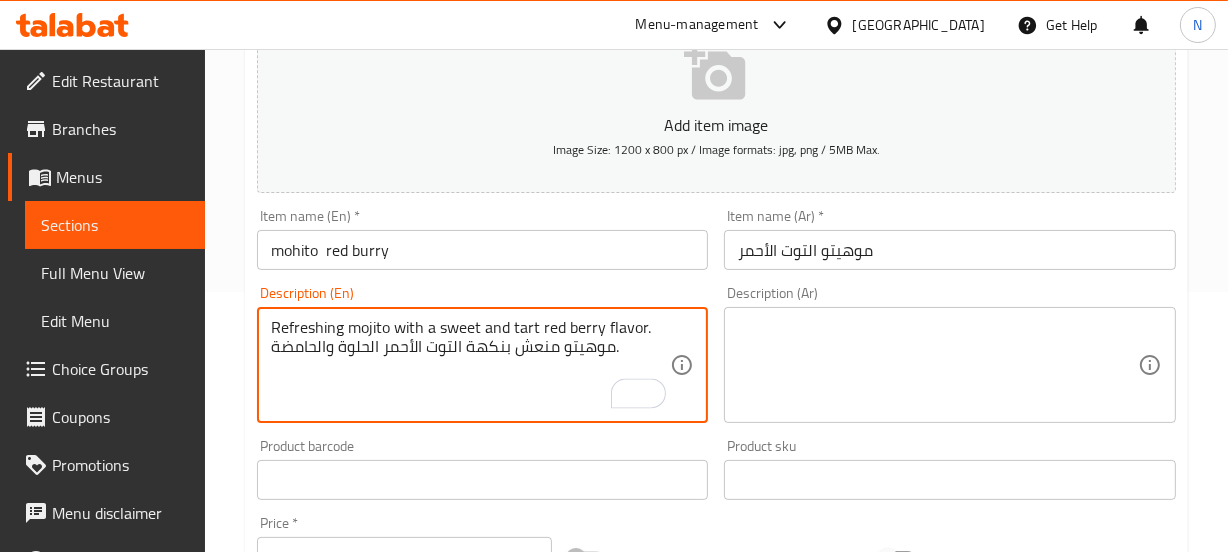 drag, startPoint x: 641, startPoint y: 360, endPoint x: 0, endPoint y: 398, distance: 642.12537 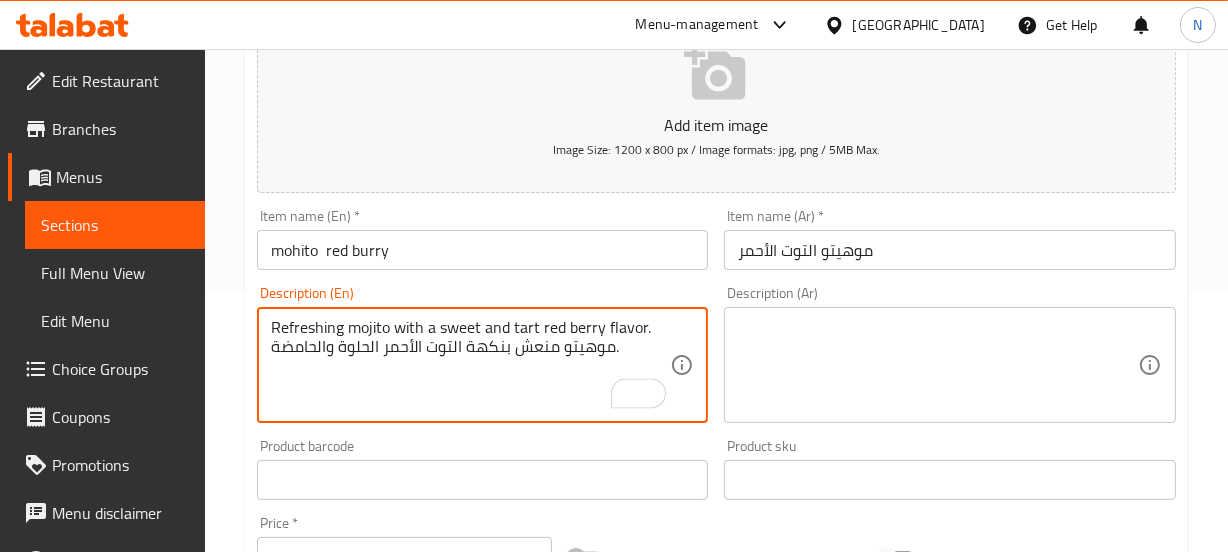click on "Refreshing mojito with a sweet and tart red berry flavor.	موهيتو منعش بنكهة التوت الأحمر الحلوة والحامضة. Description (En)" at bounding box center (483, 365) 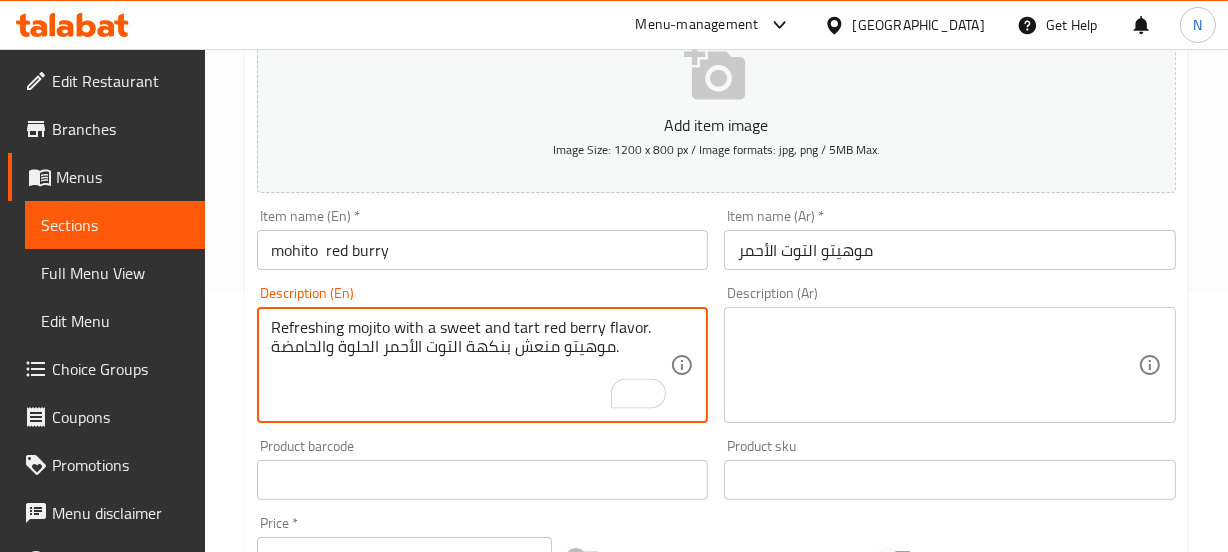 click on "Refreshing mojito with a sweet and tart red berry flavor.	موهيتو منعش بنكهة التوت الأحمر الحلوة والحامضة." at bounding box center (471, 365) 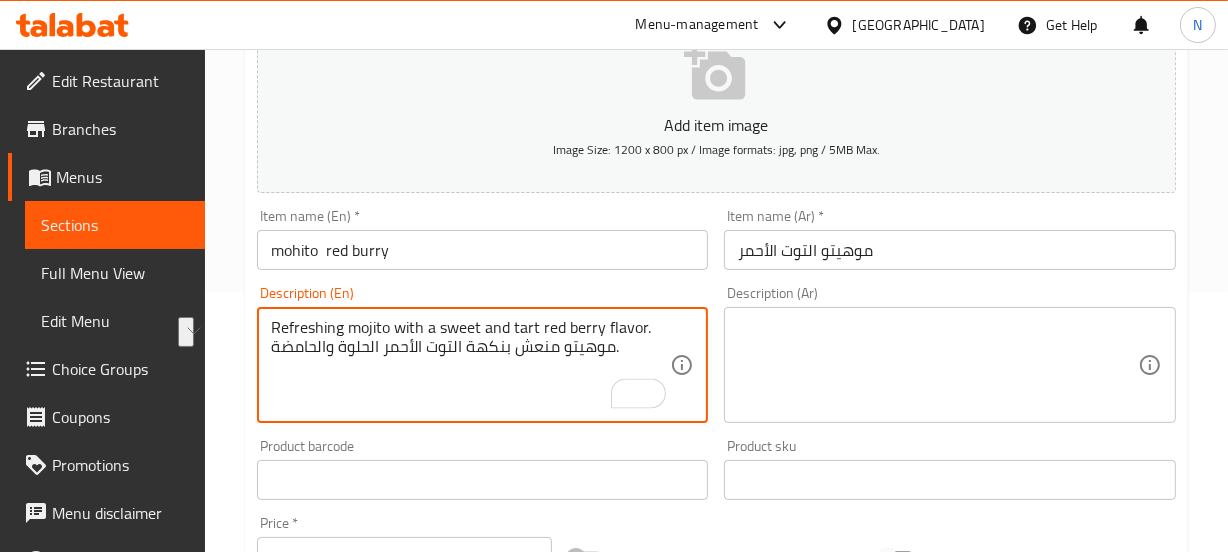 drag, startPoint x: 630, startPoint y: 350, endPoint x: 147, endPoint y: 387, distance: 484.4151 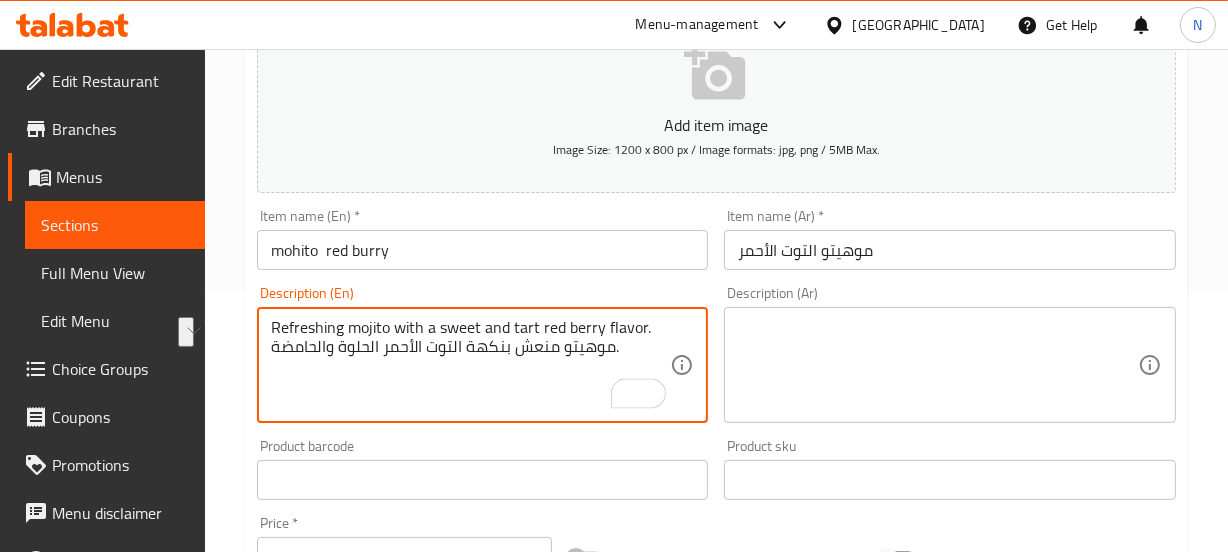 click on "Edit Restaurant   Branches   Menus   Sections   Full Menu View   Edit Menu   Choice Groups   Coupons   Promotions   Menu disclaimer   Upsell   Coverage Report   Grocery Checklist  Version:    1.0.0  Get support on:    Support.OpsPlatform Home / Restaurants management / Menus / Sections / item / update Mohito Flavour   section Update mohito  red burry Add item image Image Size: 1200 x 800 px / Image formats: jpg, png / 5MB Max. Item name (En)   * mohito  red burry Item name (En)  * Item name (Ar)   * موهيتو التوت الأحمر Item name (Ar)  * Description (En) Refreshing mojito with a sweet and tart red berry flavor.	موهيتو منعش بنكهة التوت الأحمر الحلوة والحامضة. Description (En) Description (Ar) Description (Ar) Product barcode Product barcode Product sku Product sku Price   * AED 15 Price  * Price on selection Free item Start Date Start Date End Date End Date Available Days SU MO TU WE TH FR SA Available from ​ ​ Available to ​ ​ Status" at bounding box center (614, 471) 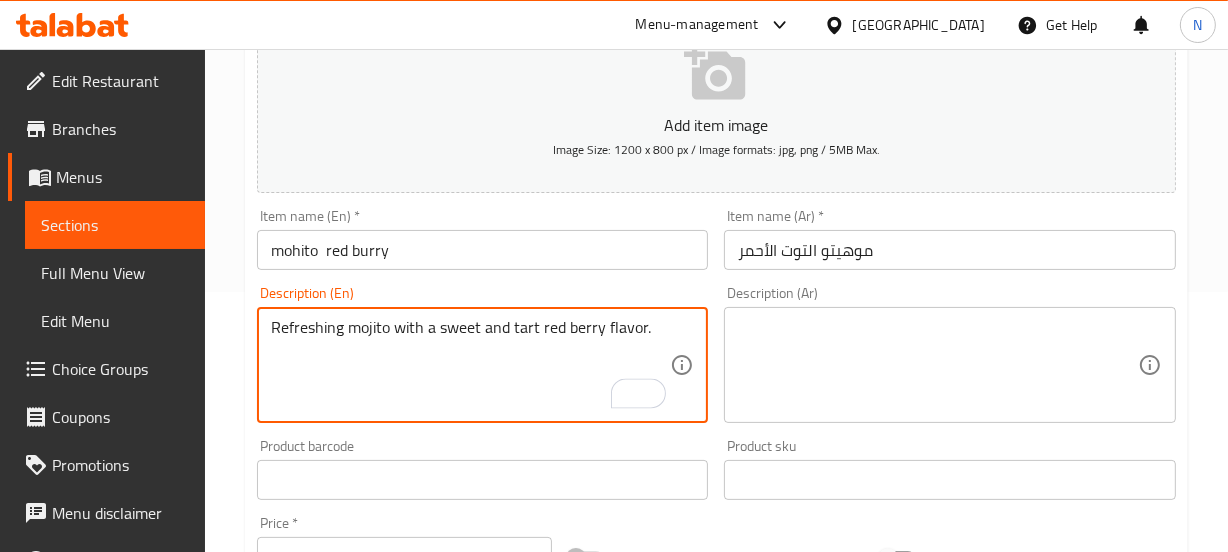 type on "Refreshing mojito with a sweet and tart red berry flavor." 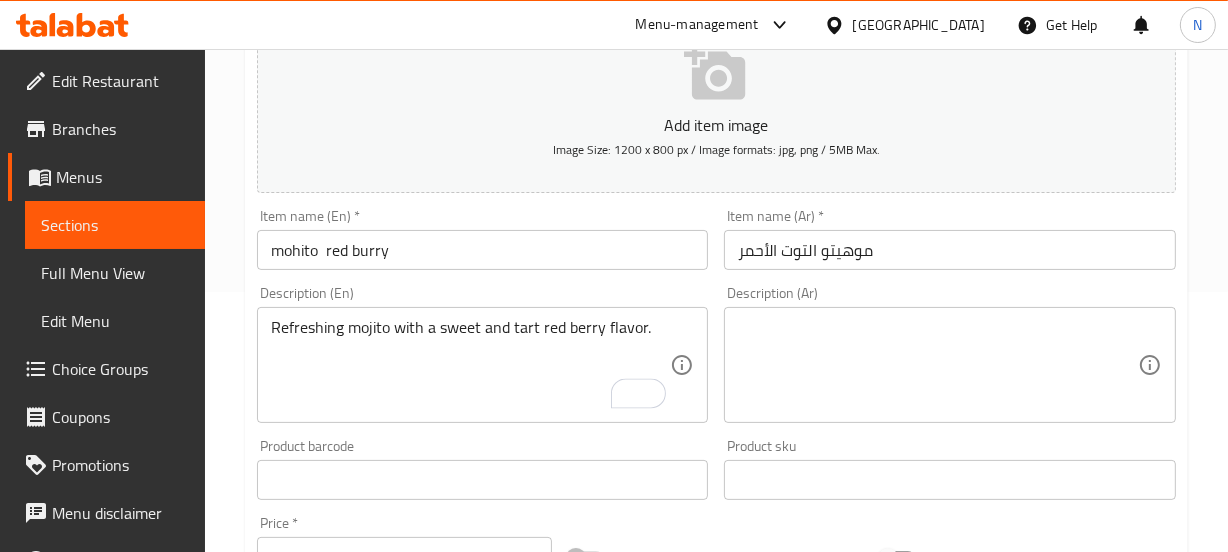 click on "Description (Ar)" at bounding box center [950, 365] 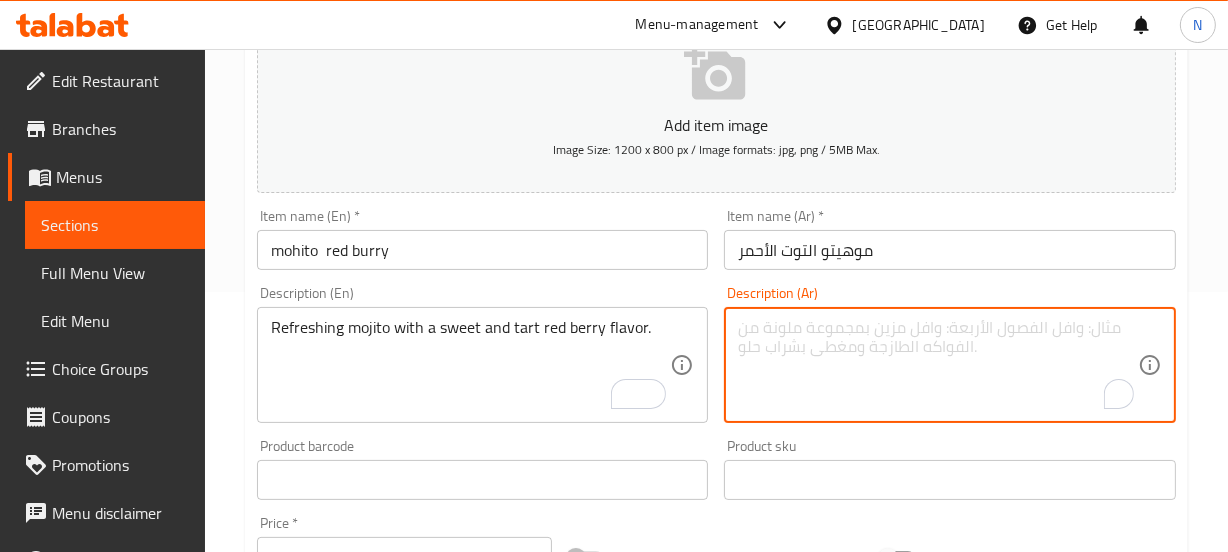 paste on "موهيتو منعش بنكهة التوت الأحمر الحلوة والحامضة." 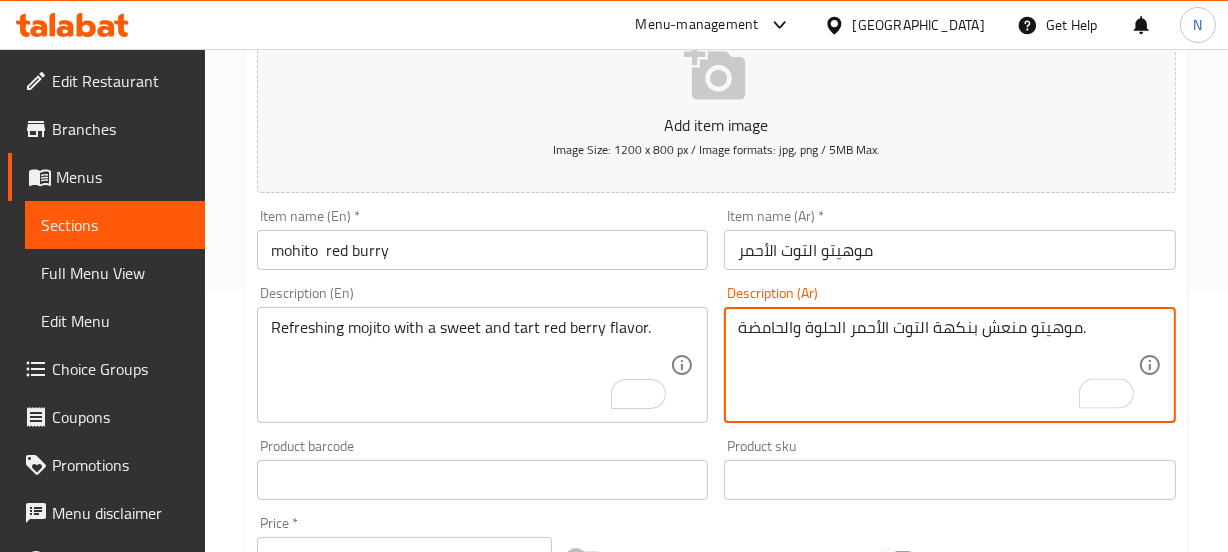 click on "موهيتو منعش بنكهة التوت الأحمر الحلوة والحامضة." at bounding box center [938, 365] 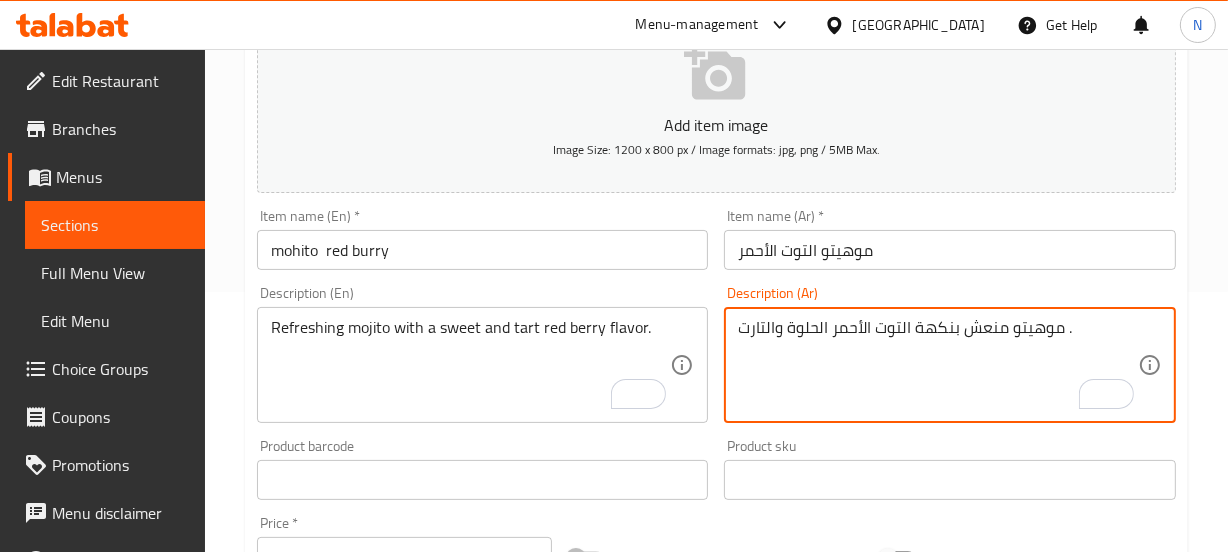 type on "موهيتو منعش بنكهة التوت الأحمر الحلوة والتارت ." 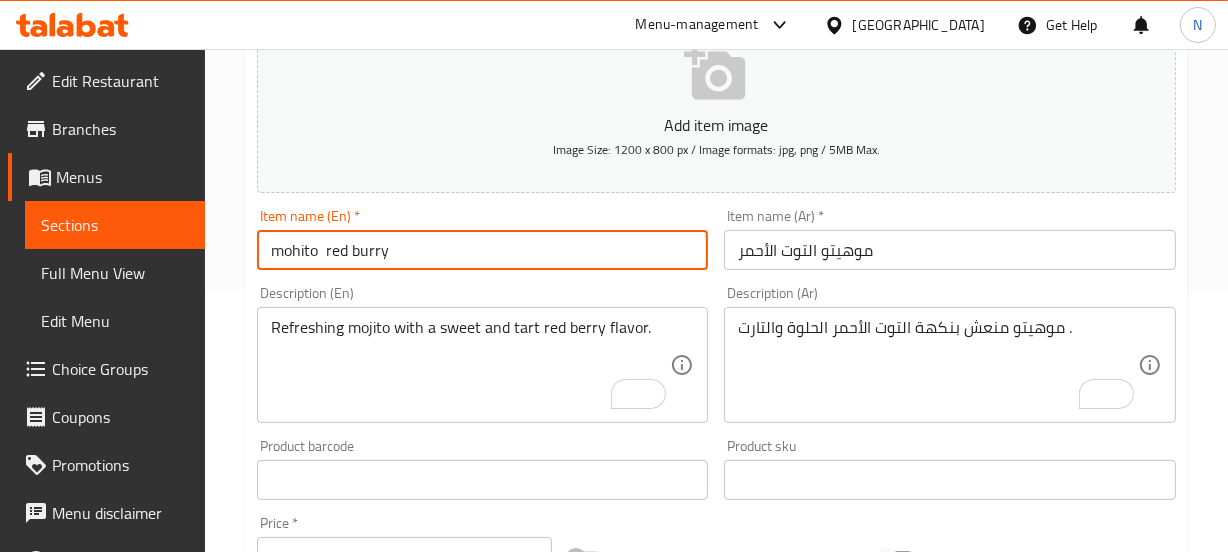 click on "mohito  red burry" at bounding box center [483, 250] 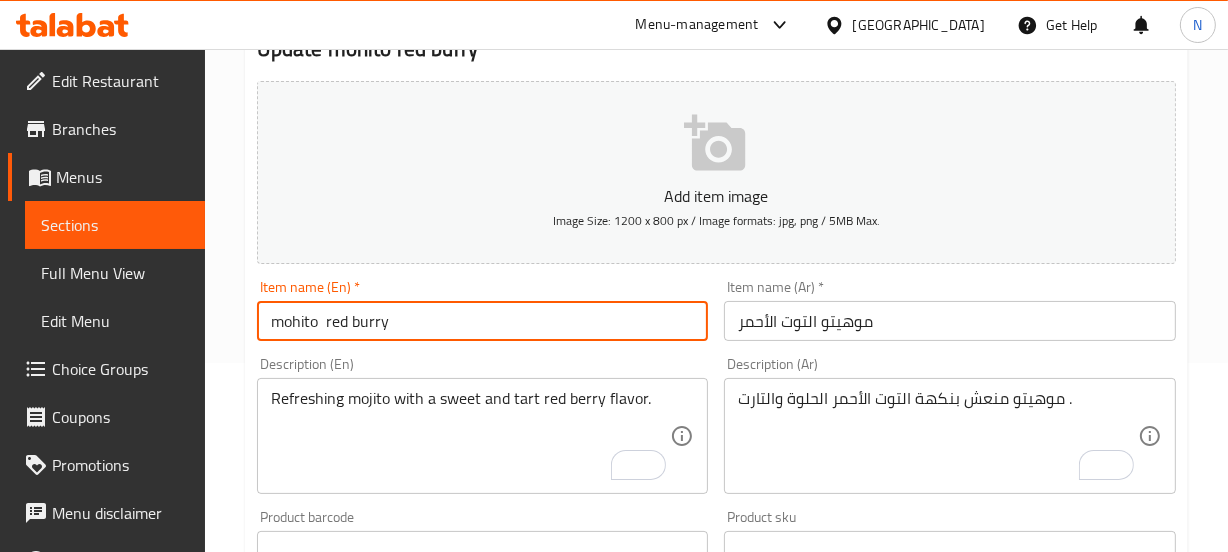 scroll, scrollTop: 191, scrollLeft: 0, axis: vertical 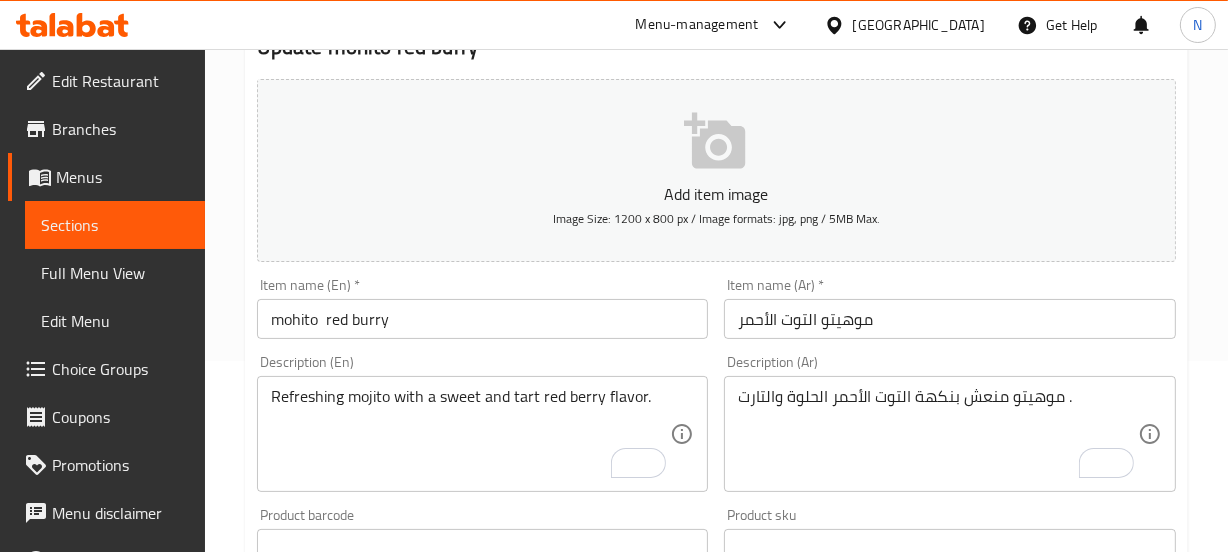 click on "Item name (En)   * mohito  red burry Item name (En)  *" at bounding box center [483, 308] 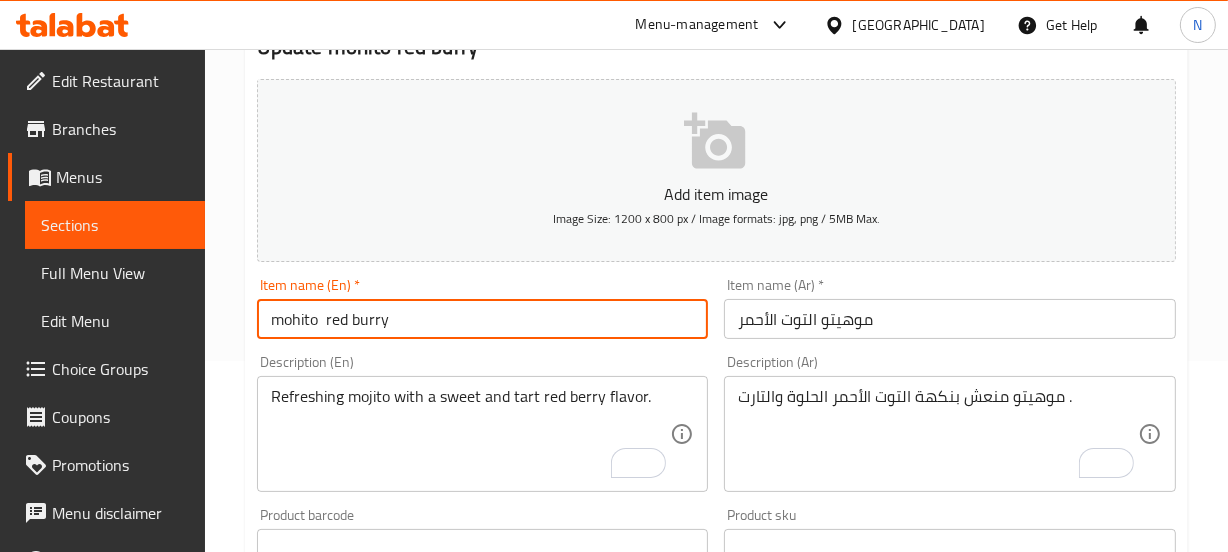 click on "mohito  red burry" at bounding box center (483, 319) 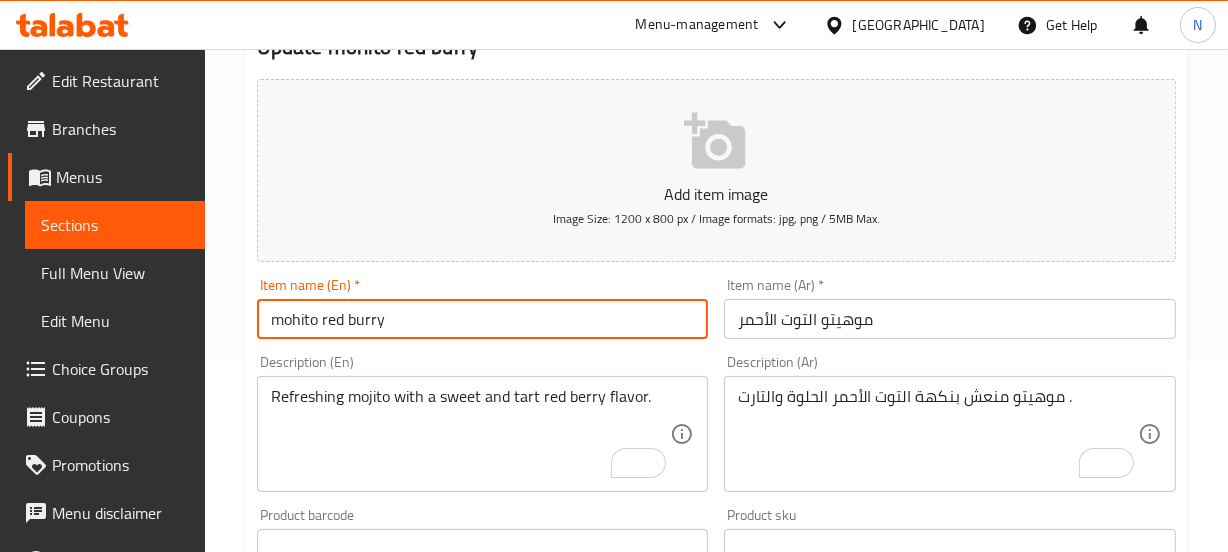 click on "mohito red burry" at bounding box center (483, 319) 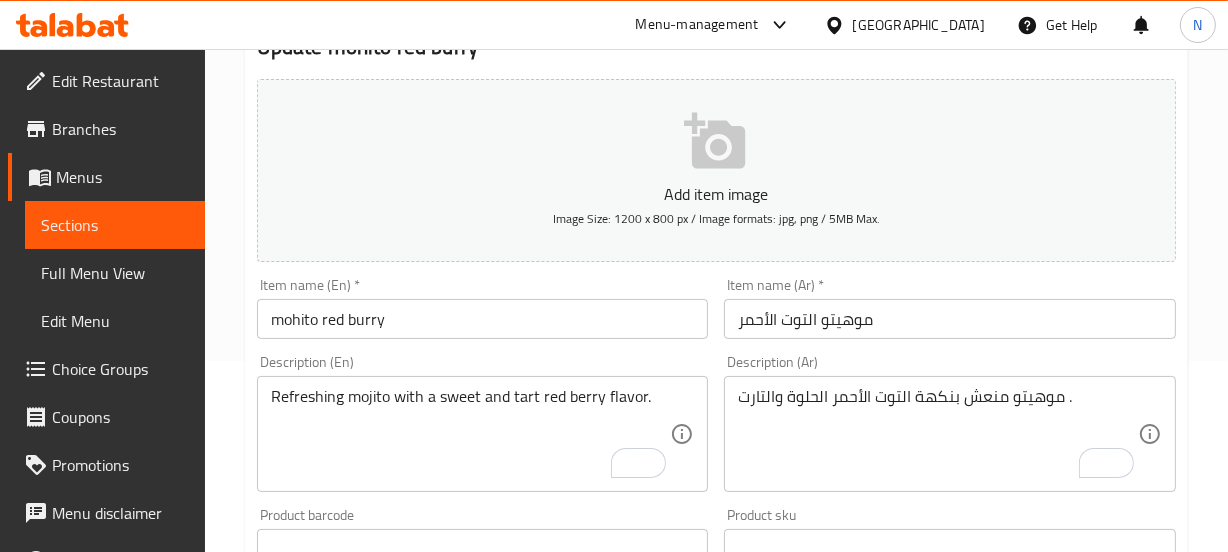 click on "Item name (En)   * mohito red burry Item name (En)  *" at bounding box center [483, 308] 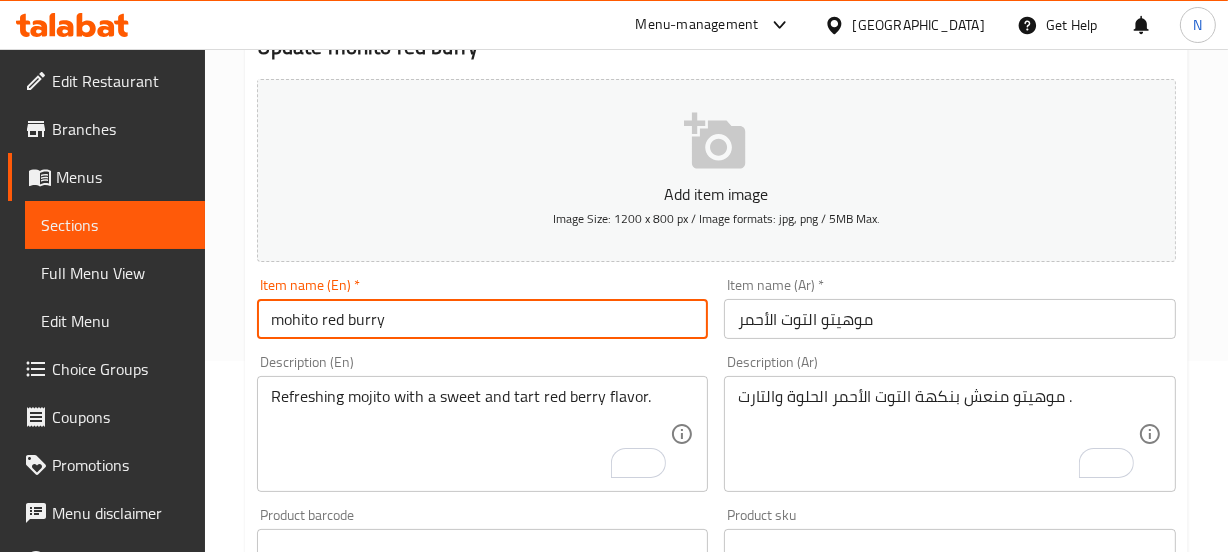 click on "mohito red burry" at bounding box center (483, 319) 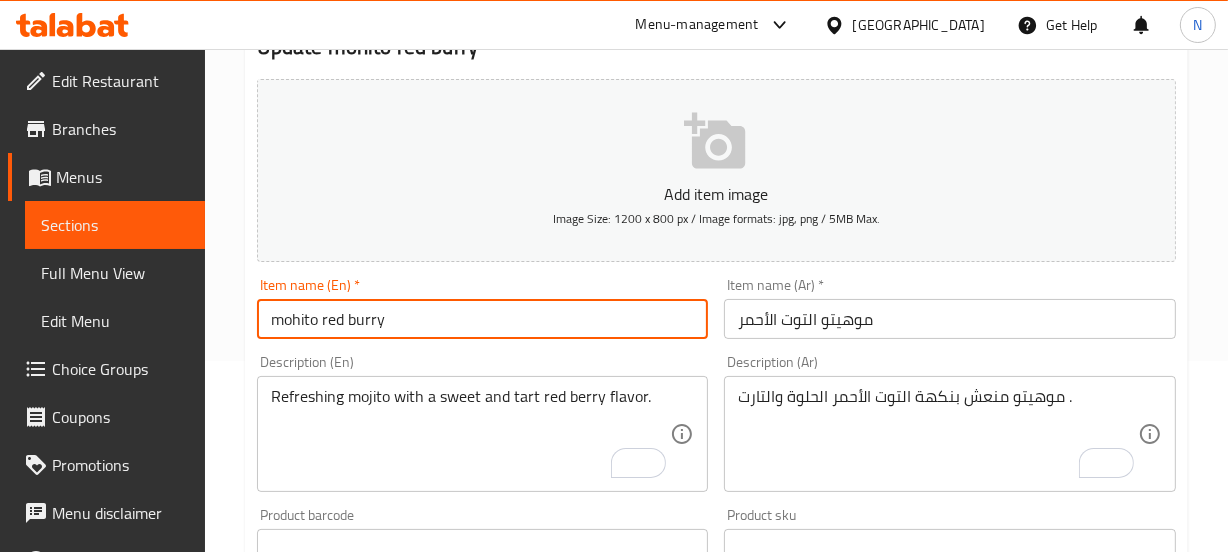click on "Update" at bounding box center [366, 1135] 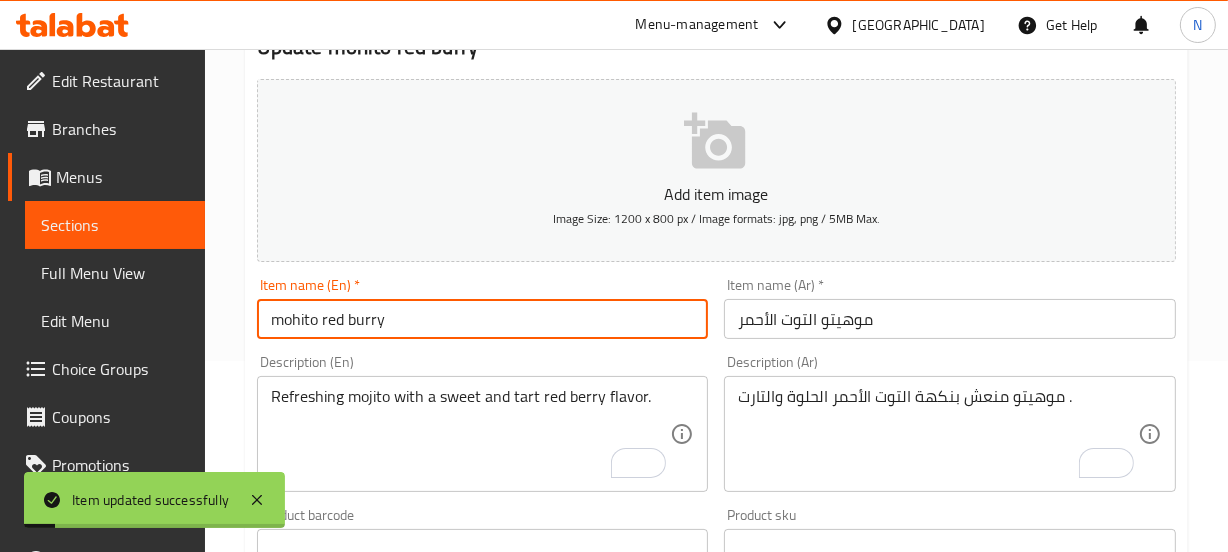 scroll, scrollTop: 0, scrollLeft: 0, axis: both 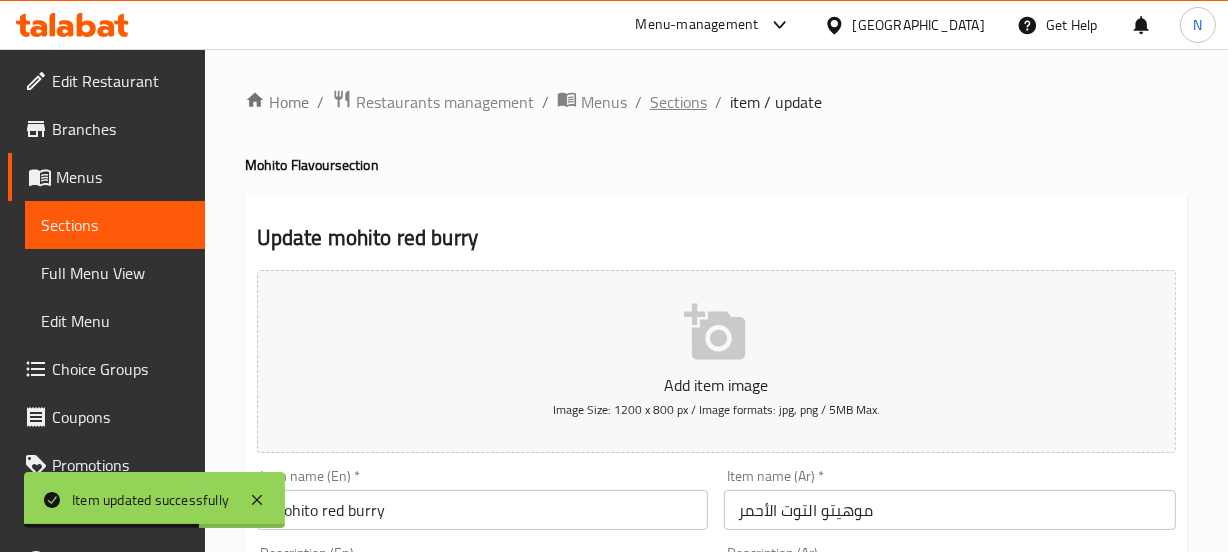 click on "Sections" at bounding box center (678, 102) 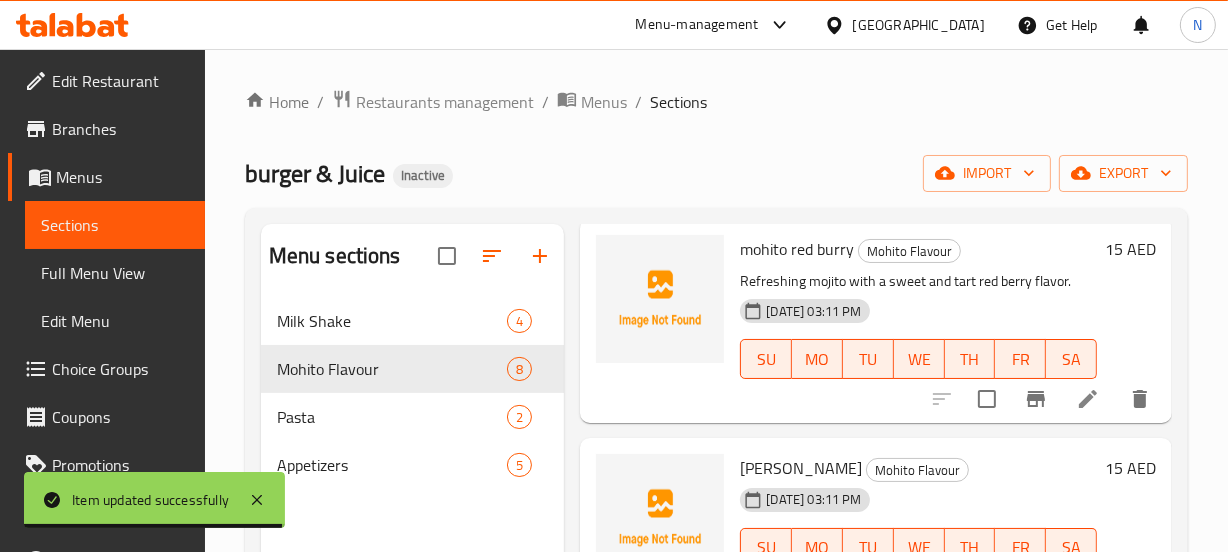 scroll, scrollTop: 1194, scrollLeft: 0, axis: vertical 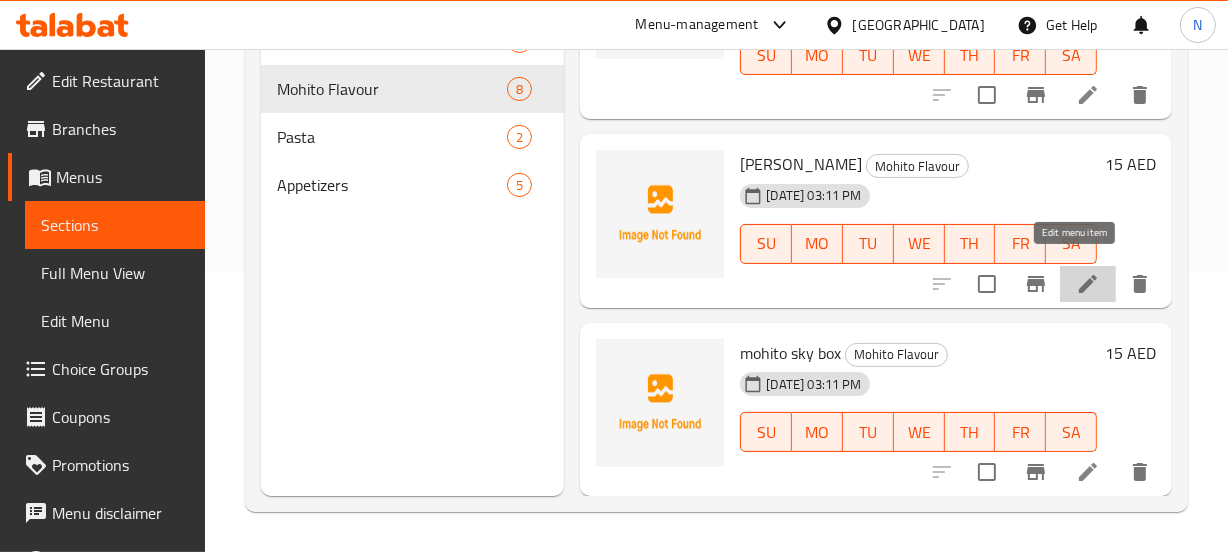 click 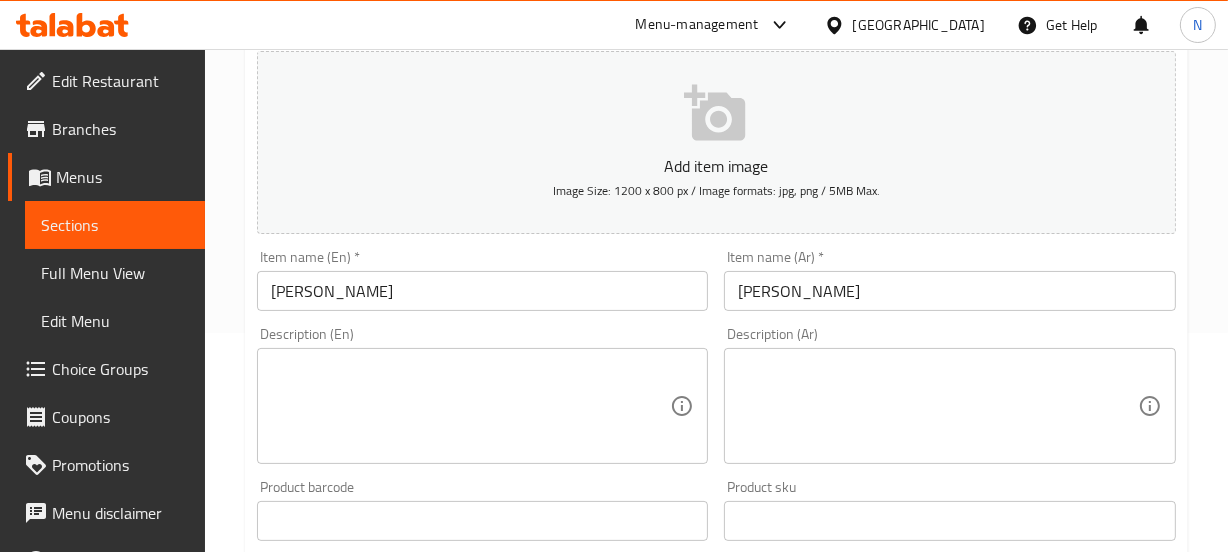 scroll, scrollTop: 0, scrollLeft: 0, axis: both 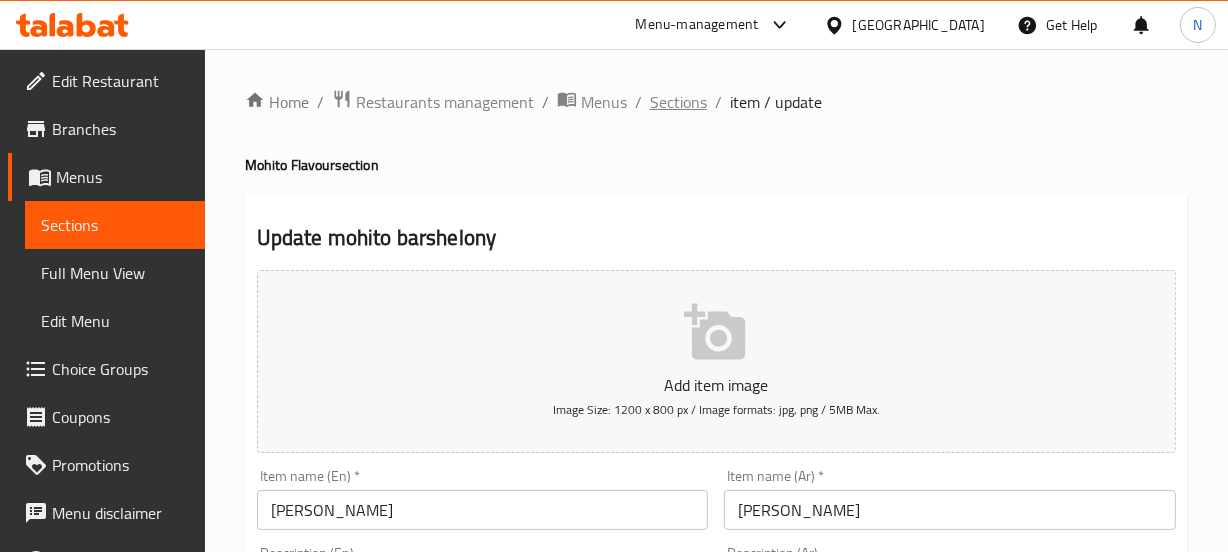 click on "Sections" at bounding box center [678, 102] 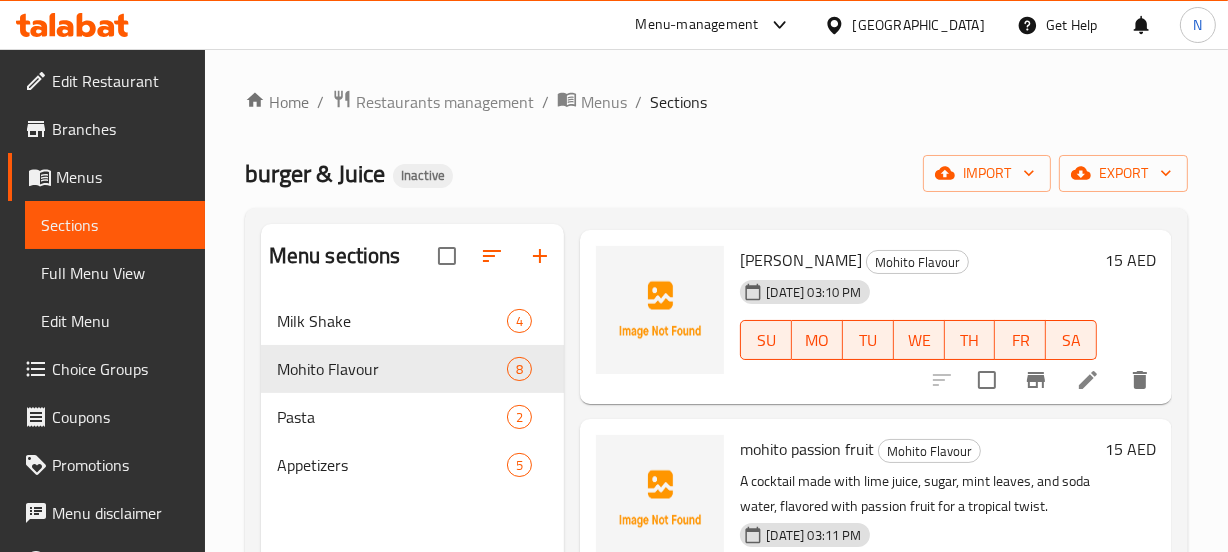 scroll, scrollTop: 1194, scrollLeft: 0, axis: vertical 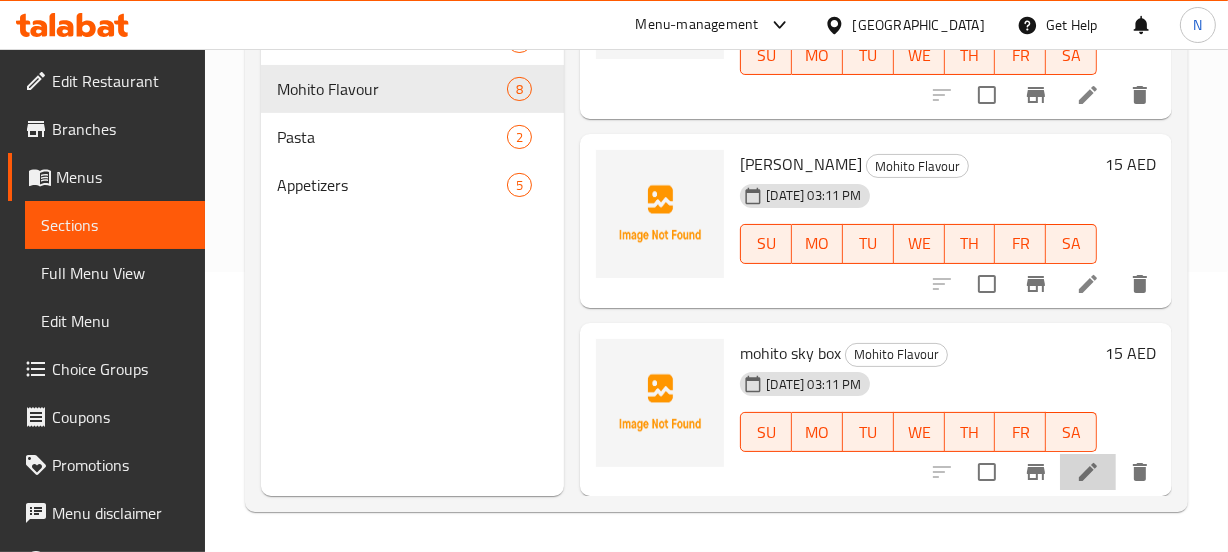 click at bounding box center [1088, 472] 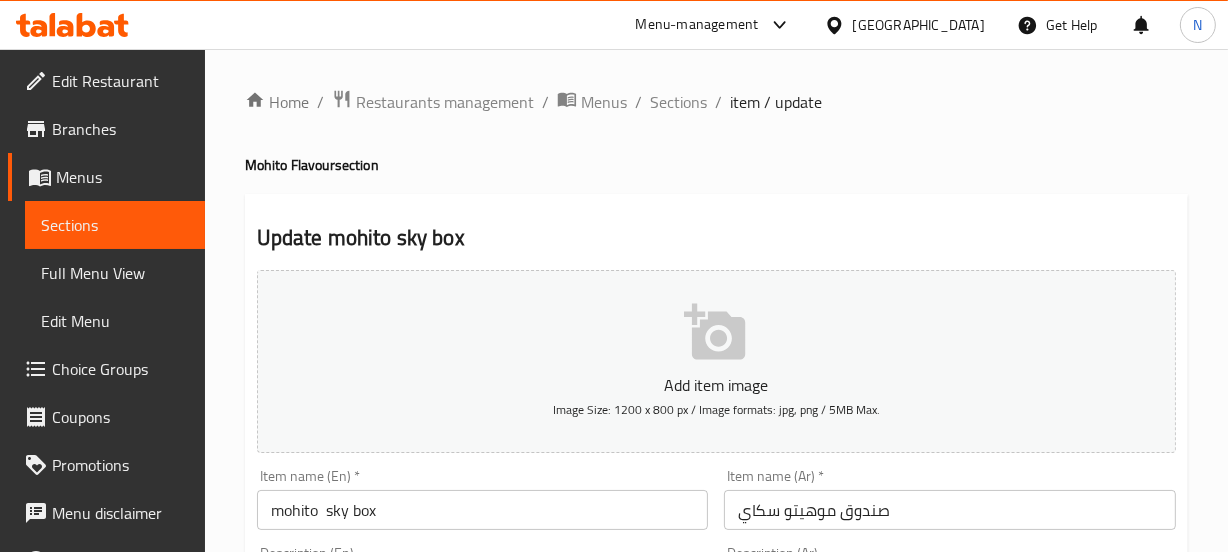 scroll, scrollTop: 255, scrollLeft: 0, axis: vertical 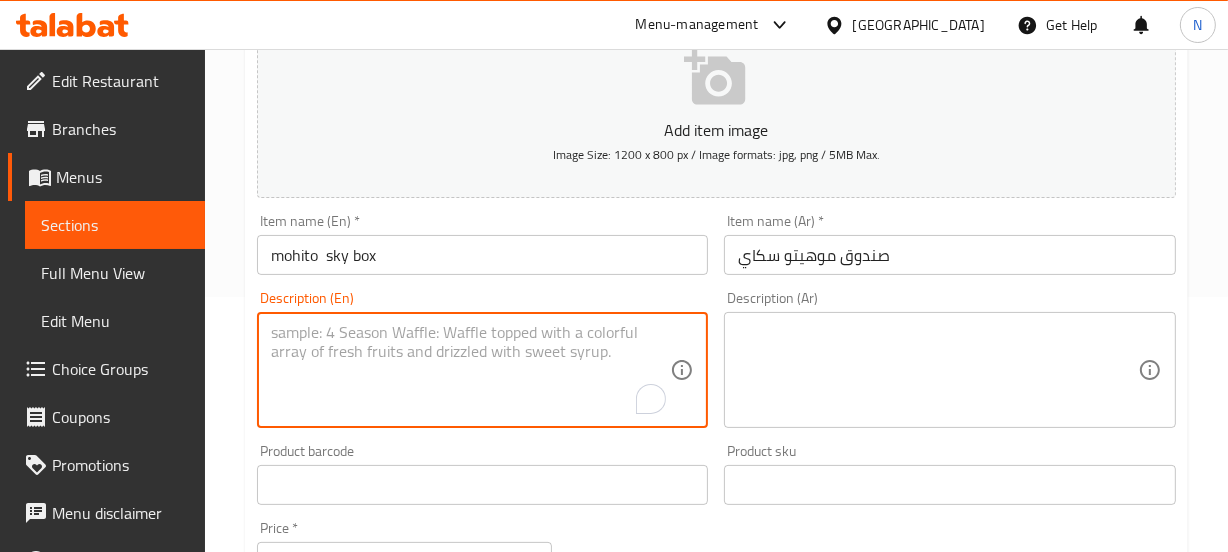 click at bounding box center (471, 370) 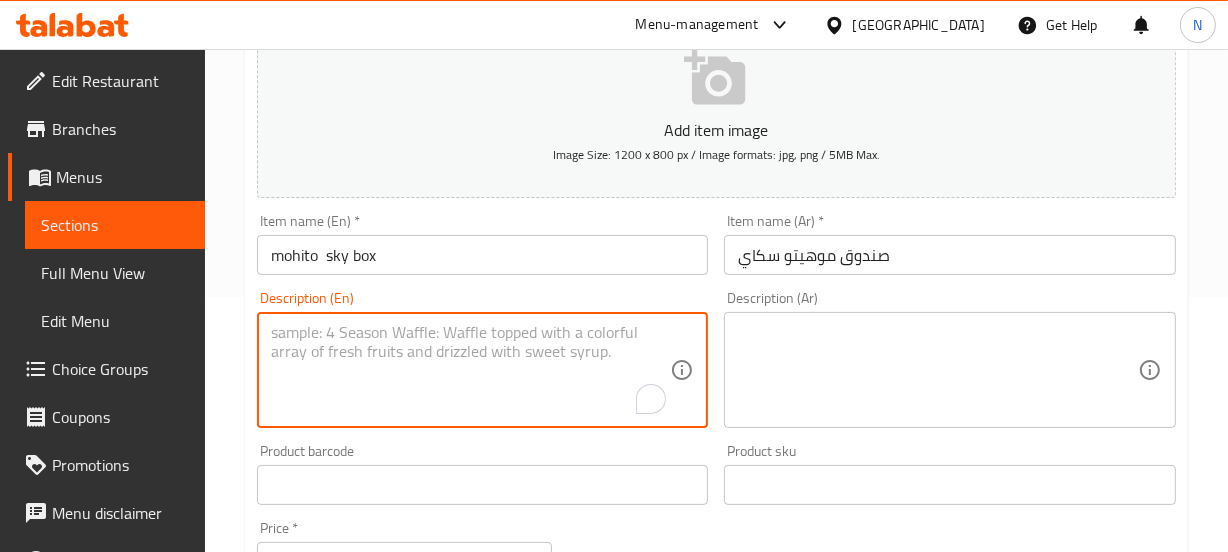 paste on "Refreshing mojito with a vibrant blue color and fruity flavor.	موهيتو منعش بلون أزرق زاهي ونكهة فواكه." 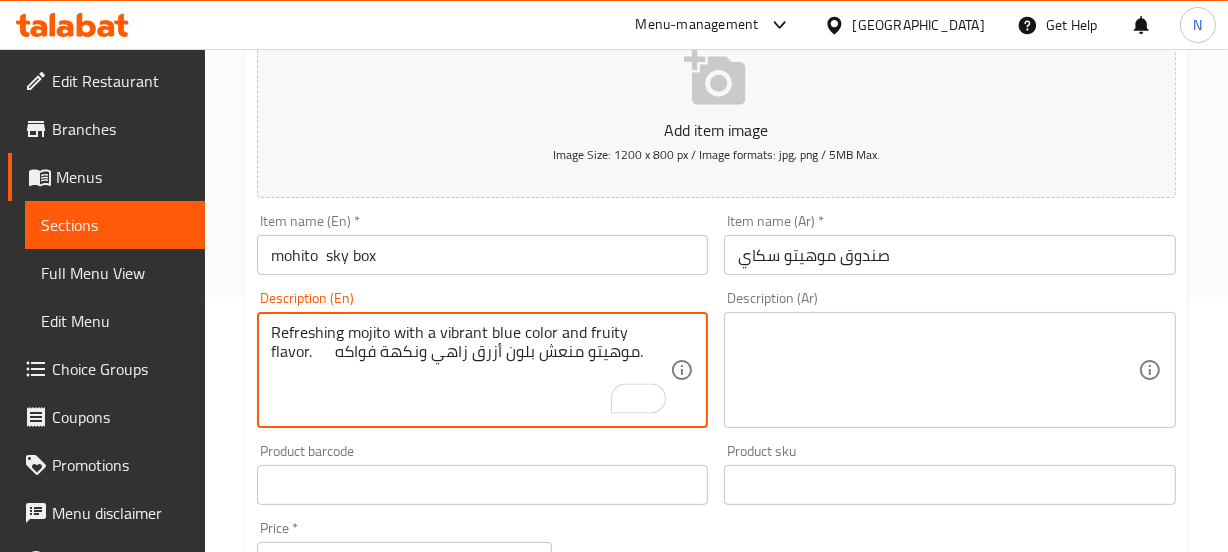 drag, startPoint x: 588, startPoint y: 348, endPoint x: 256, endPoint y: 371, distance: 332.79575 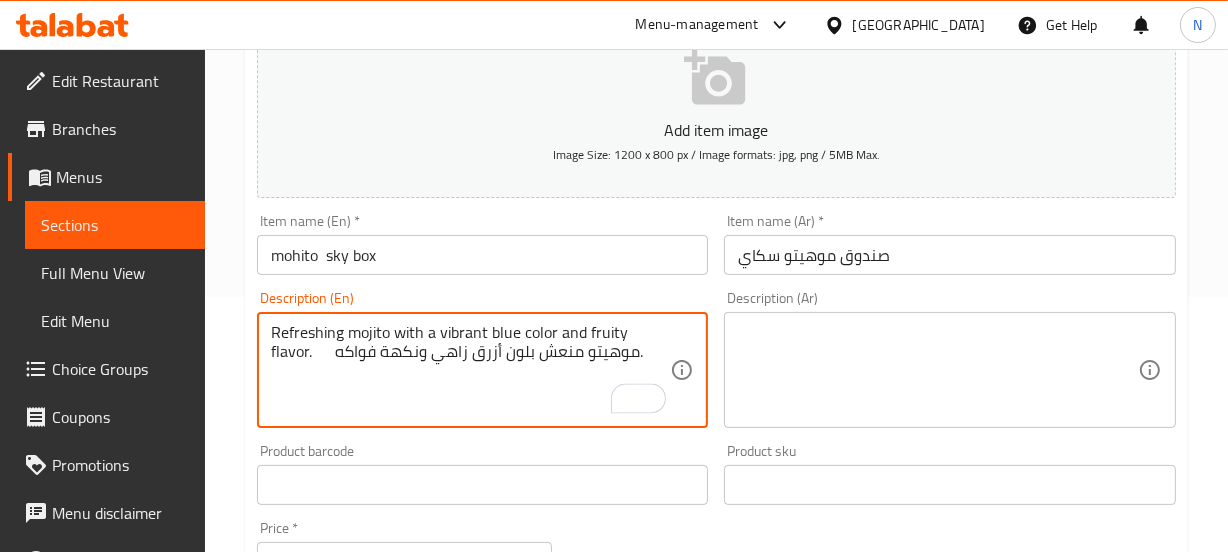 click on "Refreshing mojito with a vibrant blue color and fruity flavor.	موهيتو منعش بلون أزرق زاهي ونكهة فواكه. Description (En)" at bounding box center [483, 370] 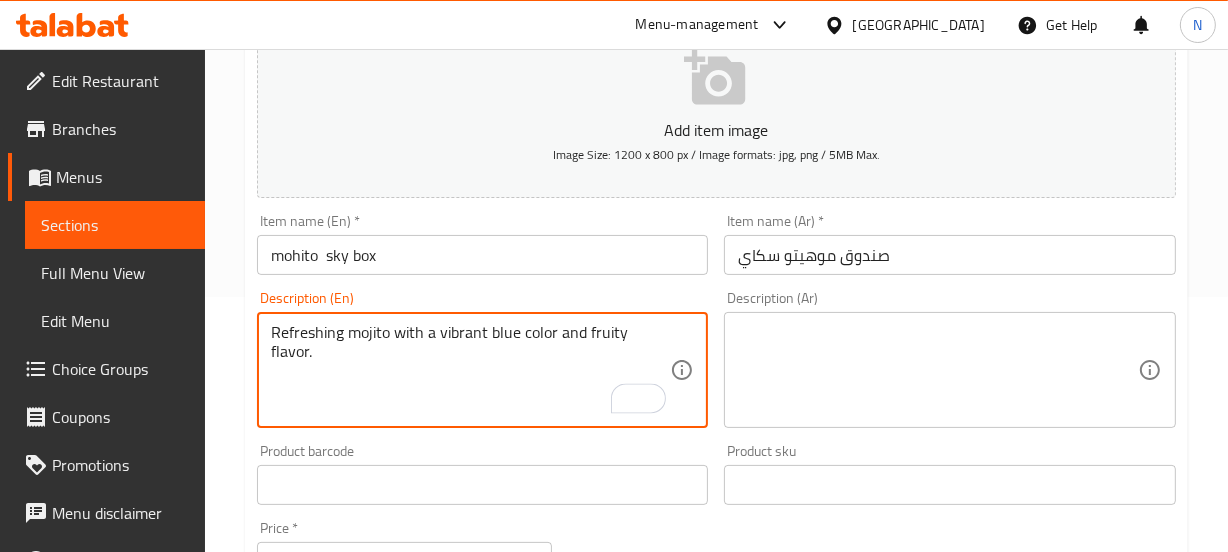 type on "Refreshing mojito with a vibrant blue color and fruity flavor." 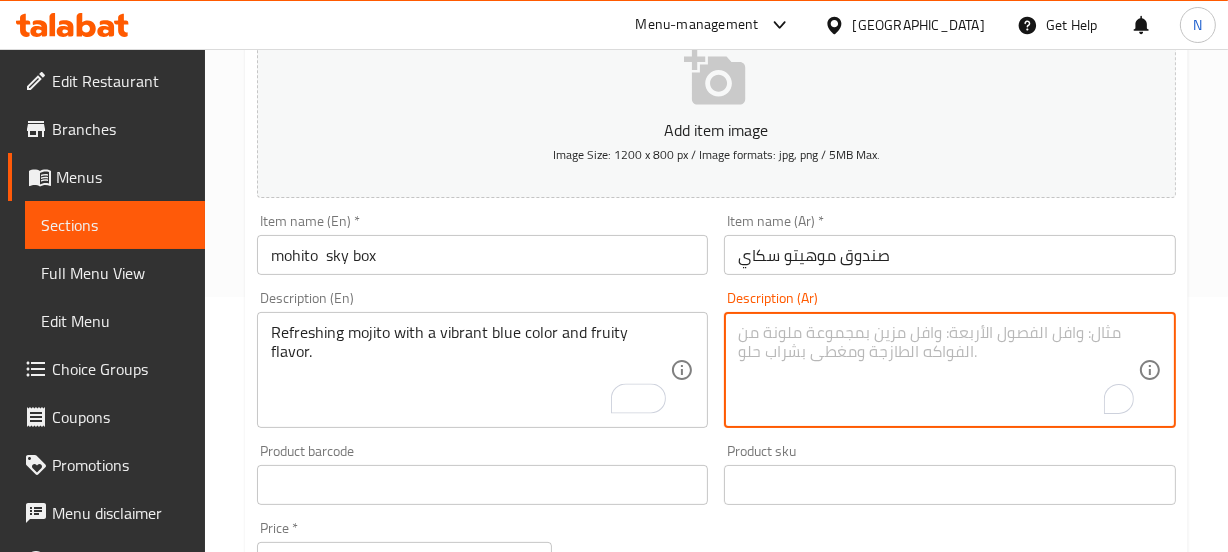 paste on "موهيتو منعش بلون أزرق زاهي ونكهة فواكه." 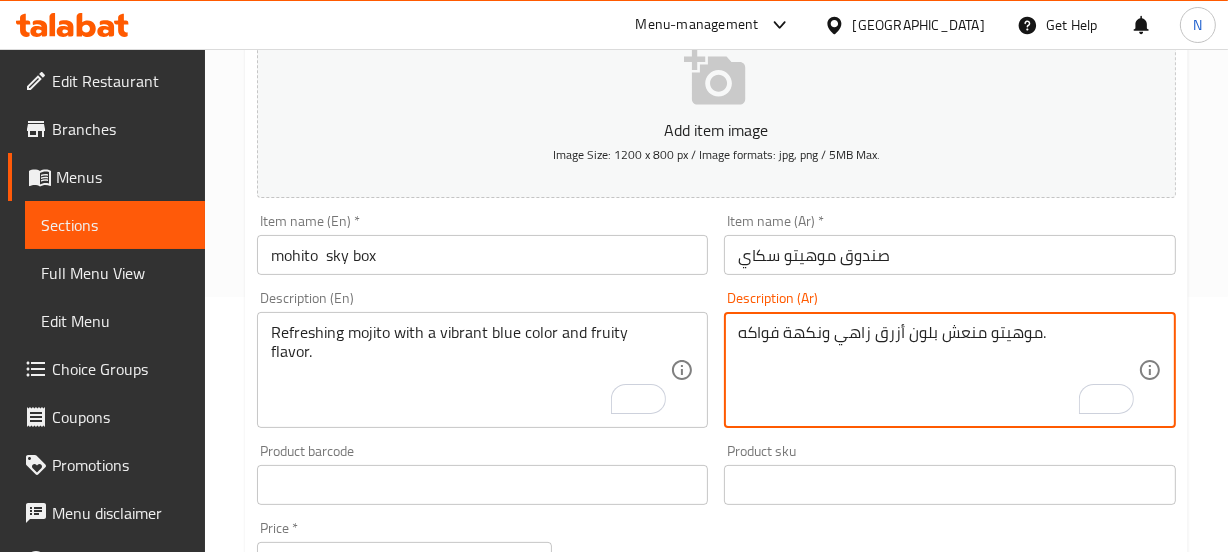 click on "موهيتو منعش بلون أزرق زاهي ونكهة فواكه." at bounding box center (938, 370) 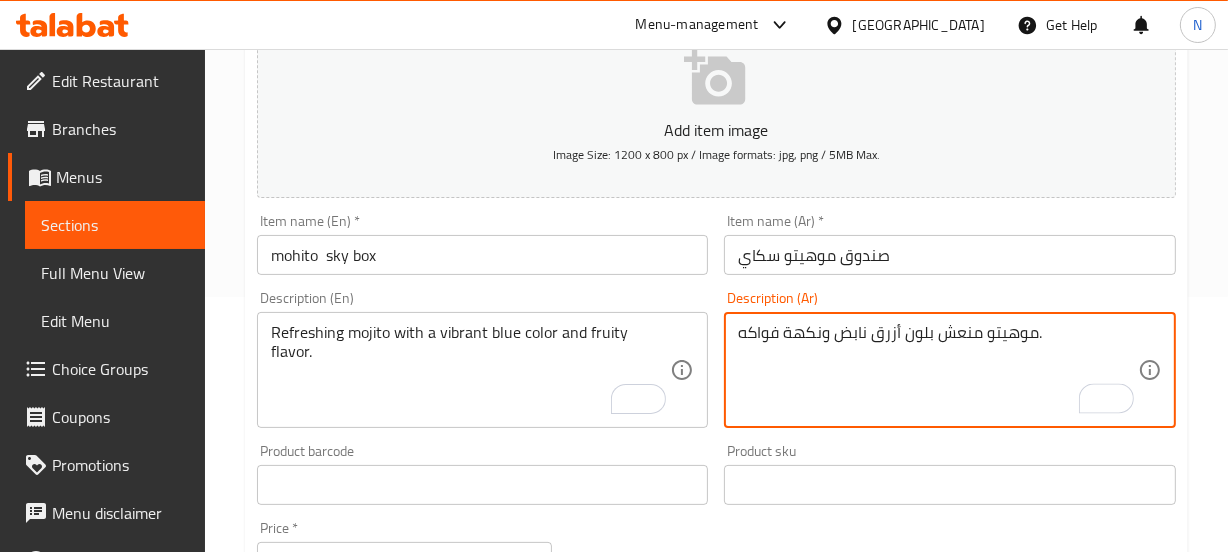 type on "موهيتو منعش بلون أزرق نابض ونكهة فواكه." 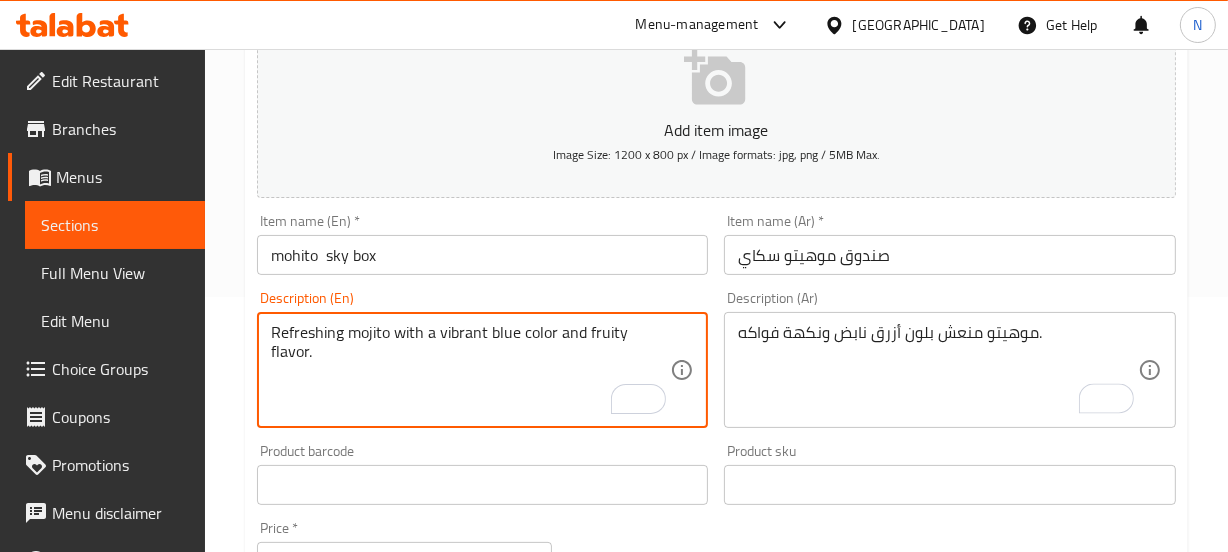 click on "Refreshing mojito with a vibrant blue color and fruity flavor." at bounding box center [471, 370] 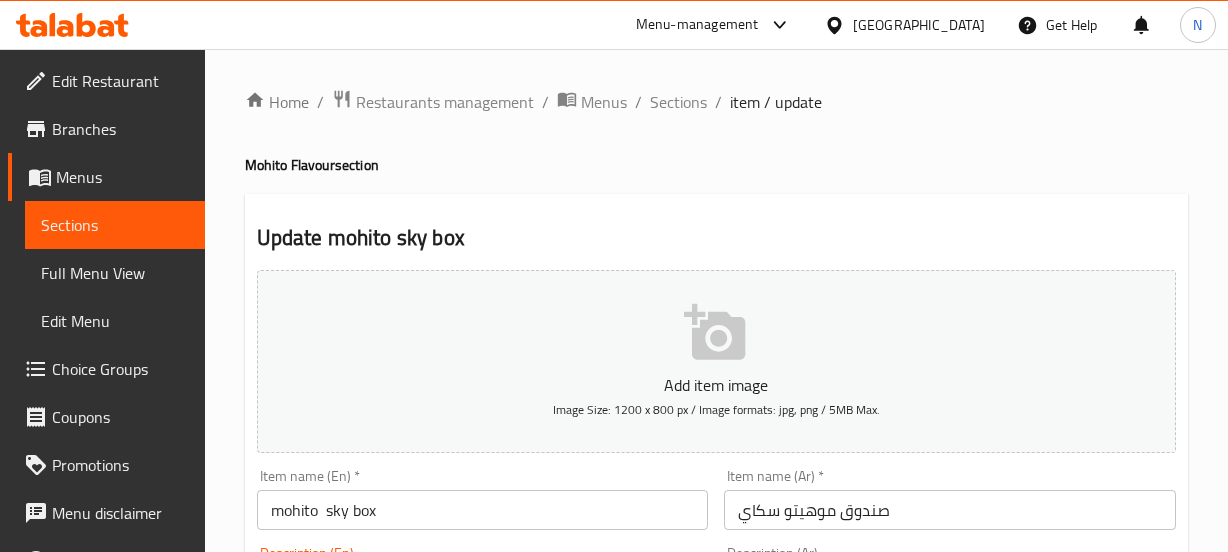 scroll, scrollTop: 255, scrollLeft: 0, axis: vertical 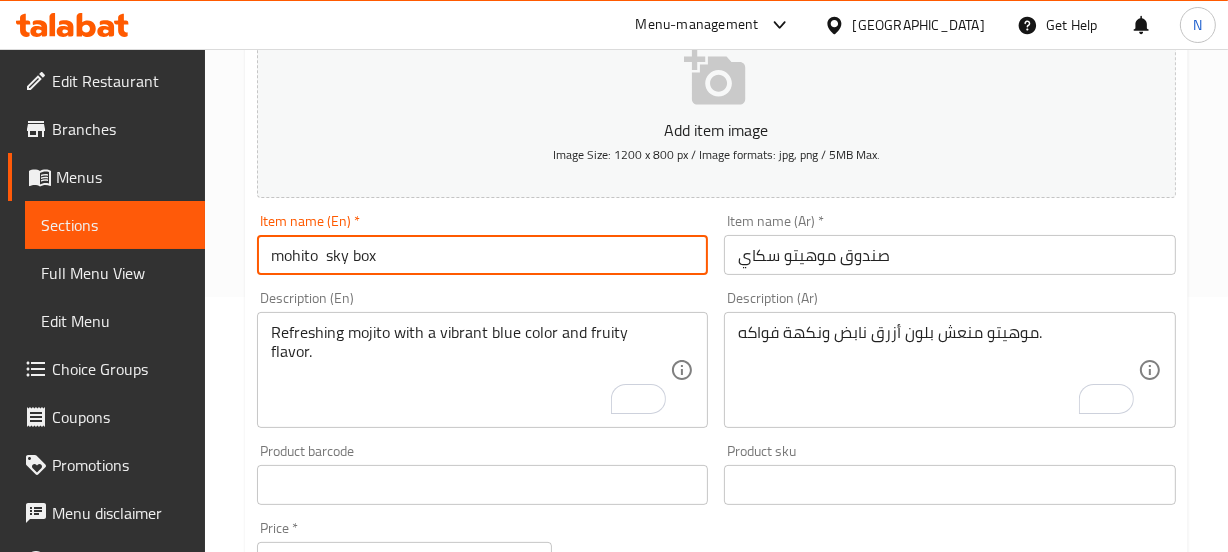 click on "mohito  sky box" at bounding box center (483, 255) 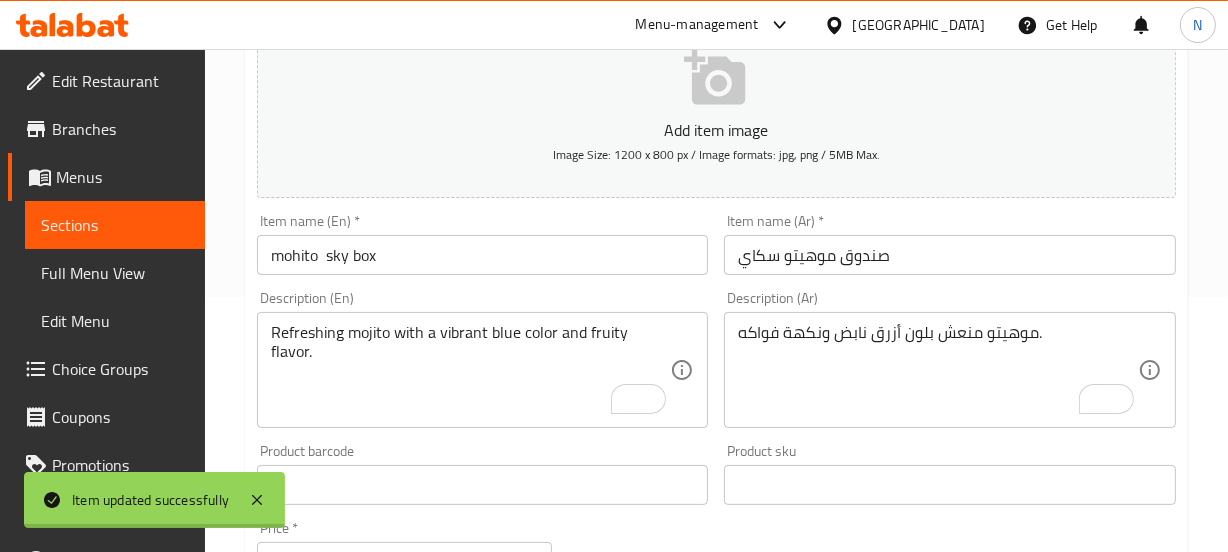click on "Home / Restaurants management / Menus / Sections / item / update Mohito Flavour   section Update mohito  sky box Add item image Image Size: 1200 x 800 px / Image formats: jpg, png / 5MB Max. Item name (En)   * mohito  sky box Item name (En)  * Item name (Ar)   * صندوق موهيتو سكاي Item name (Ar)  * Description (En) Refreshing mojito with a vibrant blue color and fruity flavor.	 Description (En) Description (Ar) موهيتو منعش بلون أزرق نابض ونكهة فواكه. Description (Ar) Product barcode Product barcode Product sku Product sku Price   * AED 15 Price  * Price on selection Free item Start Date Start Date End Date End Date Available Days SU MO TU WE TH FR SA Available from ​ ​ Available to ​ ​ Status Active Inactive Exclude from GEM Variations & Choices Add variant ASSIGN CHOICE GROUP Update" at bounding box center [716, 476] 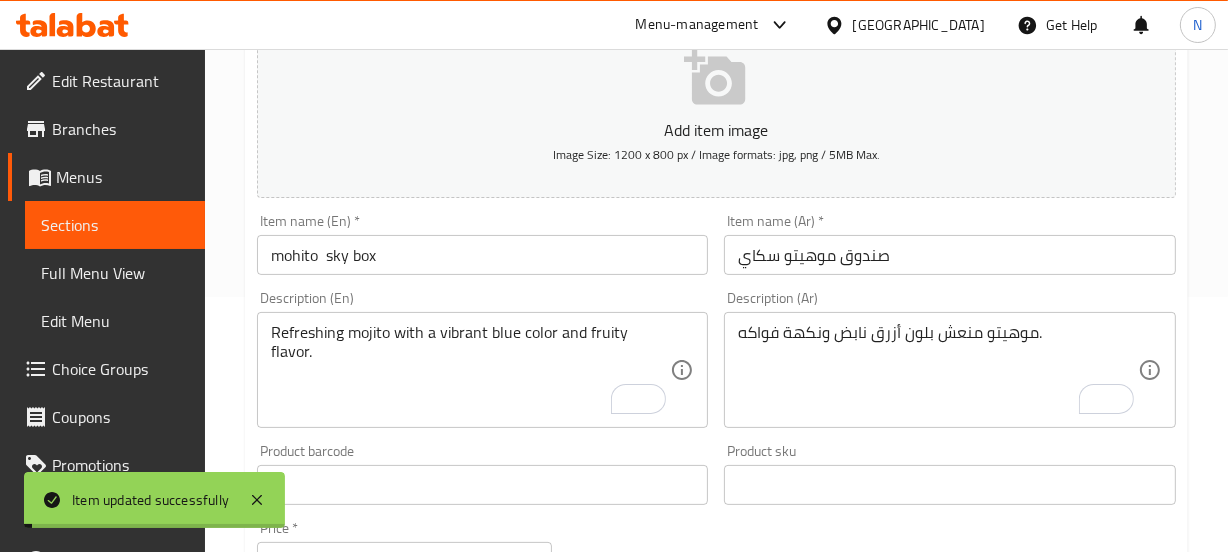 scroll, scrollTop: 0, scrollLeft: 0, axis: both 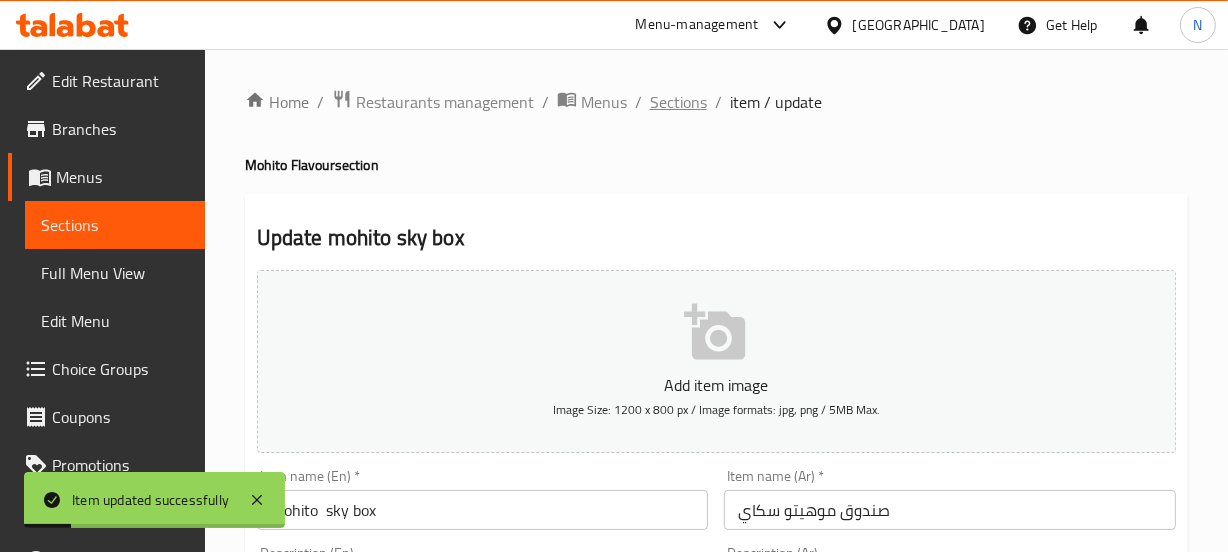 click on "Sections" at bounding box center (678, 102) 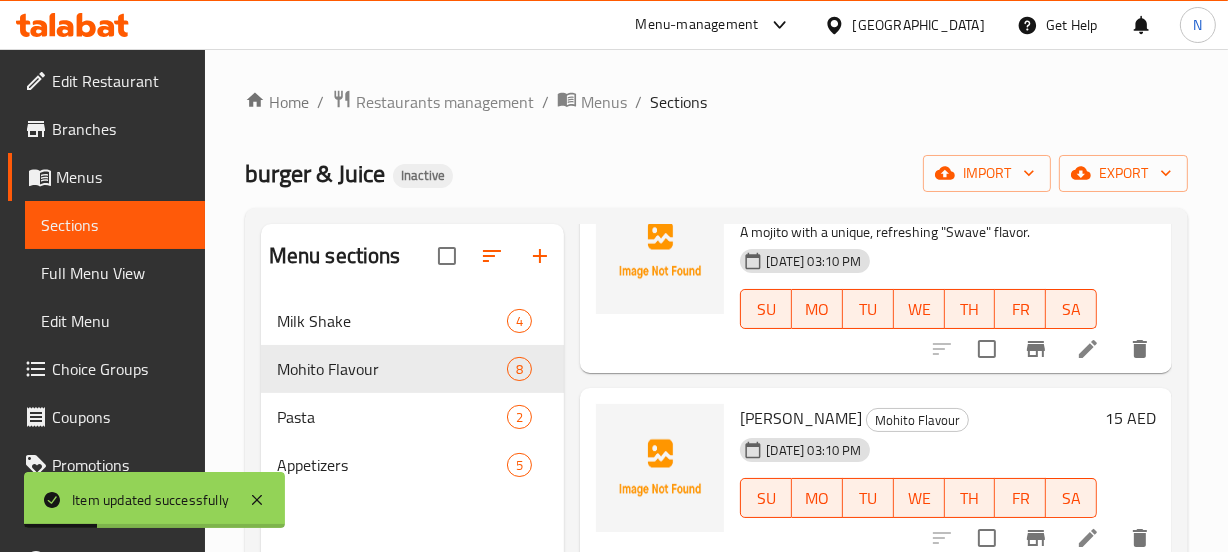scroll, scrollTop: 1194, scrollLeft: 0, axis: vertical 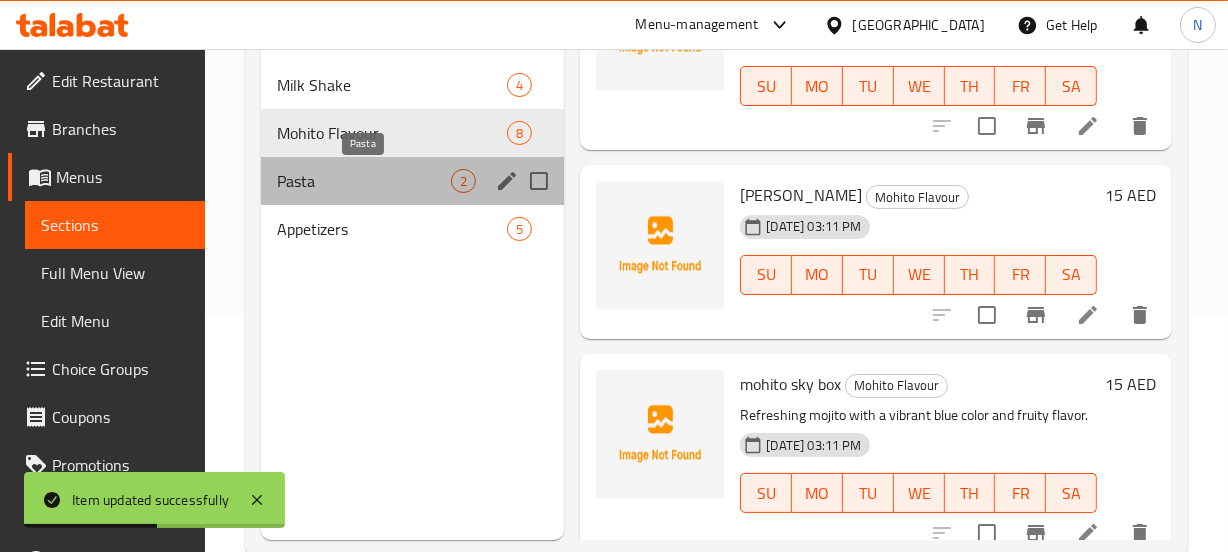 click on "Pasta" at bounding box center (364, 181) 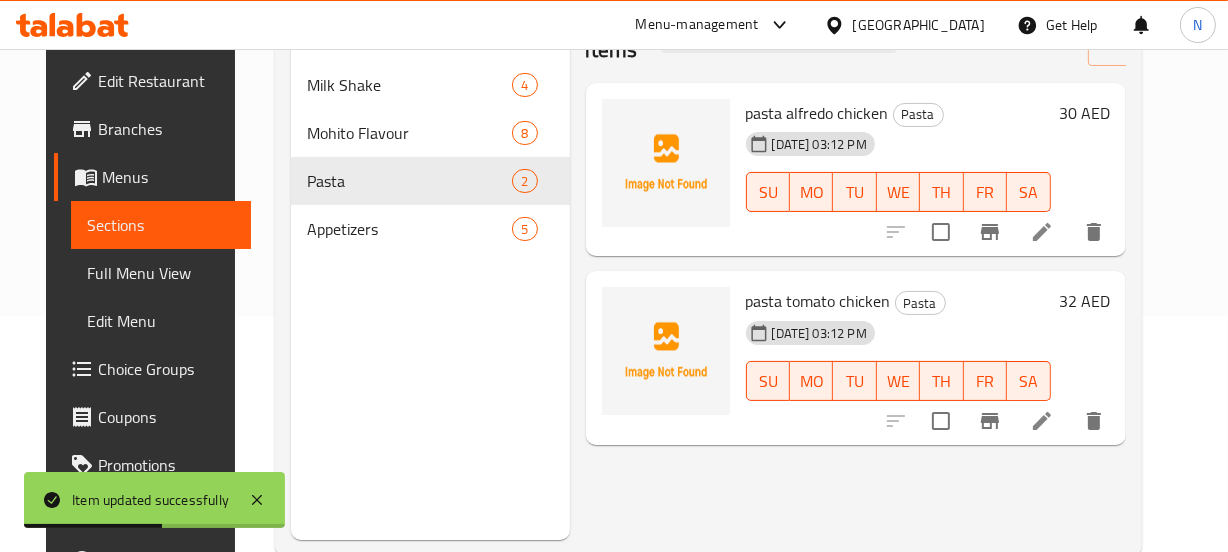 scroll, scrollTop: 0, scrollLeft: 0, axis: both 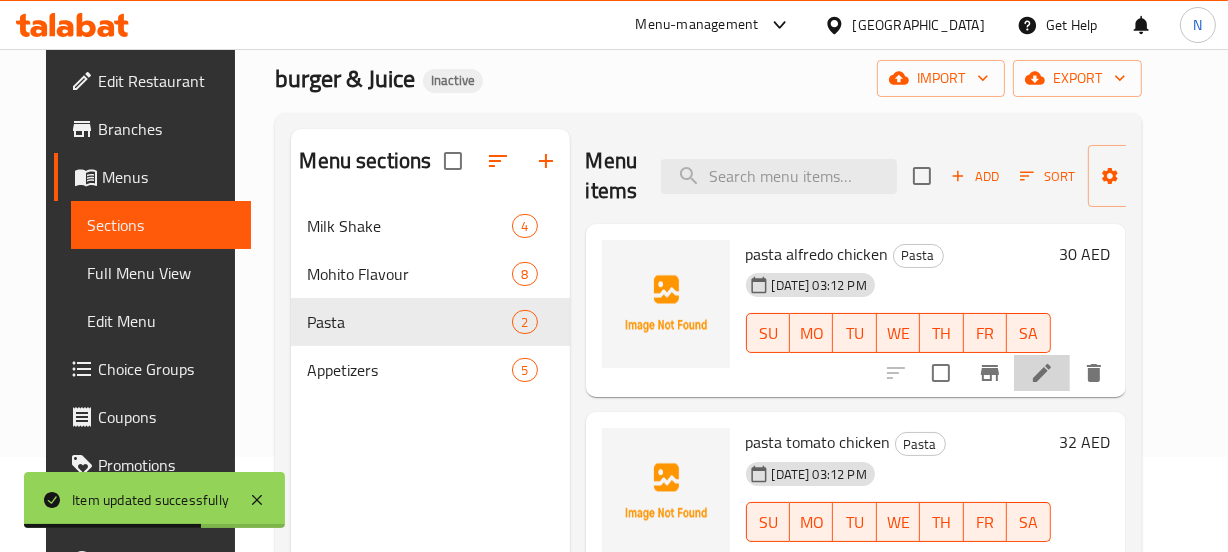 click at bounding box center [1042, 373] 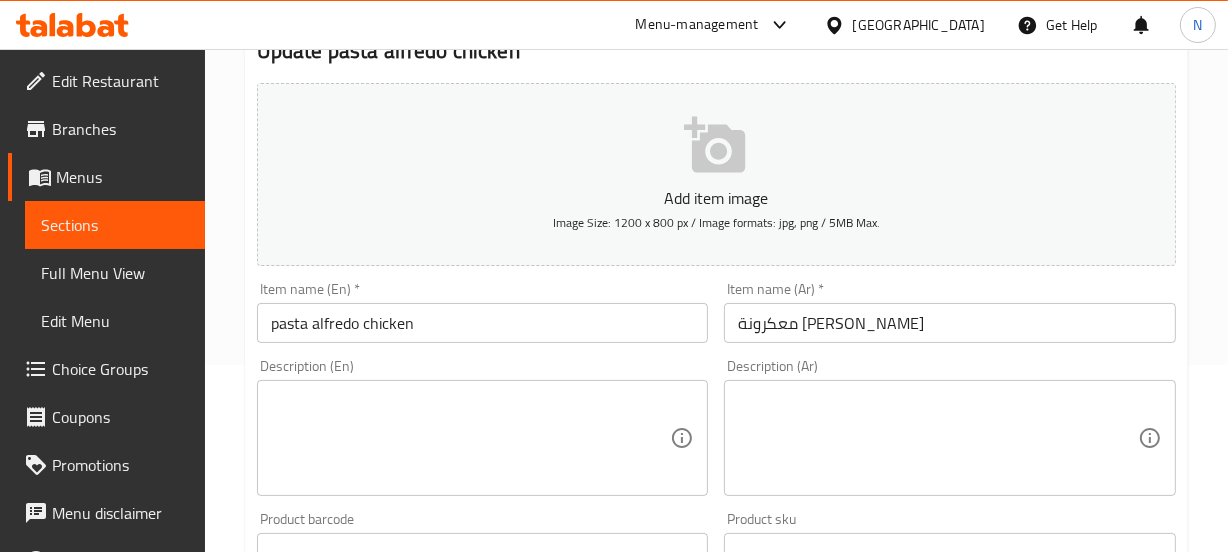 scroll, scrollTop: 188, scrollLeft: 0, axis: vertical 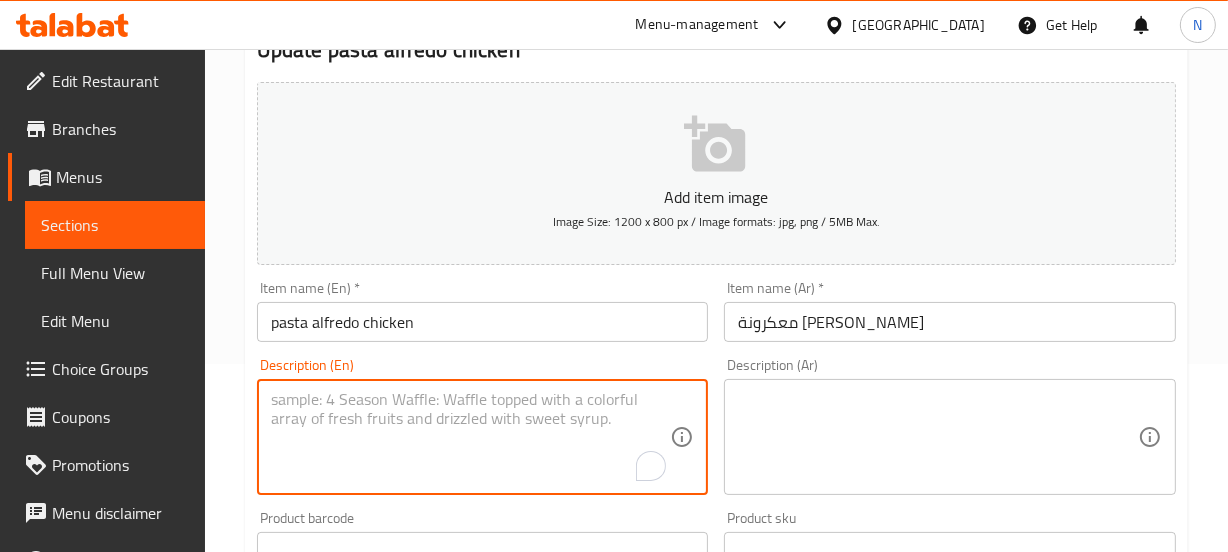 click at bounding box center [471, 437] 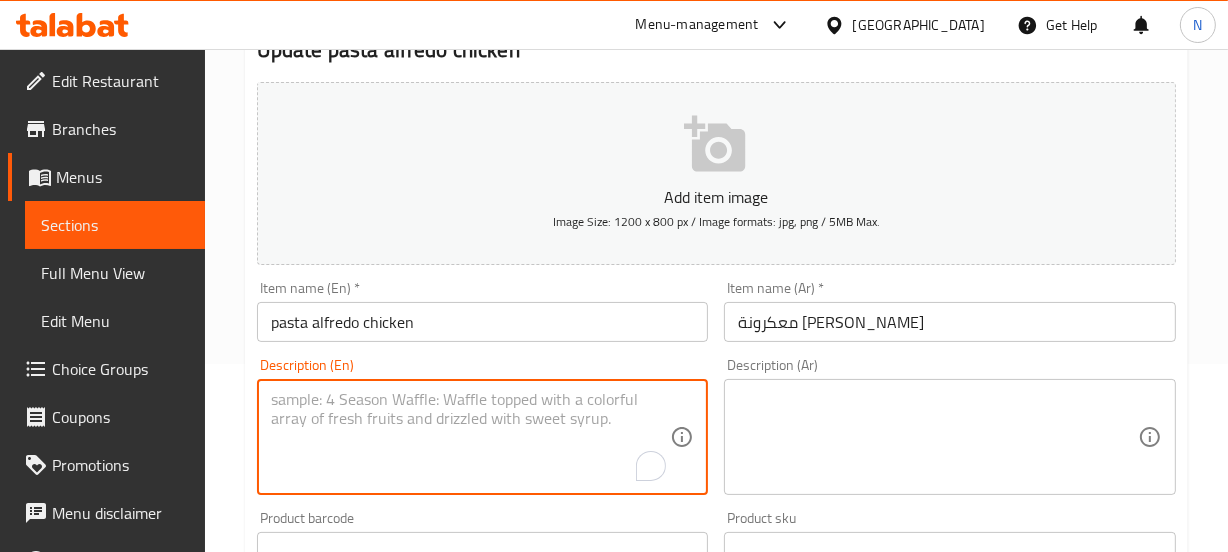 type on "ر" 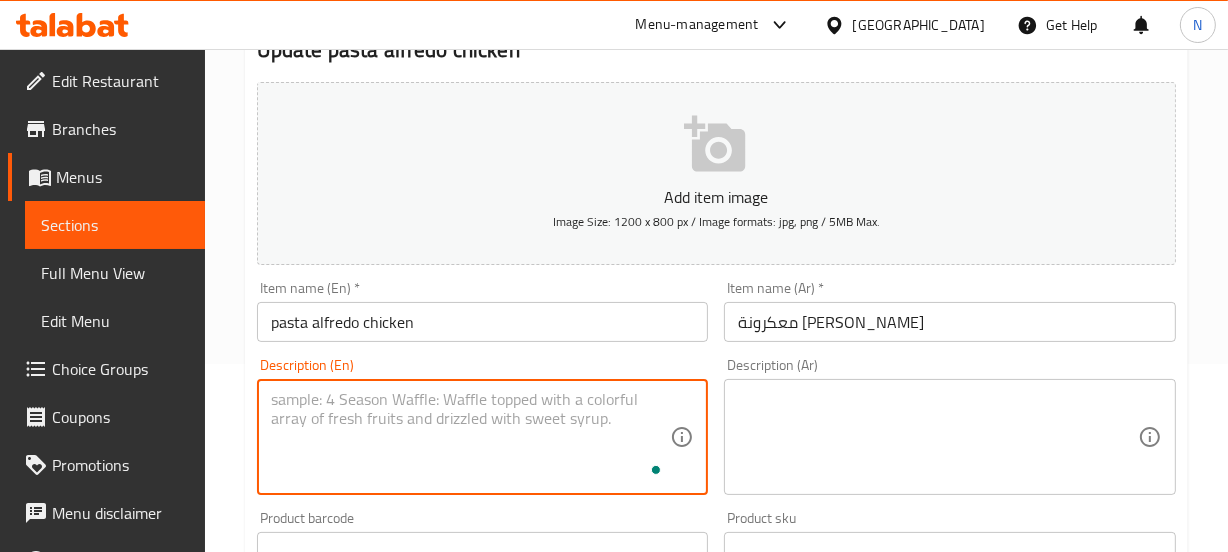 paste on "Pasta with creamy Alfredo sauce and tender chicken pieces.	باستا بصلصة ألفريدو كريمية وقطع دجاج طرية." 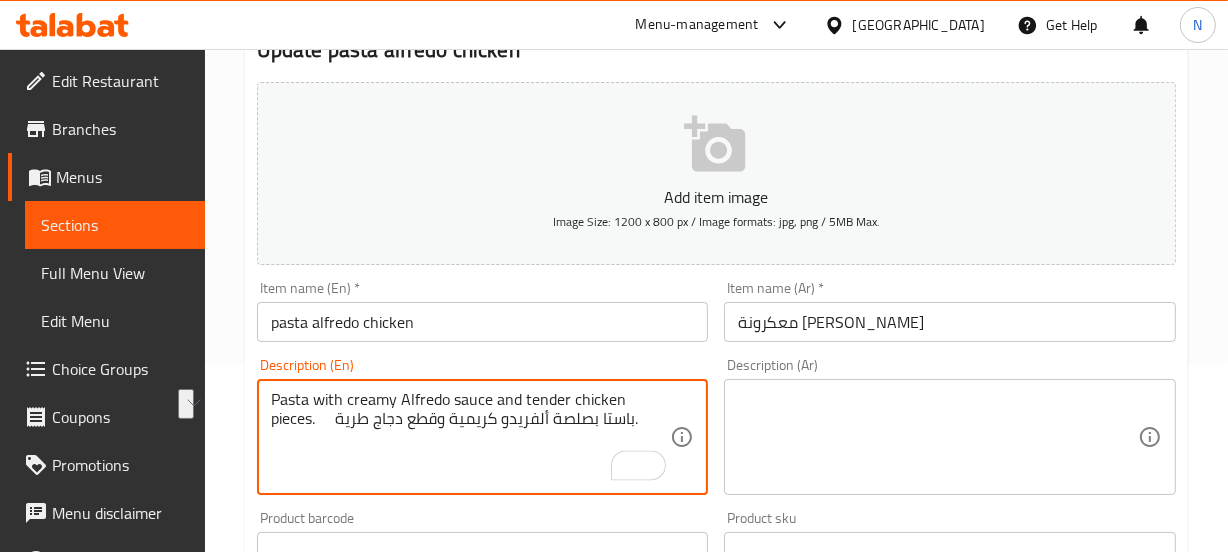 drag, startPoint x: 600, startPoint y: 432, endPoint x: 213, endPoint y: 431, distance: 387.00128 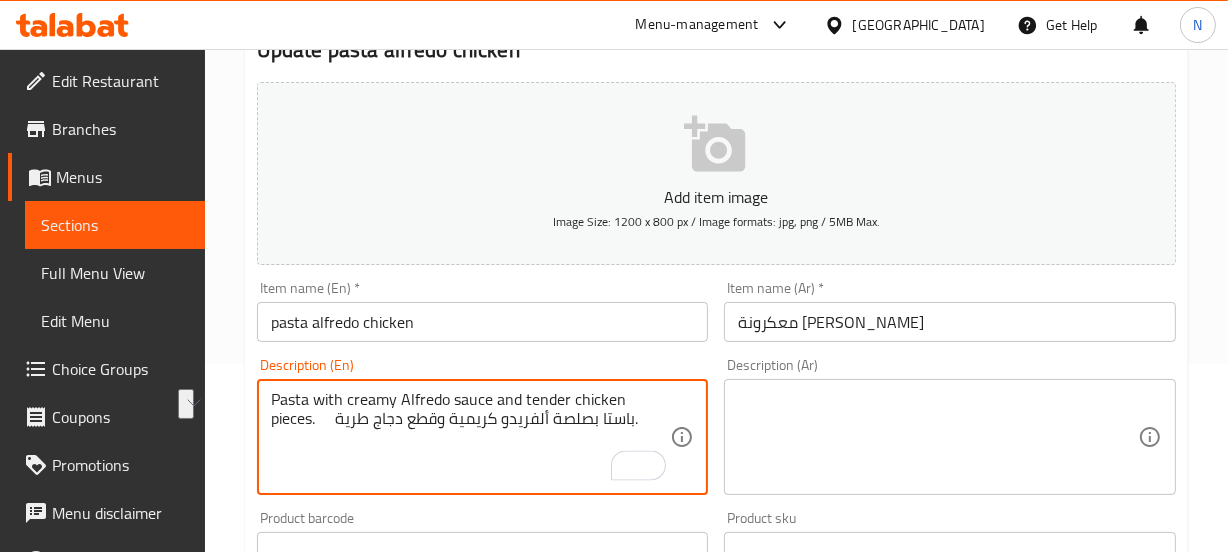 click on "Home / Restaurants management / Menus / Sections / item / update Pasta   section Update pasta alfredo chicken  Add item image Image Size: 1200 x 800 px / Image formats: jpg, png / 5MB Max. Item name (En)   * pasta alfredo chicken Item name (En)  * Item name (Ar)   * معكرونة ألفريدو دجاج Item name (Ar)  * Description (En) Pasta with creamy Alfredo sauce and tender chicken pieces.	باستا بصلصة ألفريدو كريمية وقطع دجاج طرية. Description (En) Description (Ar) Description (Ar) Product barcode Product barcode Product sku Product sku Price   * AED 30 Price  * Price on selection Free item Start Date Start Date End Date End Date Available Days SU MO TU WE TH FR SA Available from ​ ​ Available to ​ ​ Status Active Inactive Exclude from GEM Variations & Choices Add variant ASSIGN CHOICE GROUP Update" at bounding box center (716, 543) 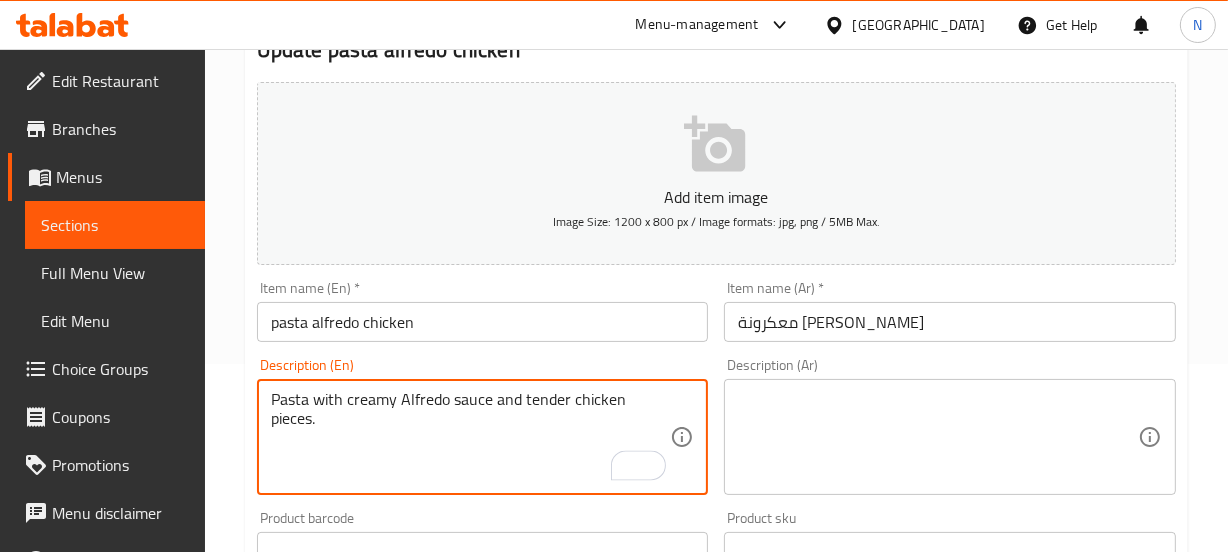 type on "Pasta with creamy Alfredo sauce and tender chicken pieces." 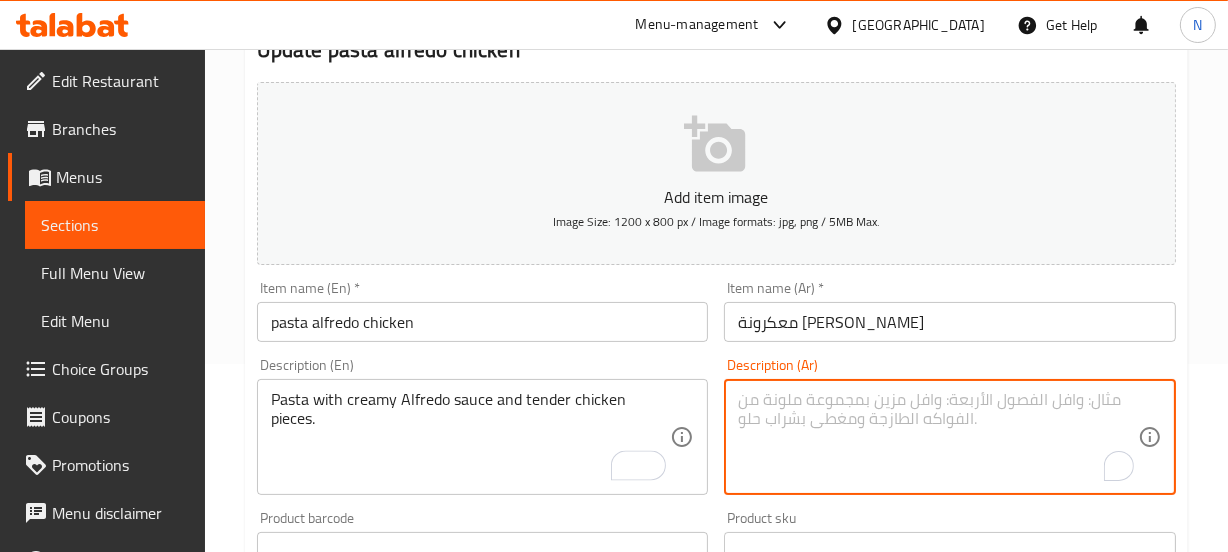 paste on "باستا بصلصة ألفريدو كريمية وقطع دجاج طرية." 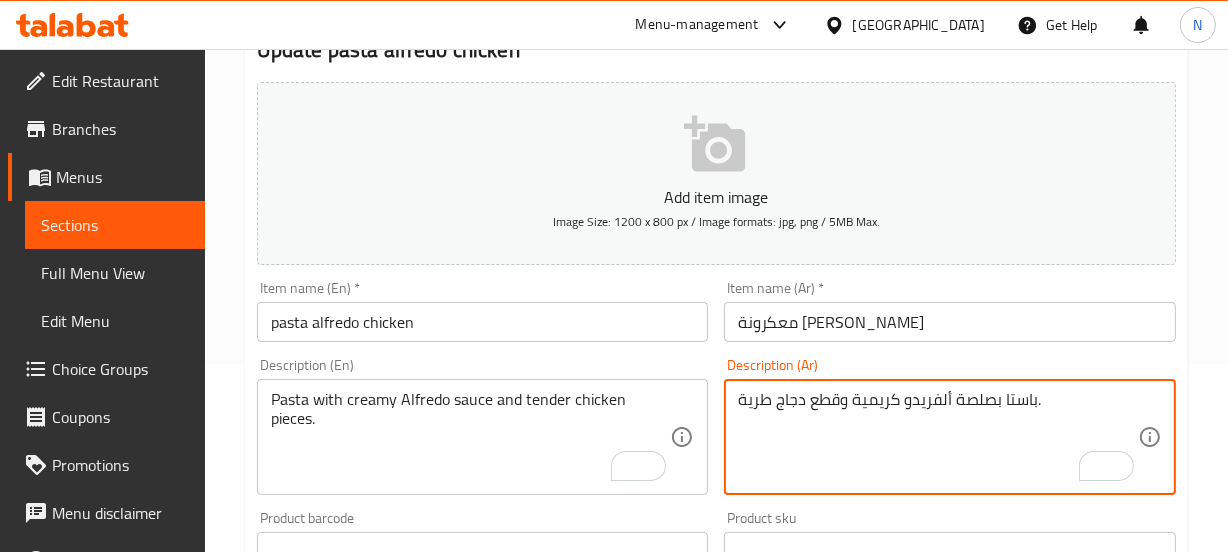 click on "باستا بصلصة ألفريدو كريمية وقطع دجاج طرية." at bounding box center (938, 437) 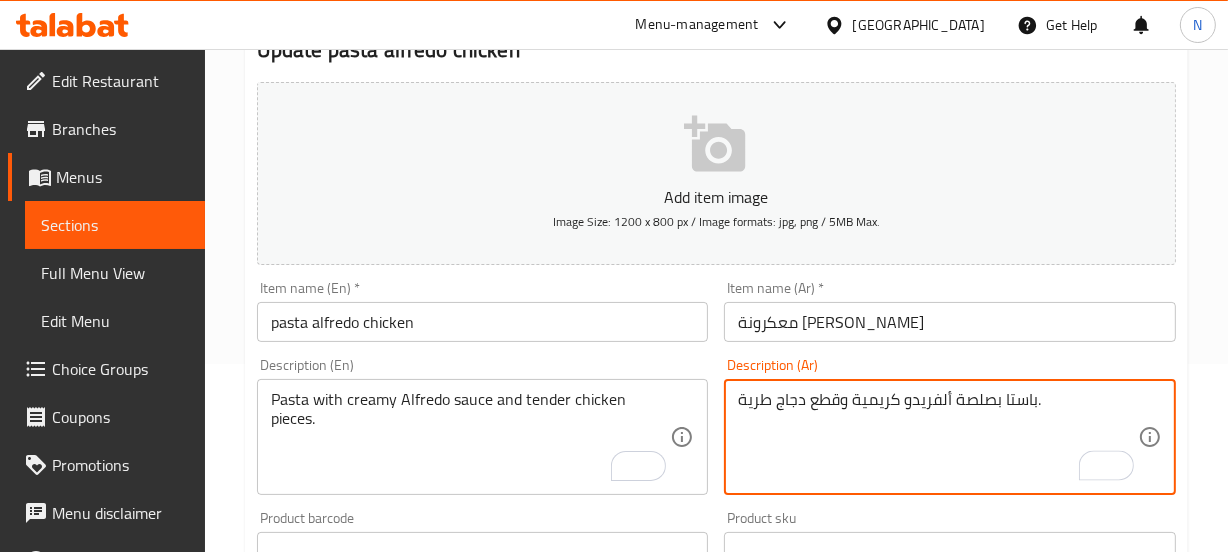 click on "باستا بصلصة ألفريدو كريمية وقطع دجاج طرية." at bounding box center [938, 437] 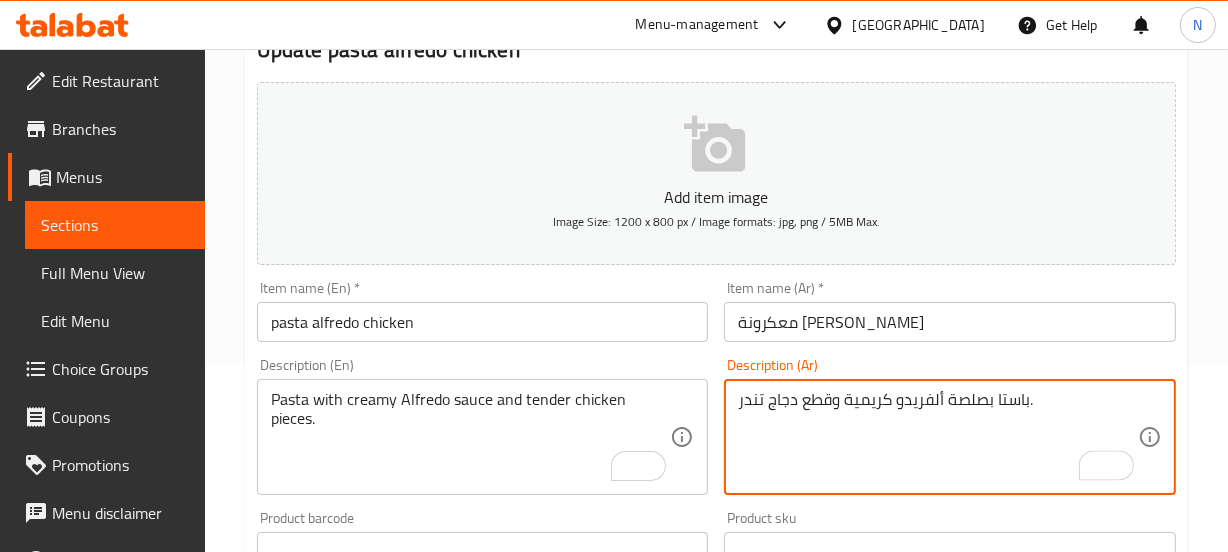 type on "باستا بصلصة ألفريدو كريمية وقطع دجاج تندر." 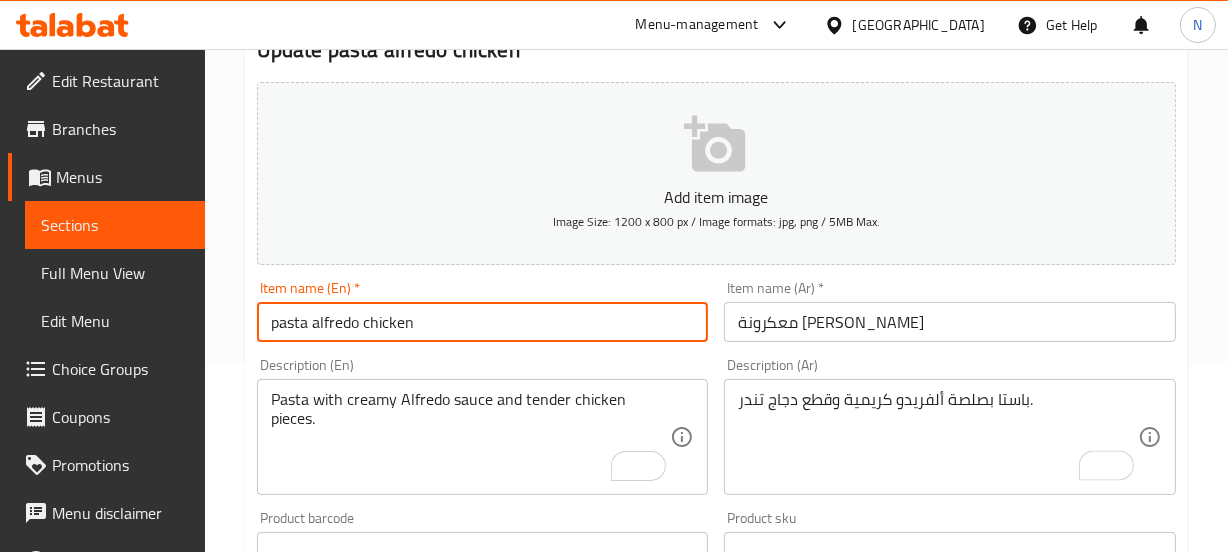 click on "pasta alfredo chicken" at bounding box center (483, 322) 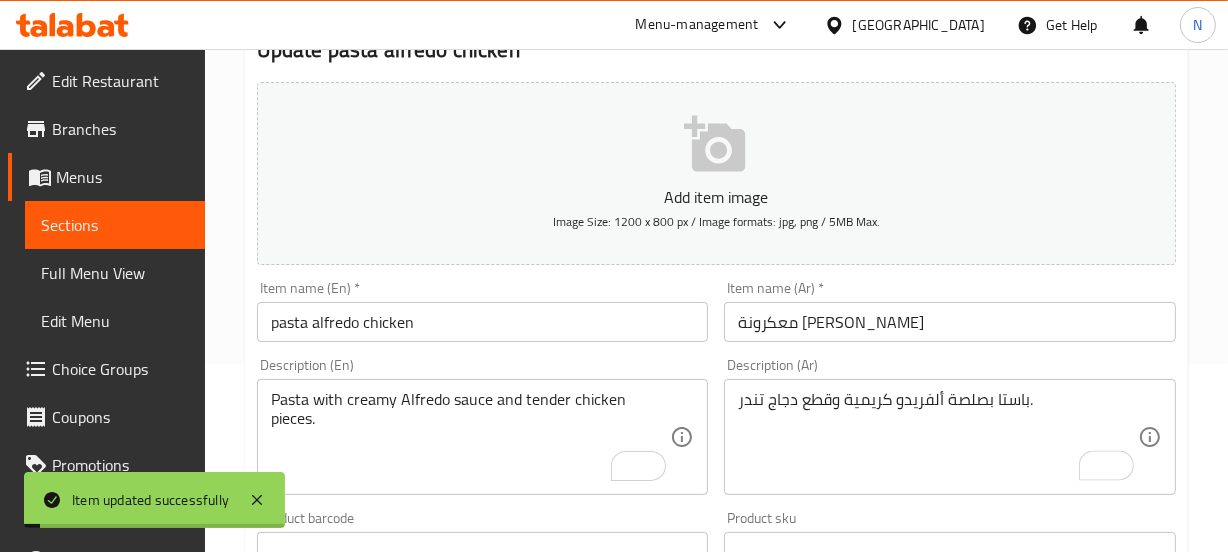 click on "Description (En) Pasta with creamy Alfredo sauce and tender chicken pieces.	 Description (En)" at bounding box center (483, 426) 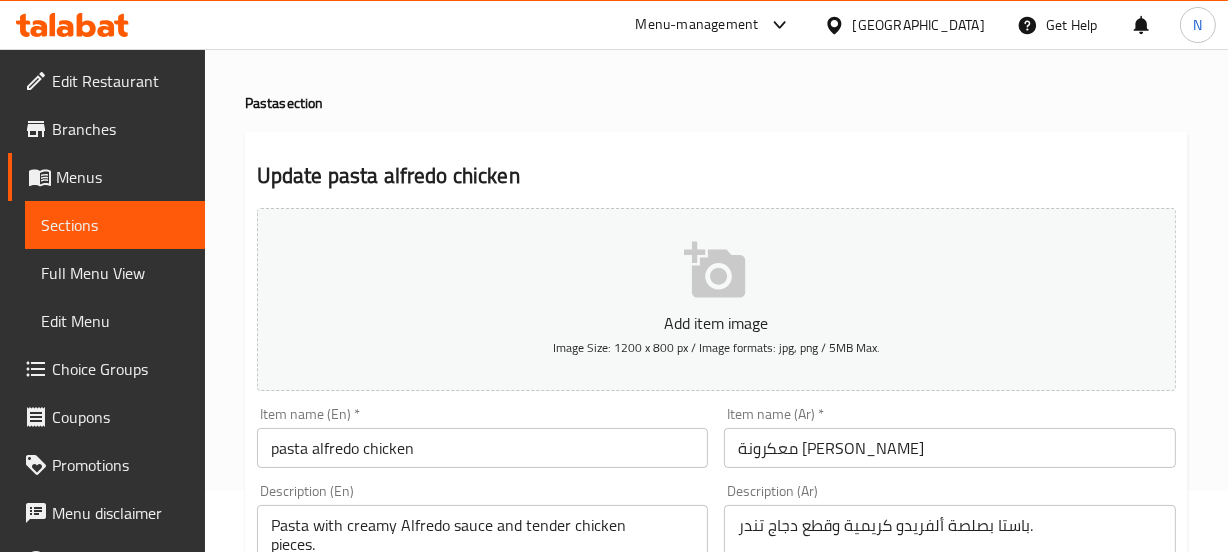 scroll, scrollTop: 0, scrollLeft: 0, axis: both 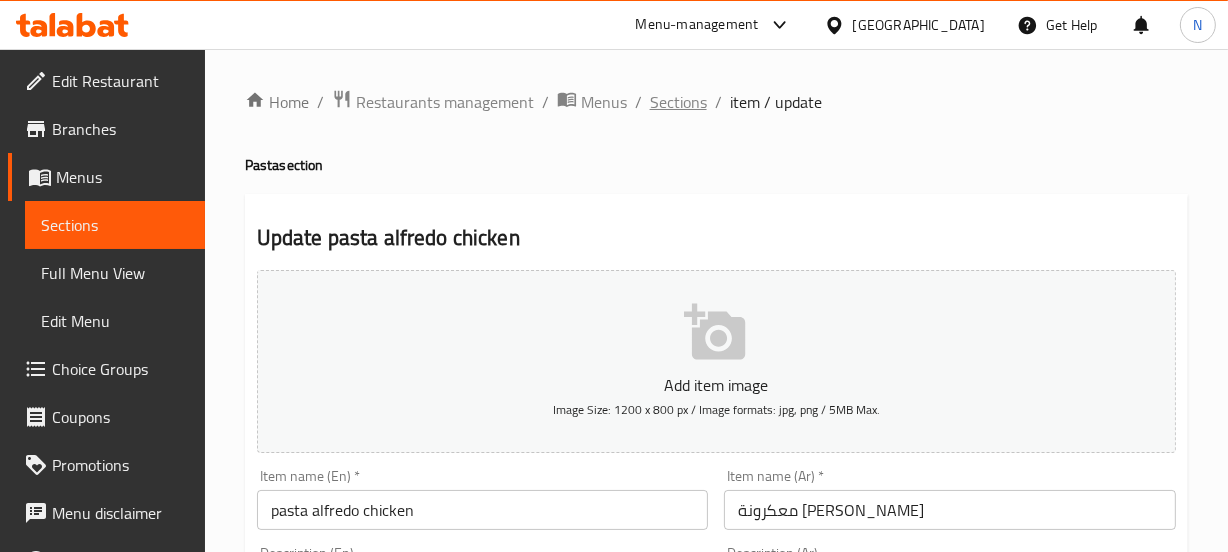 click on "Sections" at bounding box center [678, 102] 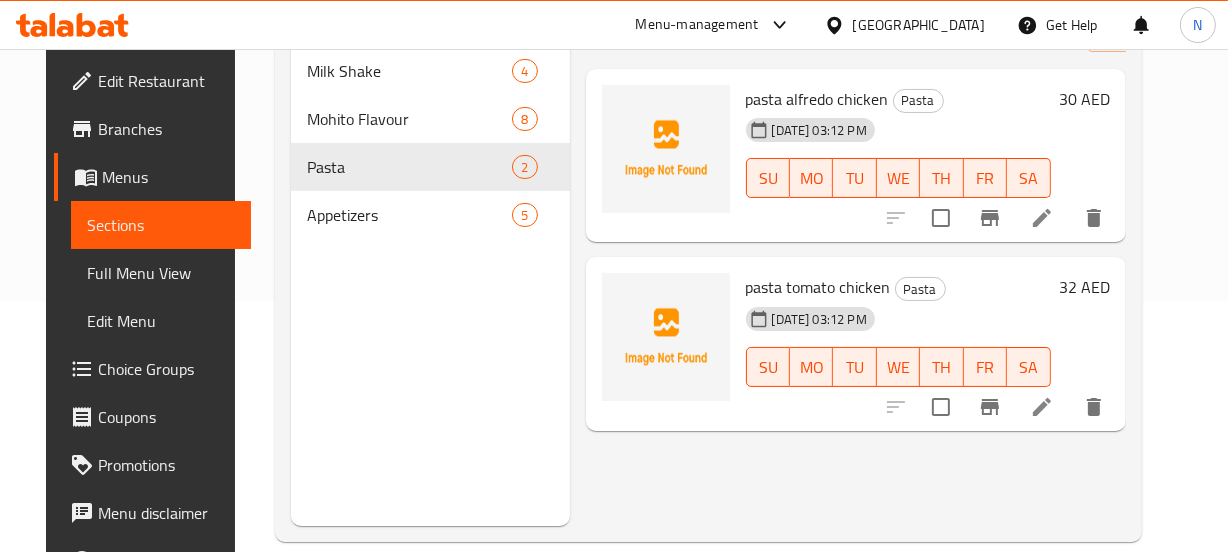 scroll, scrollTop: 251, scrollLeft: 0, axis: vertical 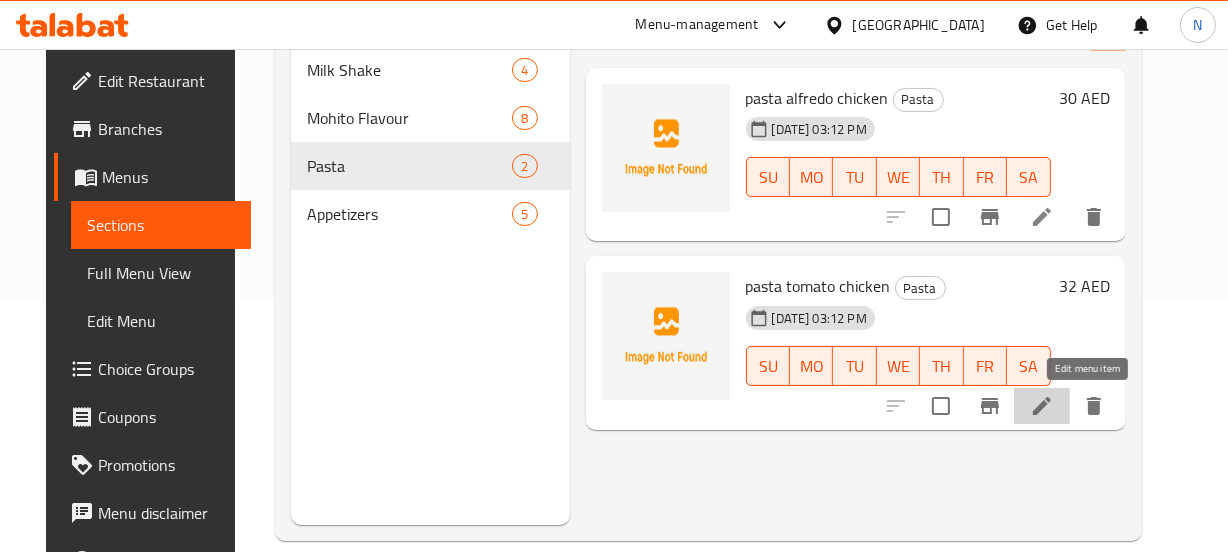 click 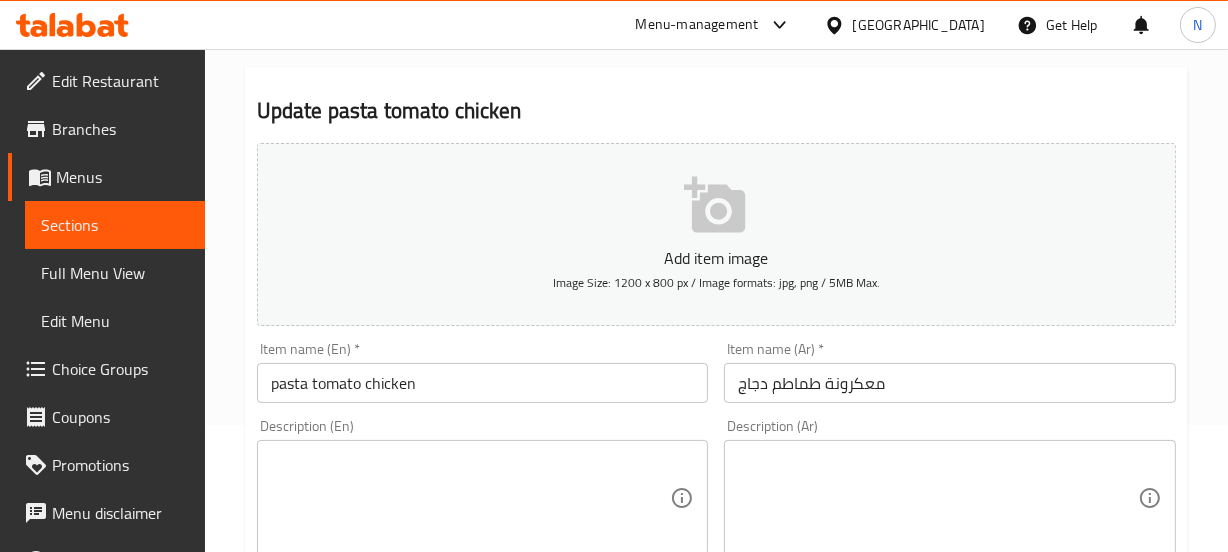 scroll, scrollTop: 157, scrollLeft: 0, axis: vertical 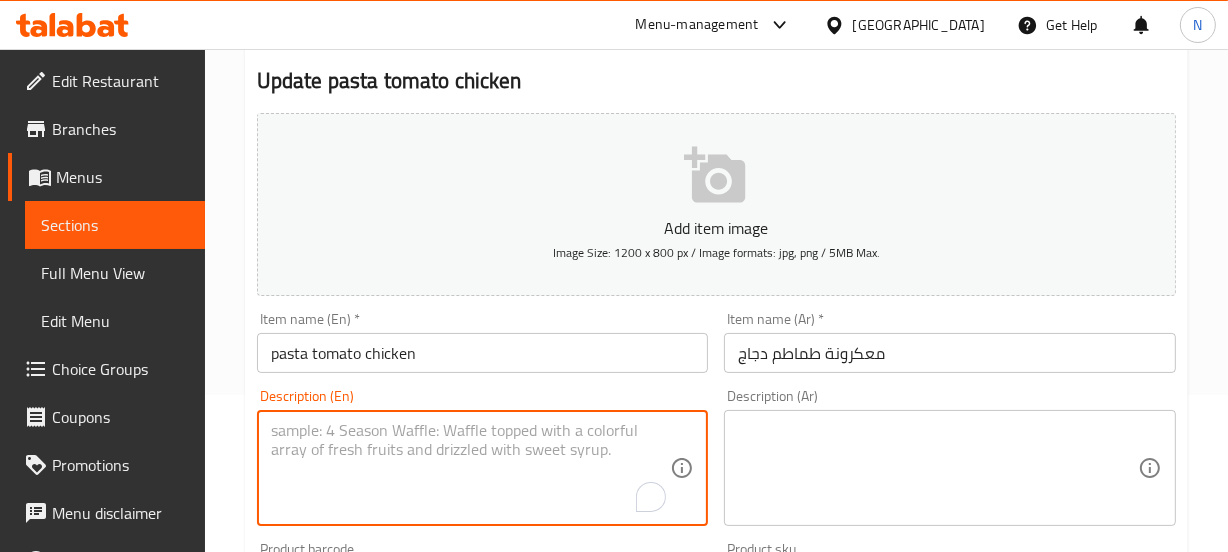 click at bounding box center [471, 468] 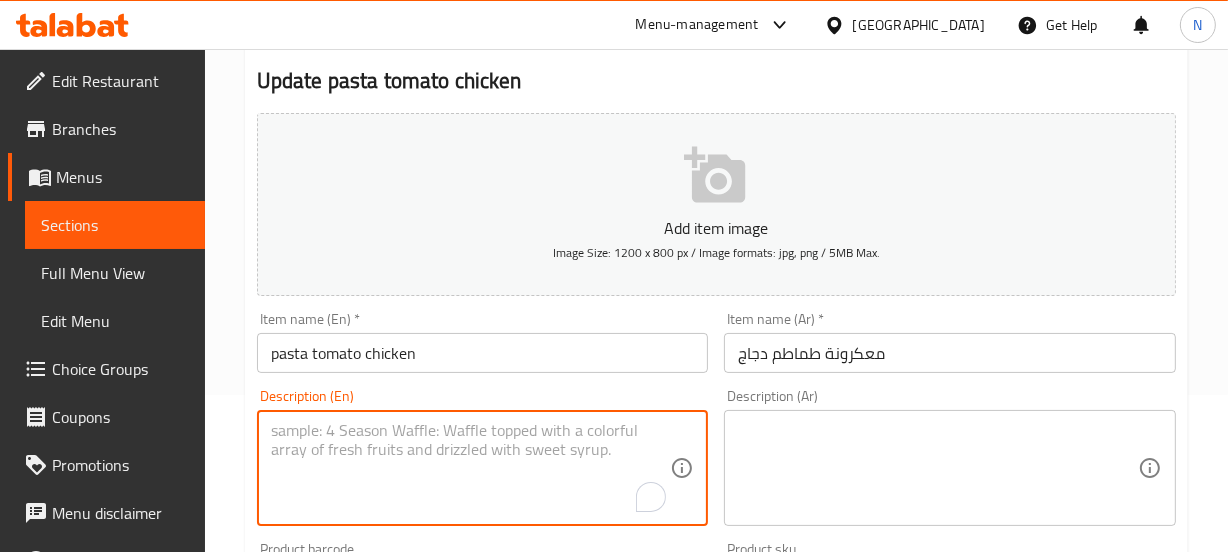 paste on "Pasta with chicken in a rich tomato-based sauce.	باستا بالدجاج في صلصة غنية تعتمد على الطماطم." 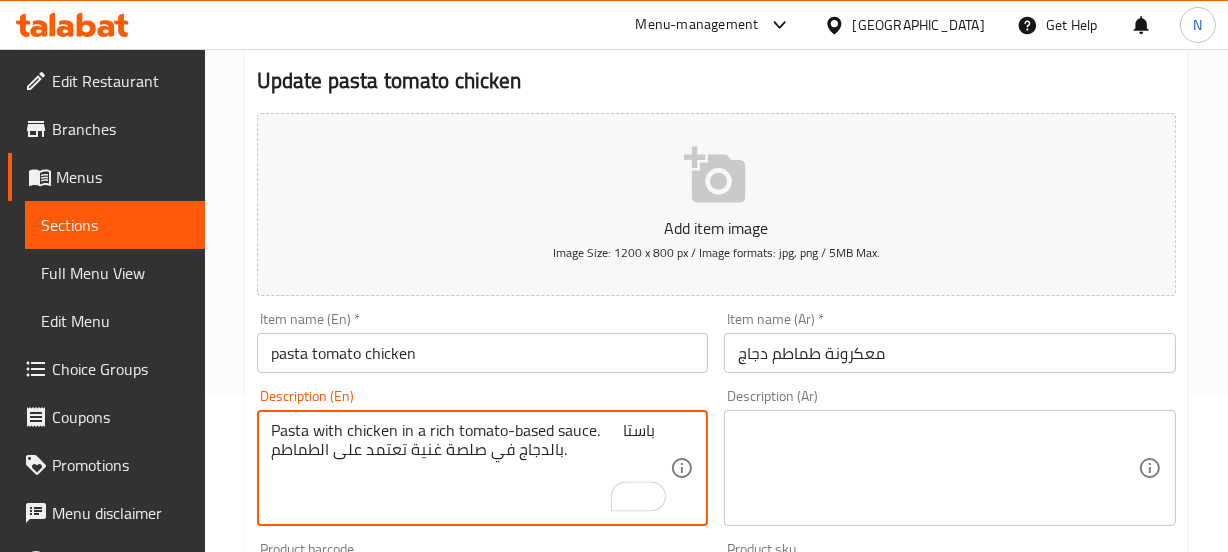 drag, startPoint x: 577, startPoint y: 453, endPoint x: 609, endPoint y: 434, distance: 37.215588 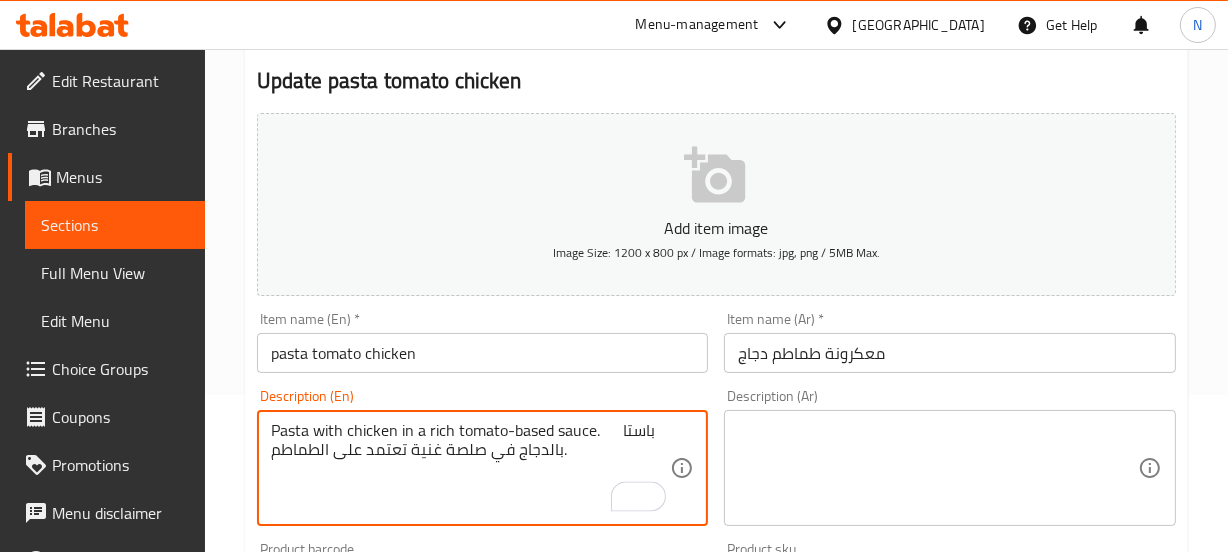 click on "Pasta with chicken in a rich tomato-based sauce.	باستا بالدجاج في صلصة غنية تعتمد على الطماطم." at bounding box center [471, 468] 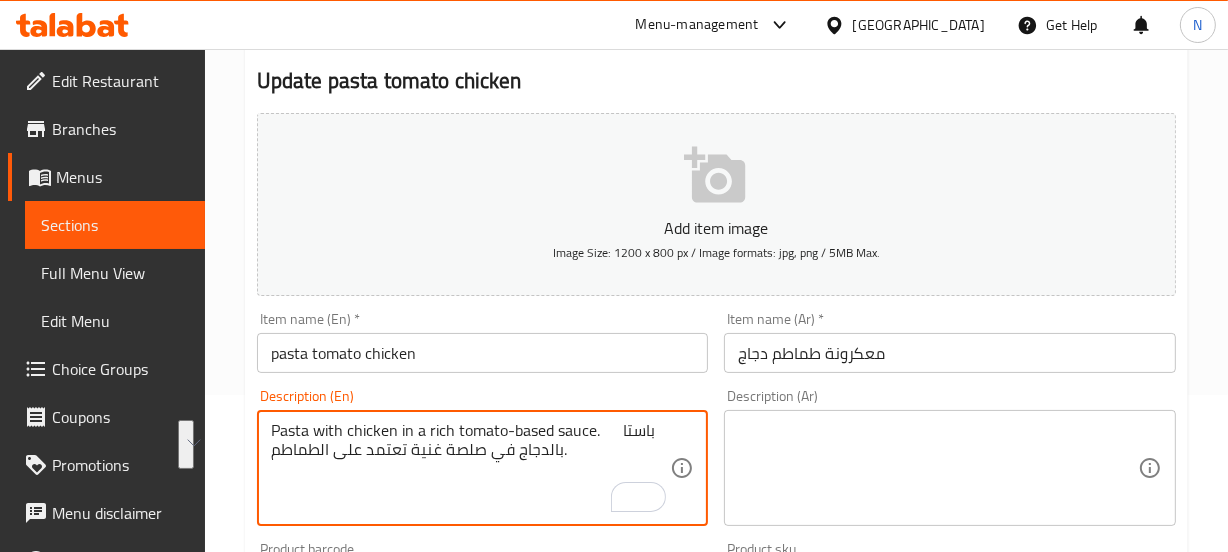 drag, startPoint x: 579, startPoint y: 462, endPoint x: 601, endPoint y: 421, distance: 46.52956 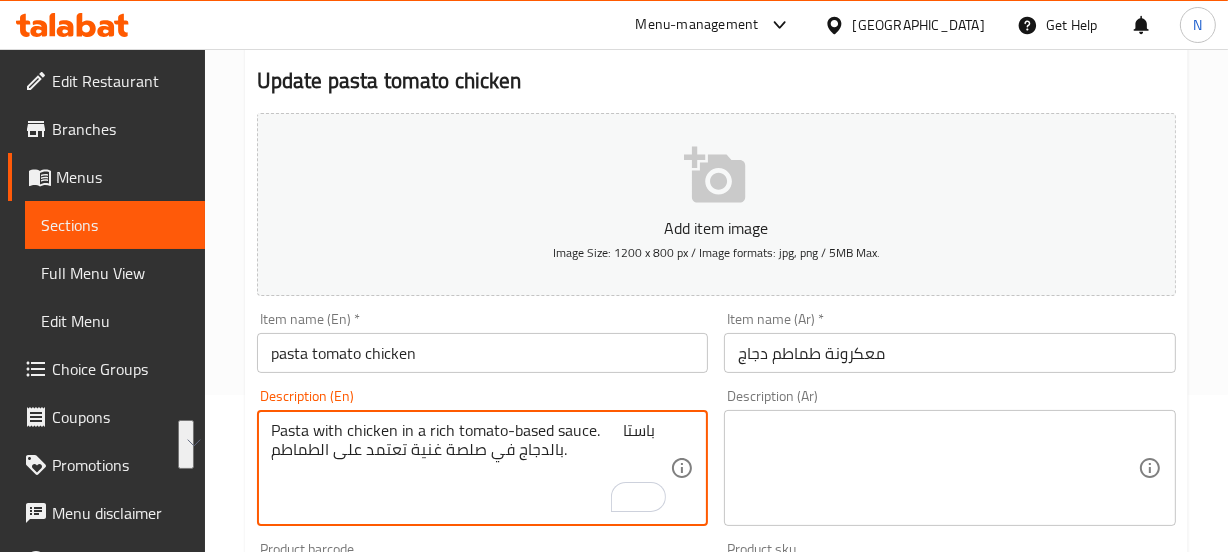 click on "Pasta with chicken in a rich tomato-based sauce.	باستا بالدجاج في صلصة غنية تعتمد على الطماطم." at bounding box center [471, 468] 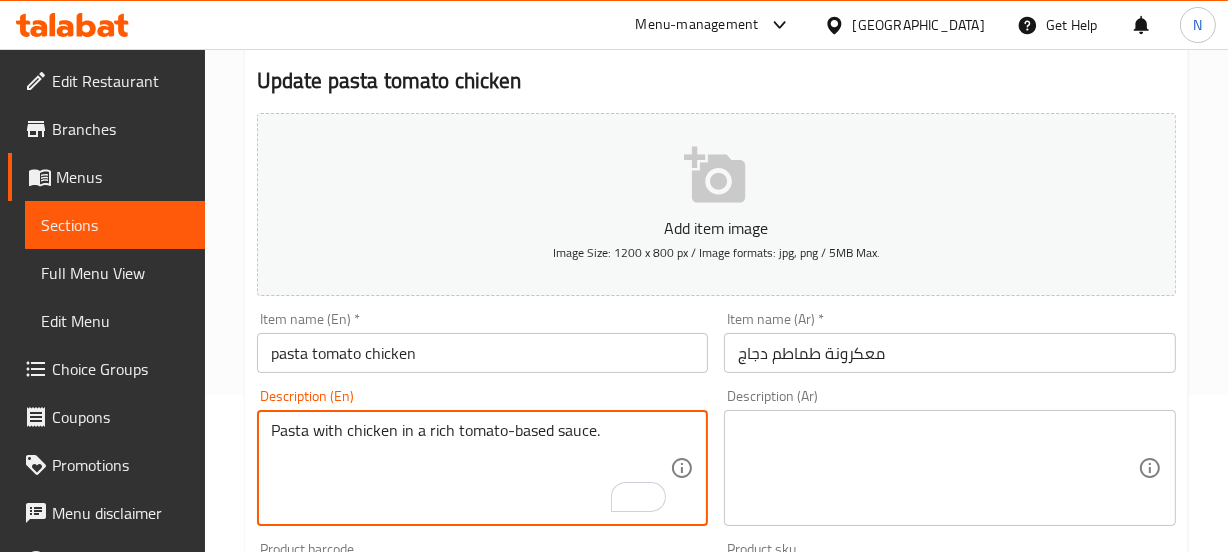 type on "Pasta with chicken in a rich tomato-based sauce." 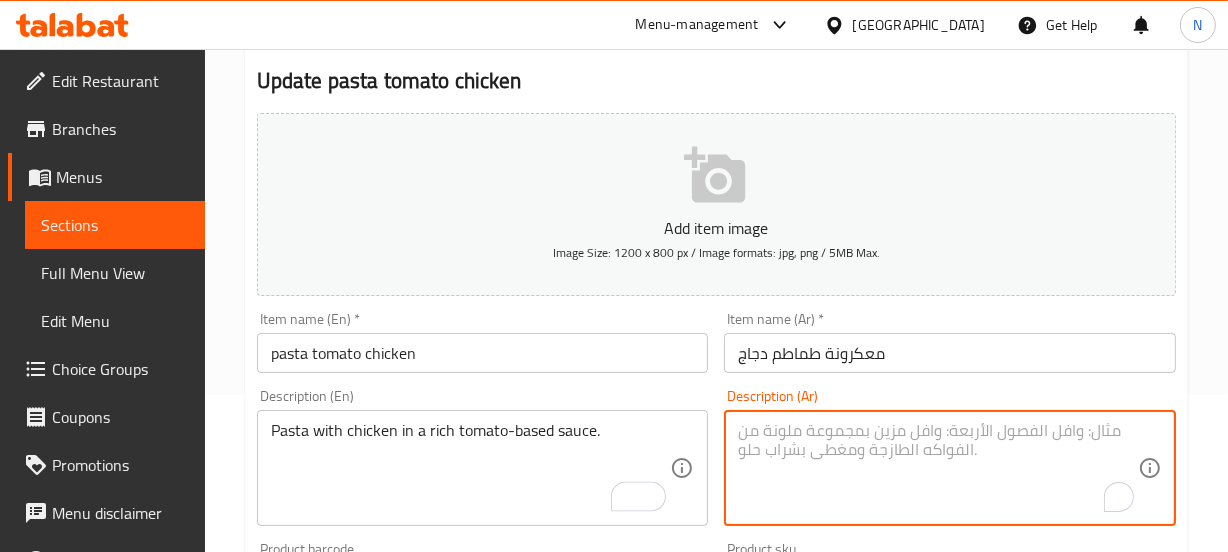 click at bounding box center [938, 468] 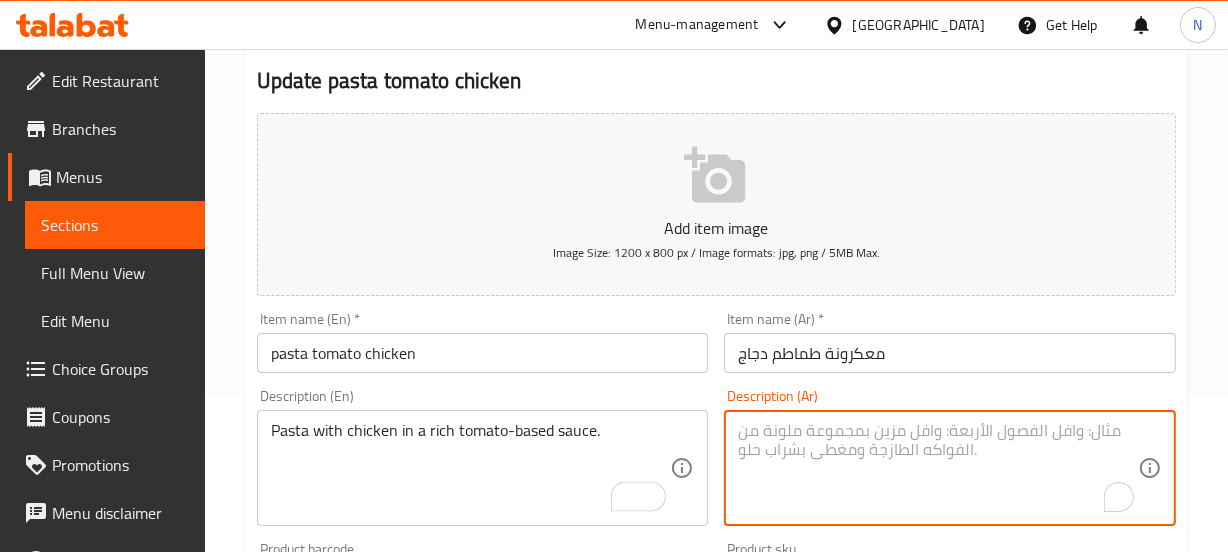 type on "ر" 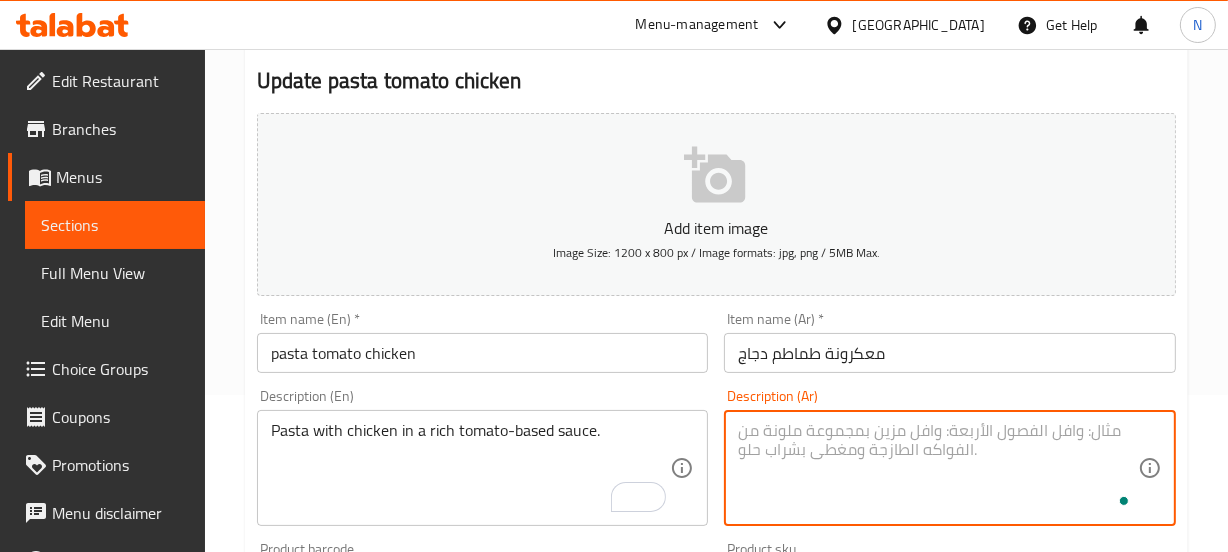 paste on "باستا بالدجاج في صلصة غنية تعتمد على الطماطم." 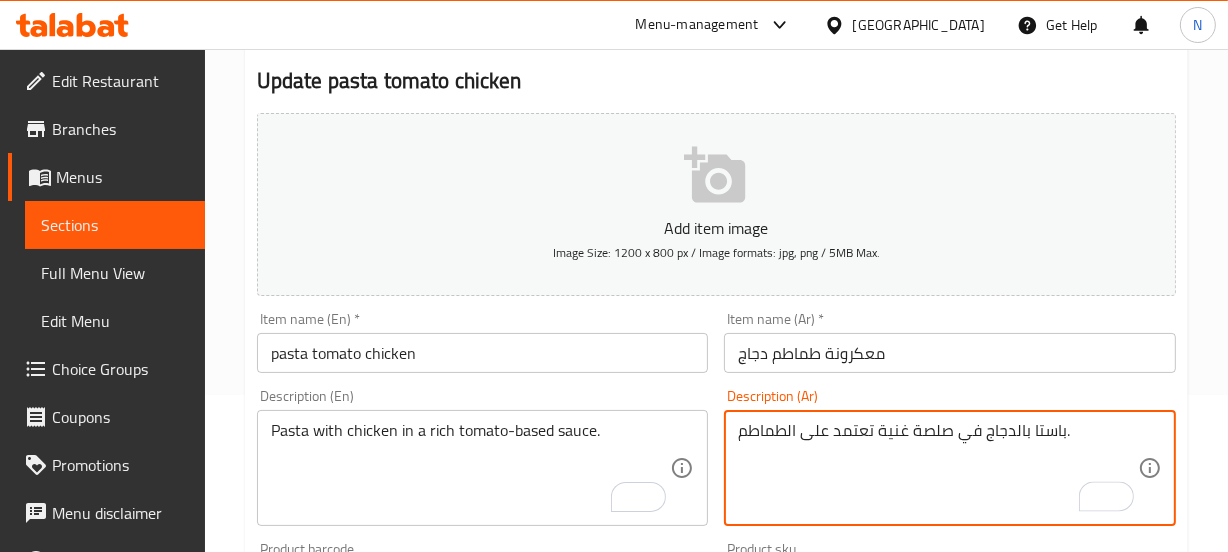 type on "باستا بالدجاج في صلصة غنية تعتمد على الطماطم." 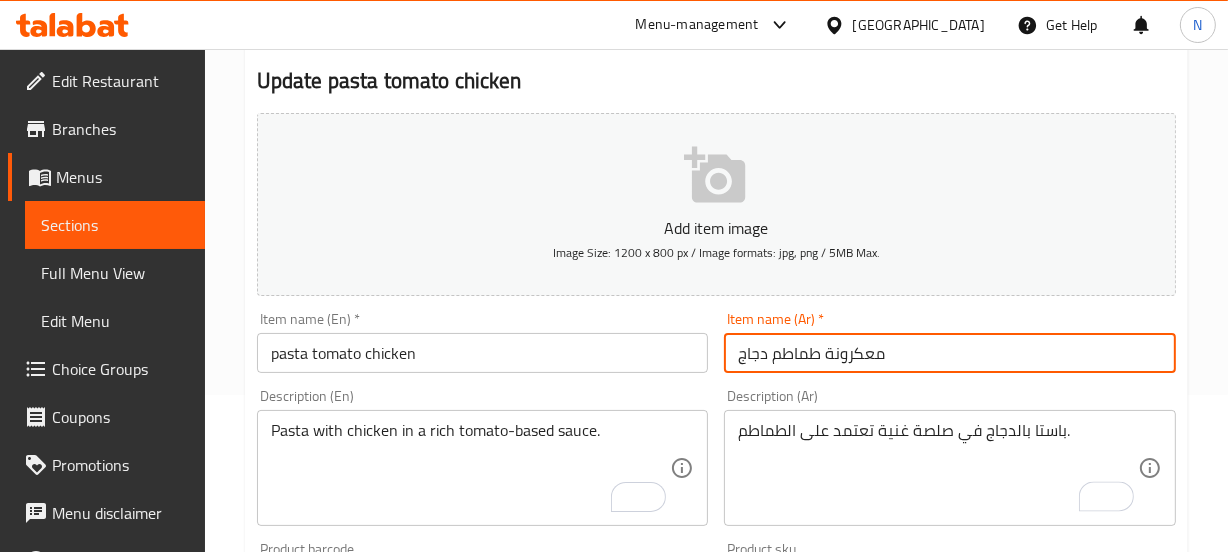 click on "معكرونة طماطم دجاج" at bounding box center (950, 353) 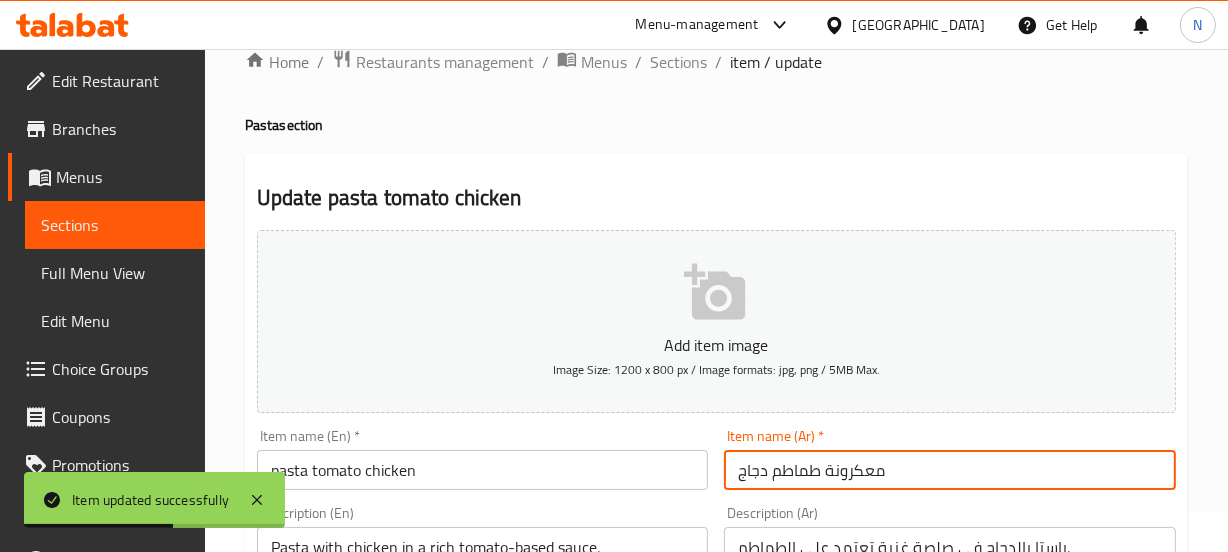 scroll, scrollTop: 0, scrollLeft: 0, axis: both 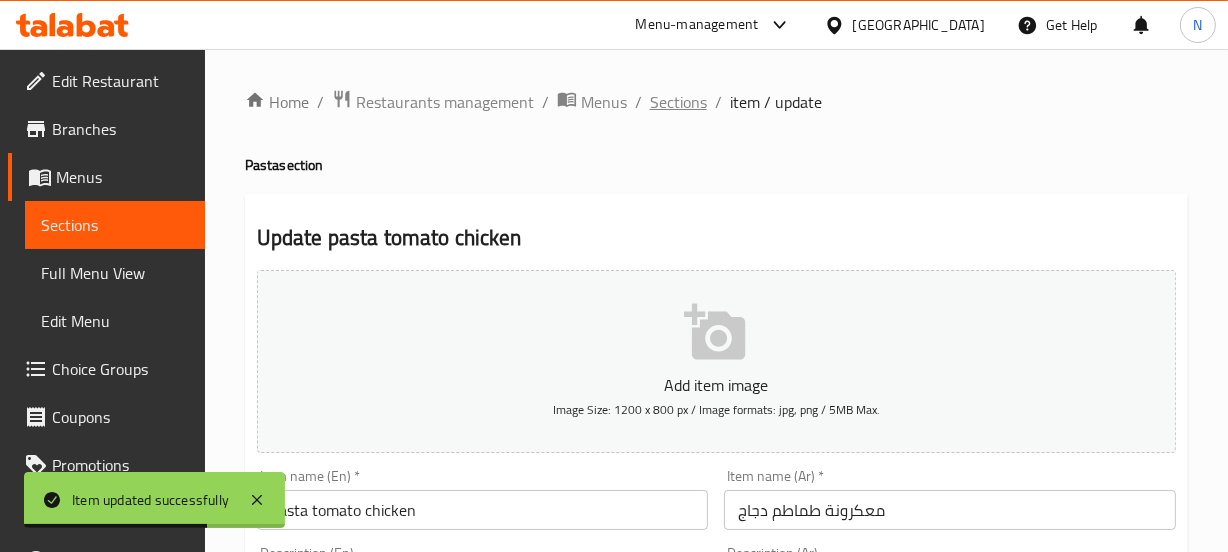 click on "Sections" at bounding box center [678, 102] 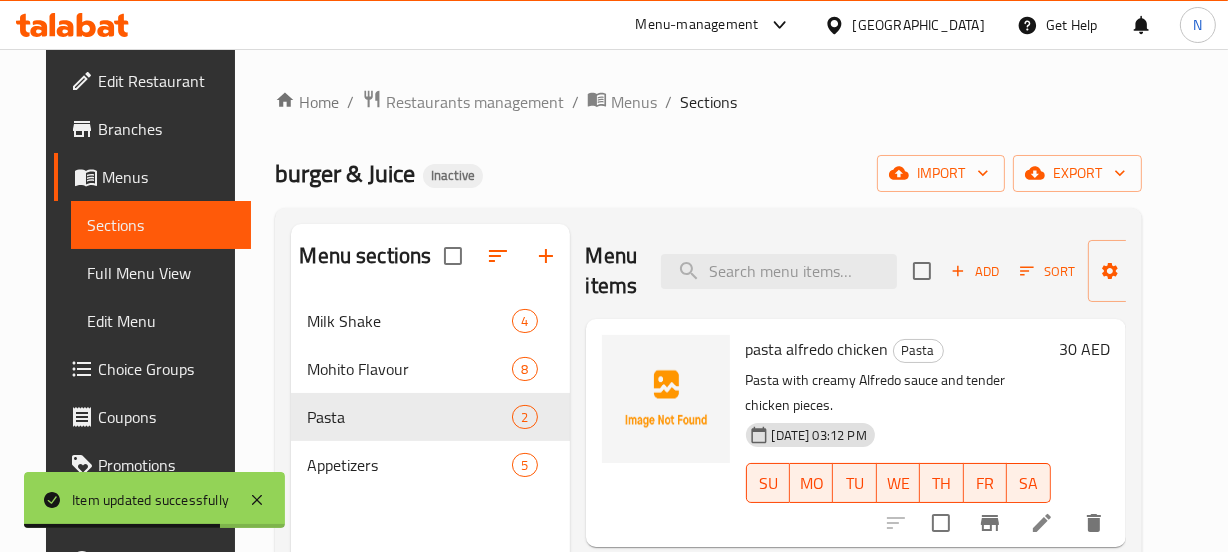 scroll, scrollTop: 280, scrollLeft: 0, axis: vertical 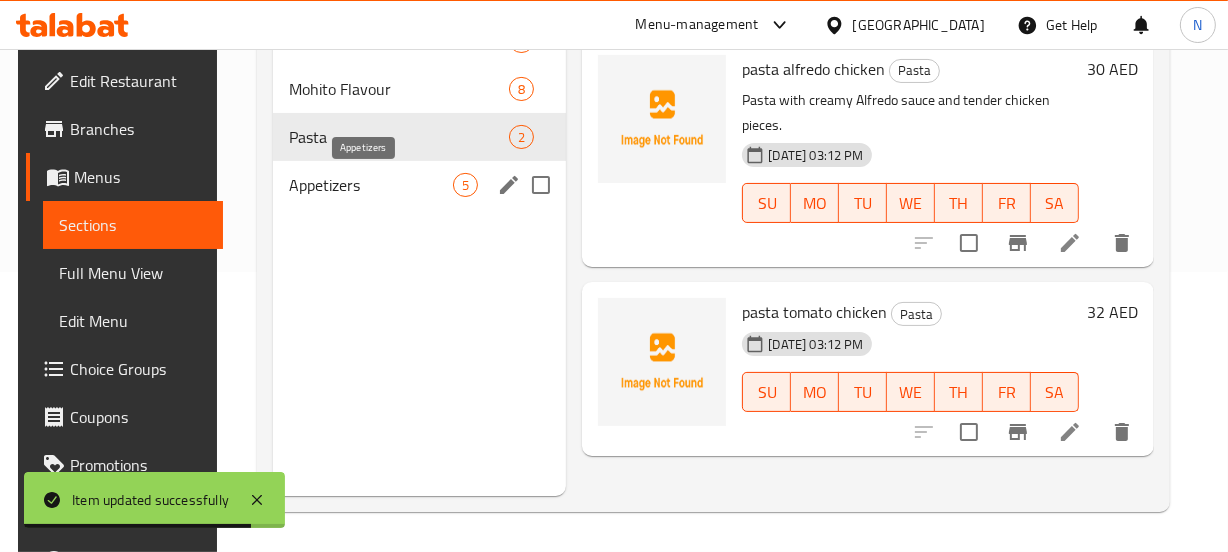 click on "Appetizers" at bounding box center [371, 185] 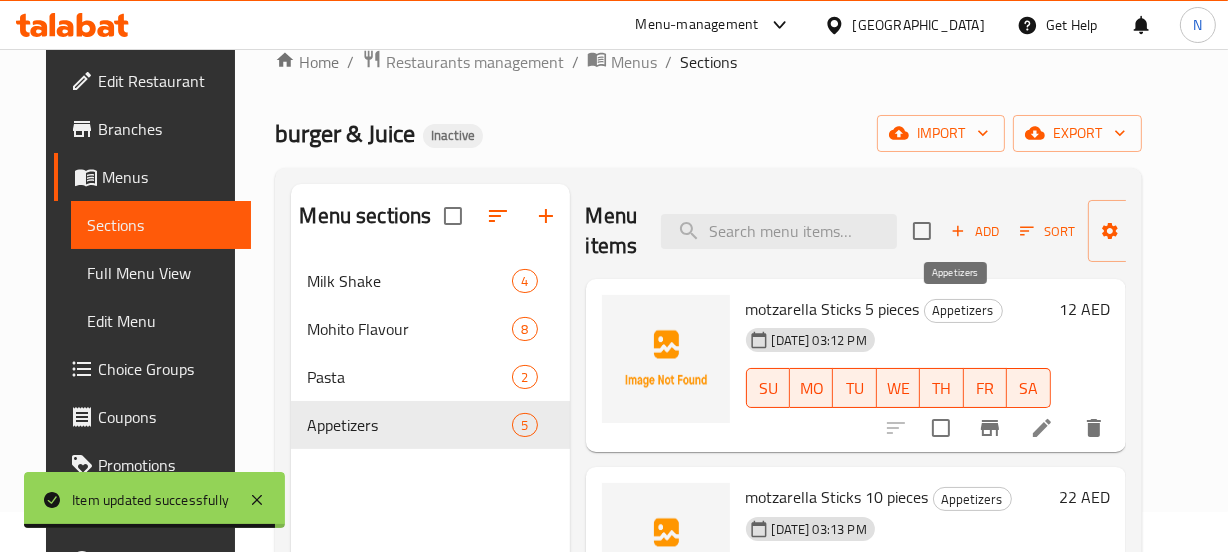 scroll, scrollTop: 38, scrollLeft: 0, axis: vertical 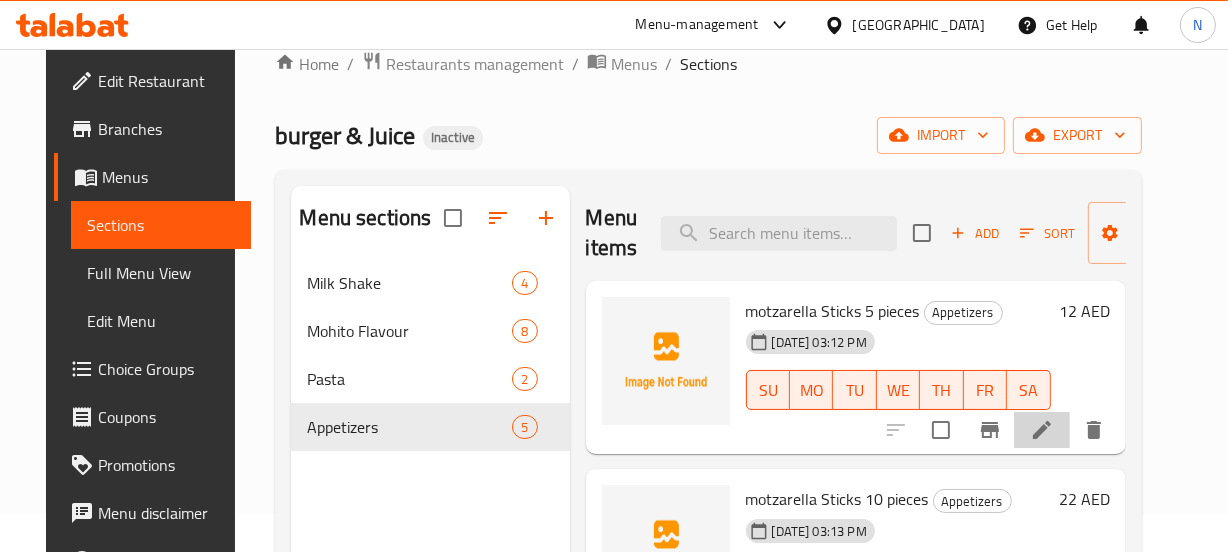 click at bounding box center [1042, 430] 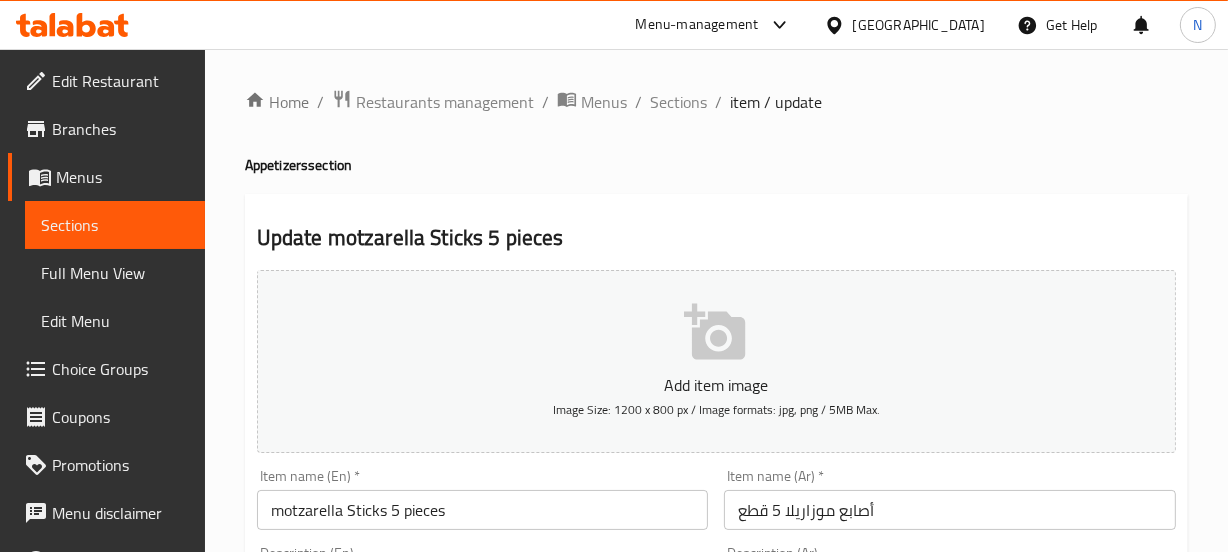 scroll, scrollTop: 131, scrollLeft: 0, axis: vertical 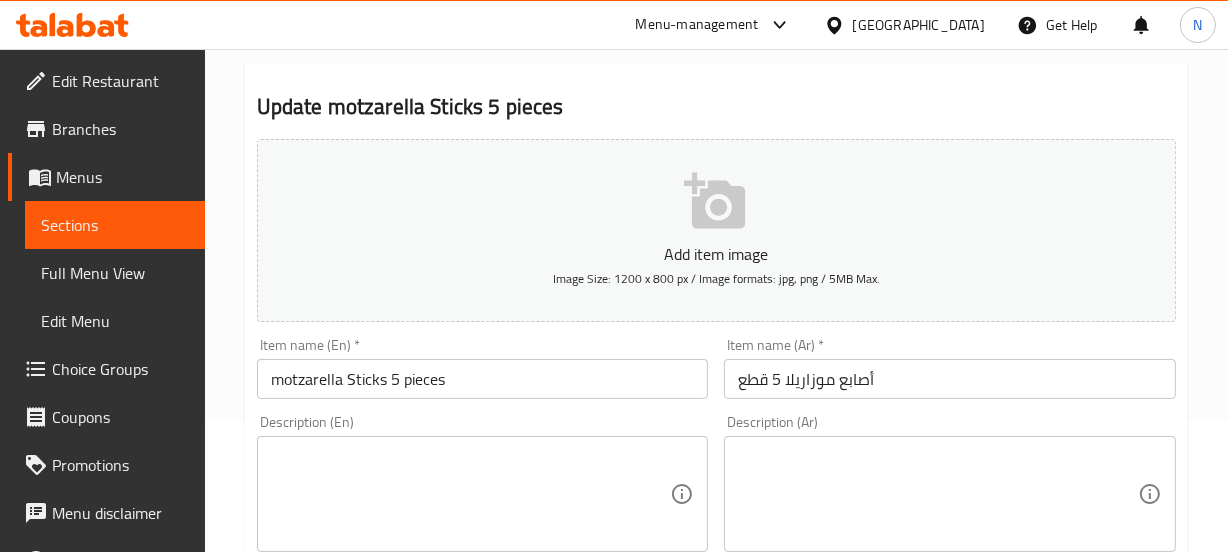 drag, startPoint x: 419, startPoint y: 420, endPoint x: 421, endPoint y: 436, distance: 16.124516 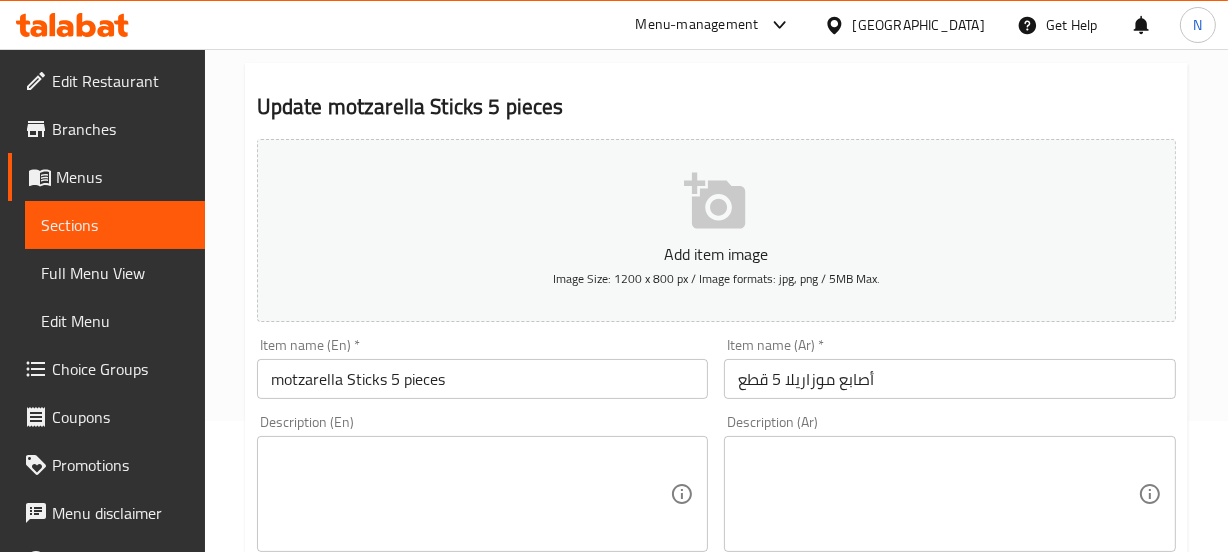 click on "Description (En)" at bounding box center [483, 494] 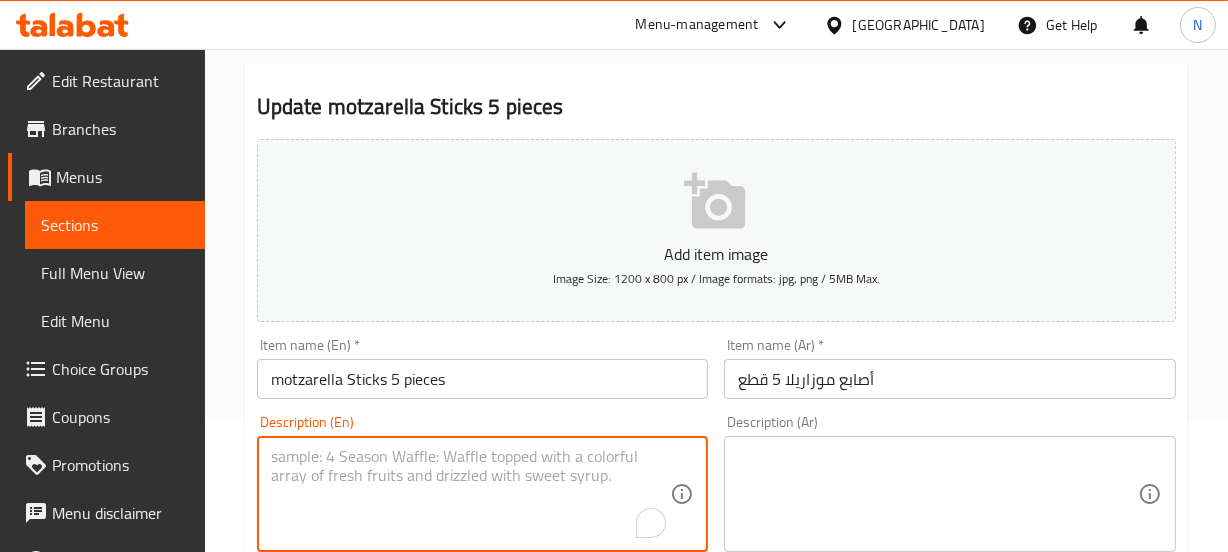 paste on "Crispy, golden fried mozzarella cheese sticks.	أصابع جبنة موزاريلا مقلية ذهبية ومقرمشة." 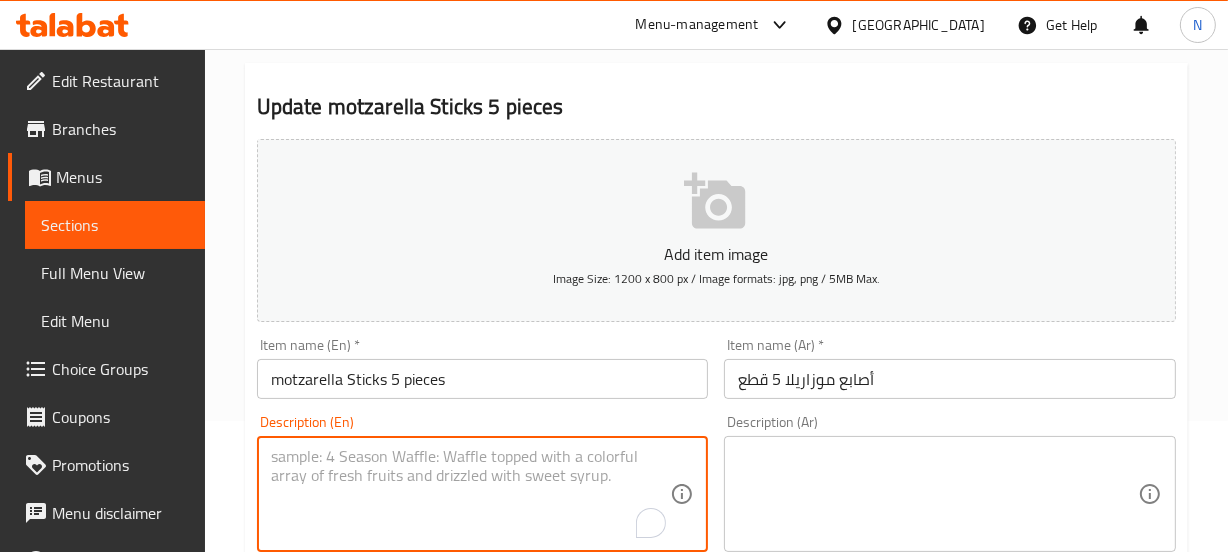 type on "Crispy, golden fried mozzarella cheese sticks.	أصابع جبنة موزاريلا مقلية ذهبية ومقرمشة." 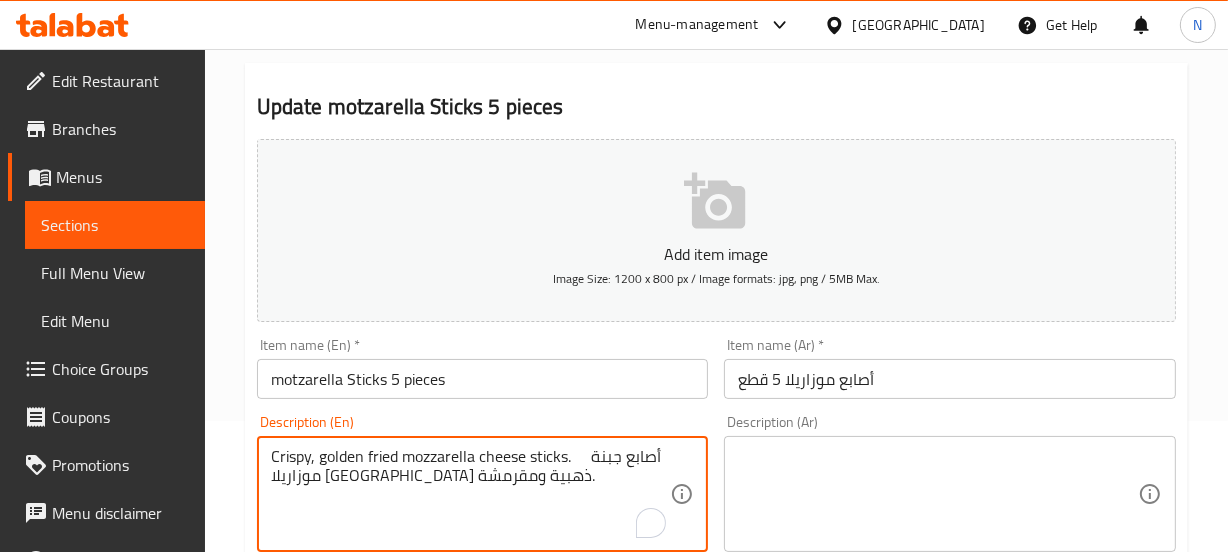 scroll, scrollTop: 238, scrollLeft: 0, axis: vertical 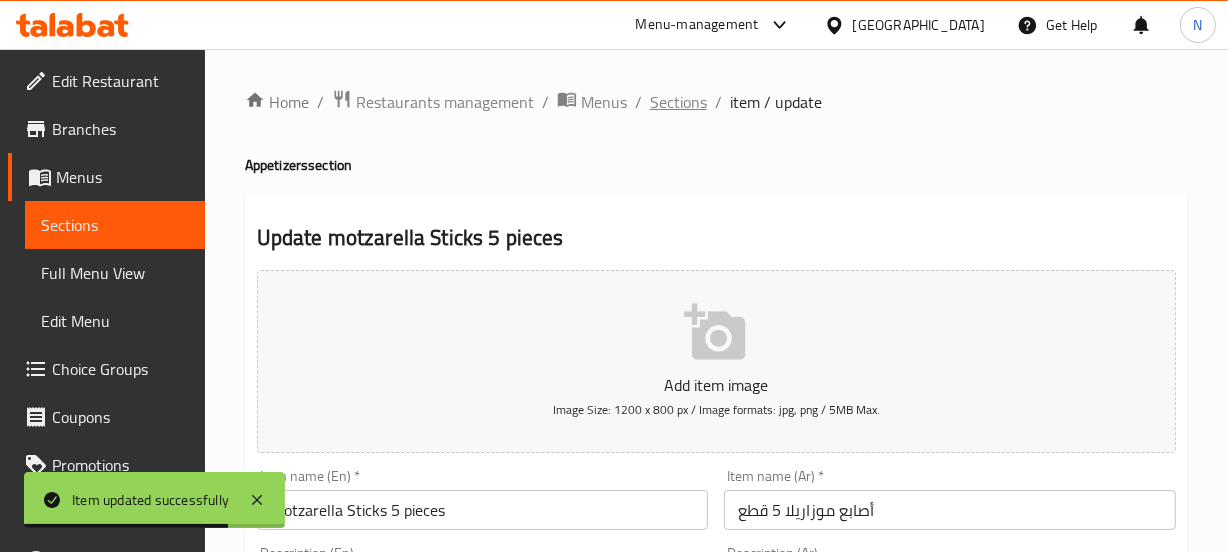 click on "Sections" at bounding box center (678, 102) 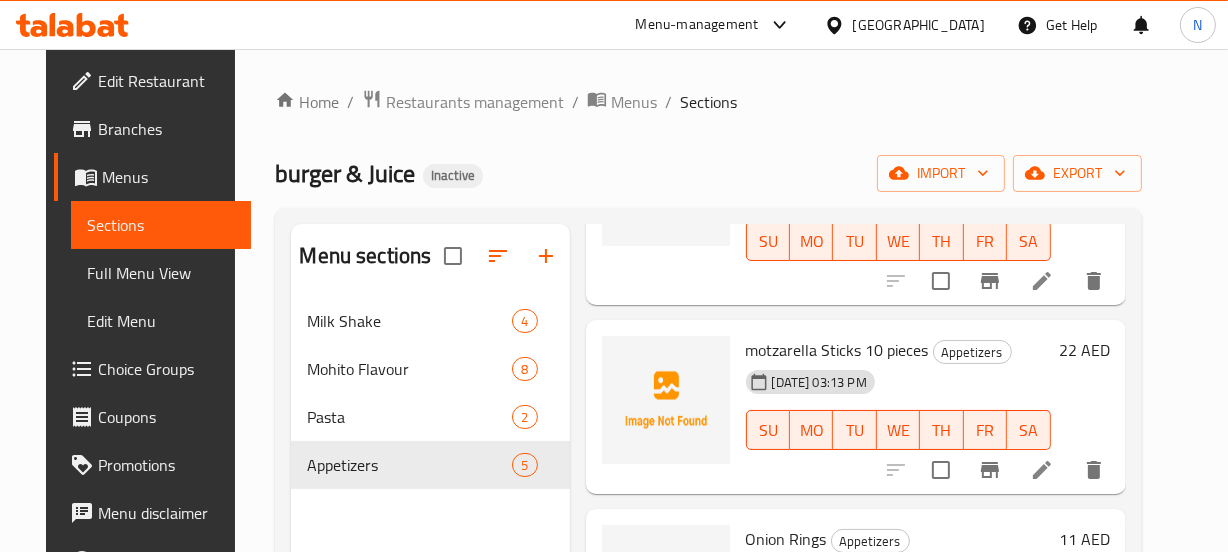 scroll, scrollTop: 221, scrollLeft: 0, axis: vertical 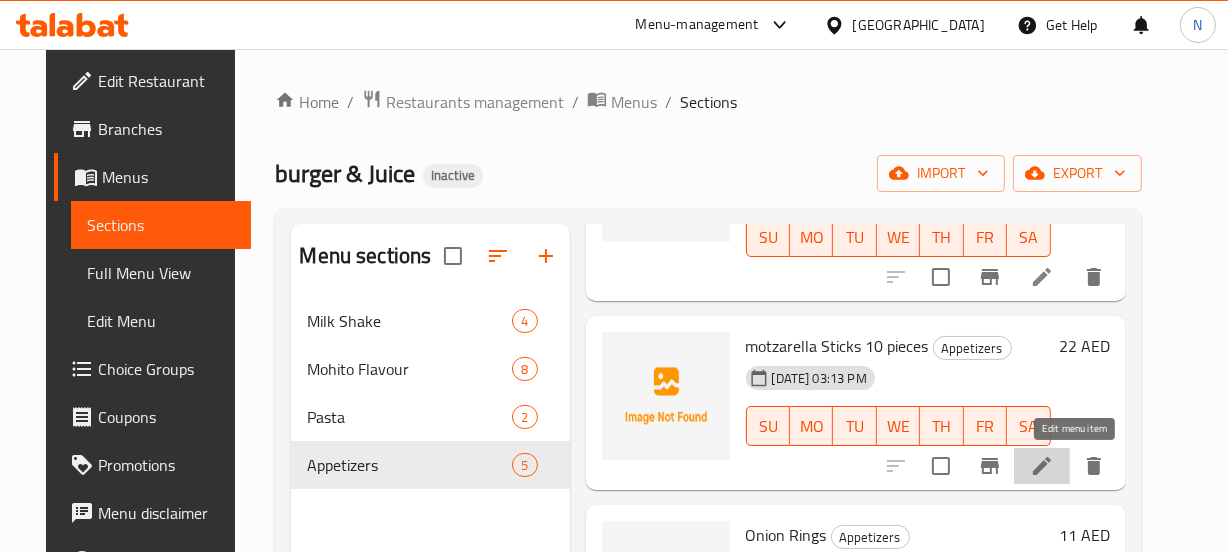click 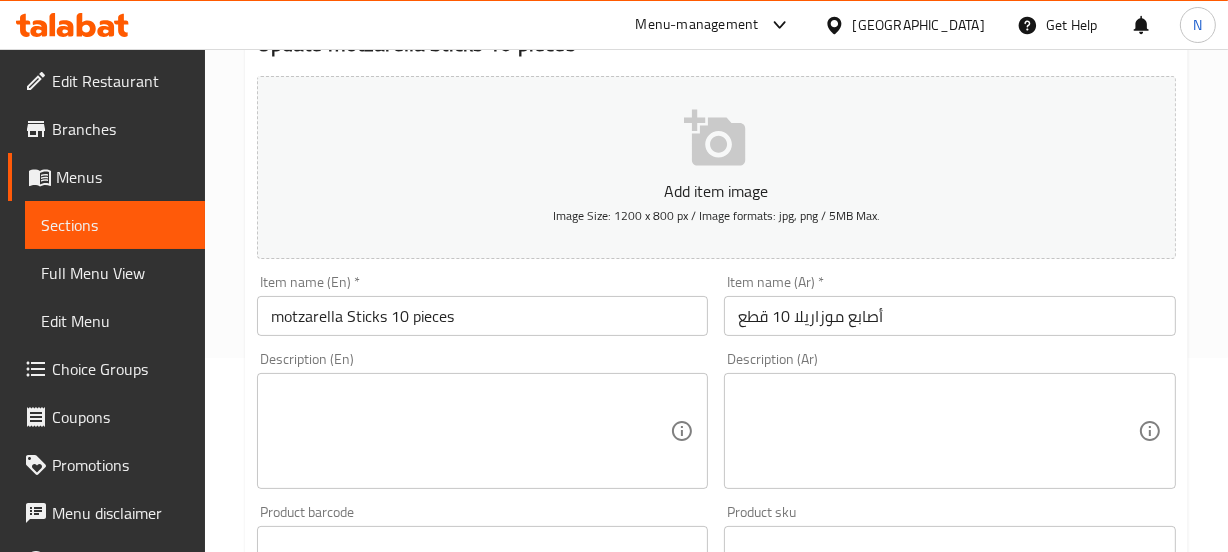 scroll, scrollTop: 195, scrollLeft: 0, axis: vertical 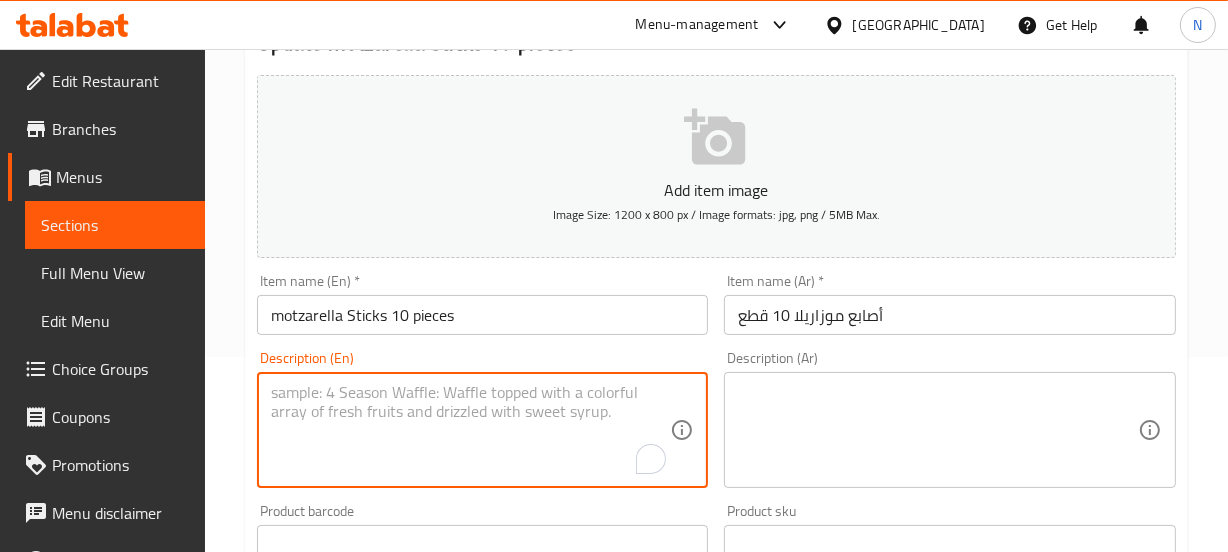 click at bounding box center (471, 430) 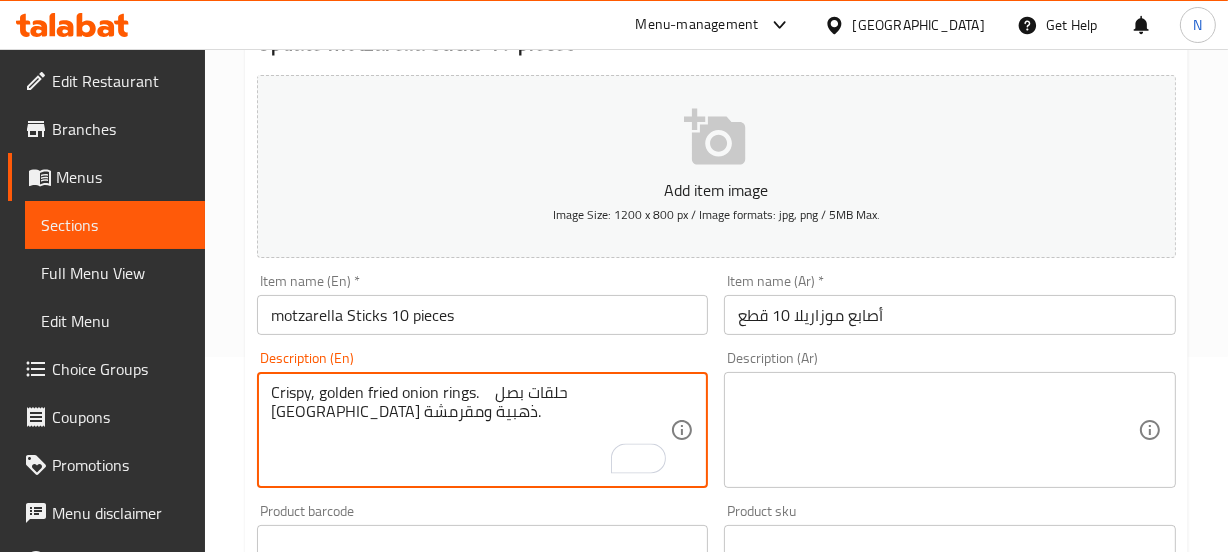 drag, startPoint x: 498, startPoint y: 392, endPoint x: 522, endPoint y: 423, distance: 39.20459 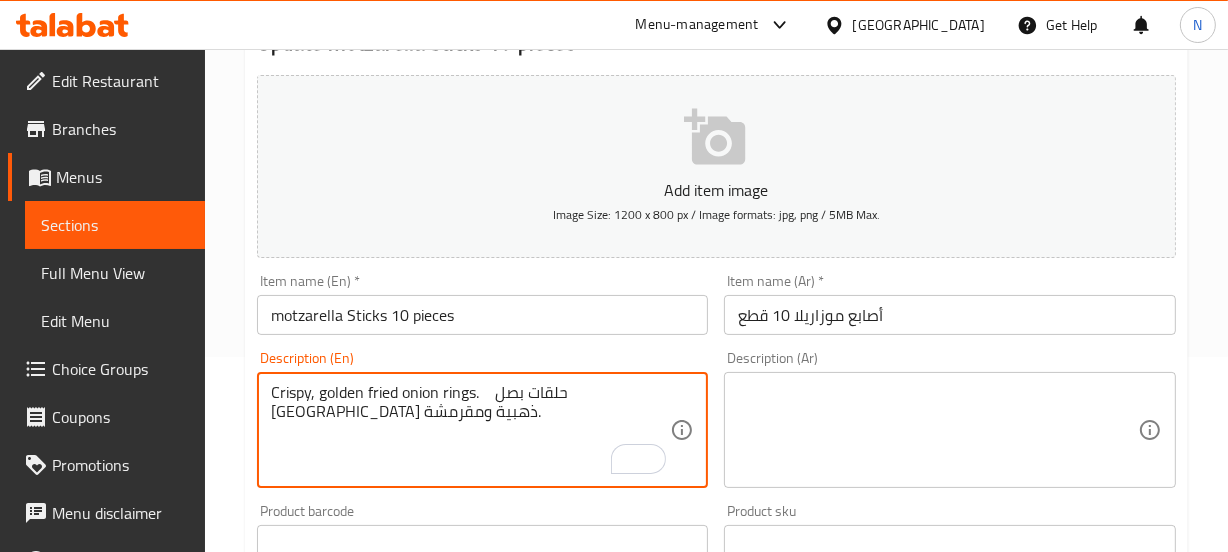 click on "Crispy, golden fried onion rings.	حلقات بصل مقلية ذهبية ومقرمشة." at bounding box center [471, 430] 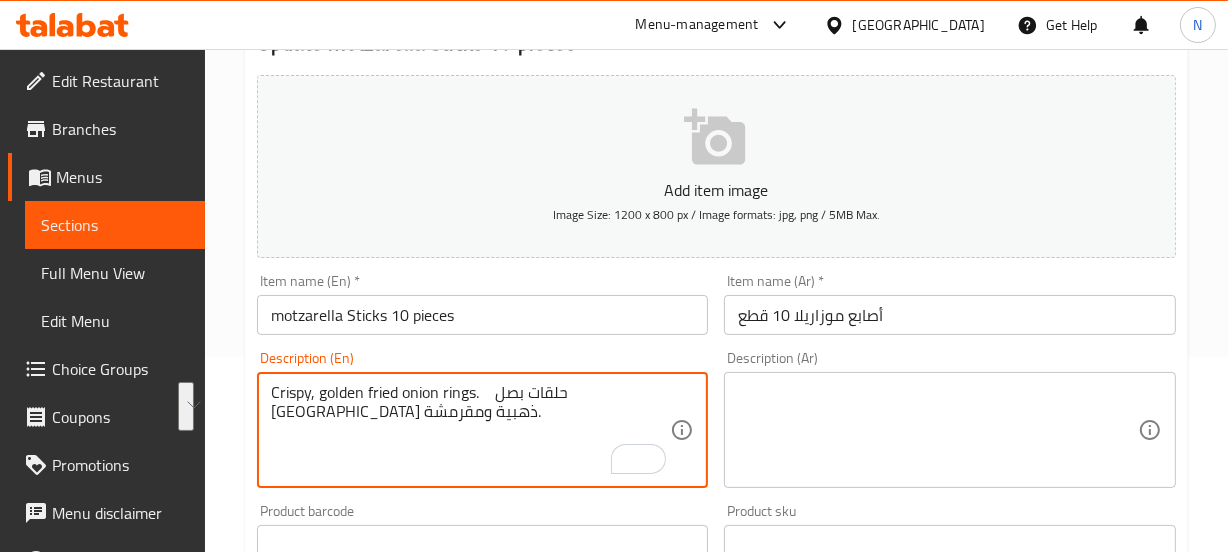 drag, startPoint x: 490, startPoint y: 383, endPoint x: 542, endPoint y: 428, distance: 68.76772 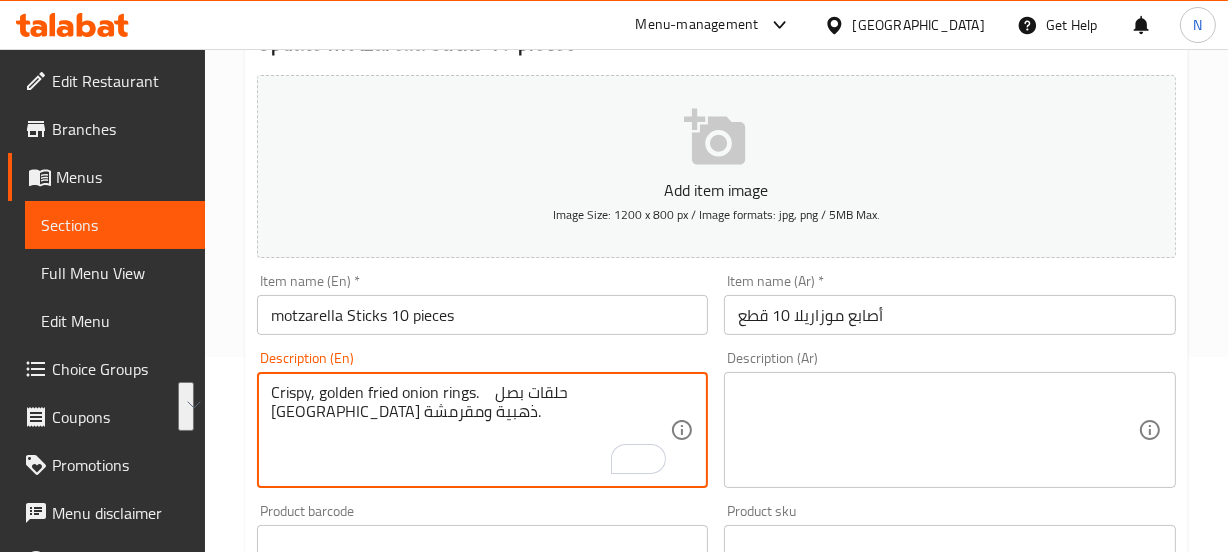 click on "Crispy, golden fried onion rings.	حلقات بصل مقلية ذهبية ومقرمشة." at bounding box center (471, 430) 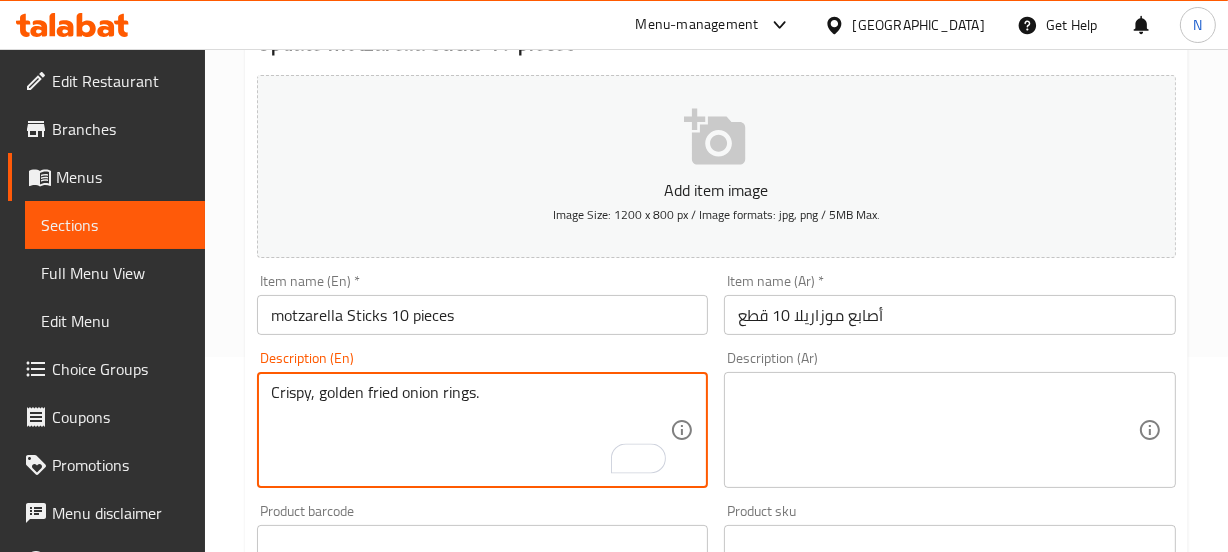type on "Crispy, golden fried onion rings." 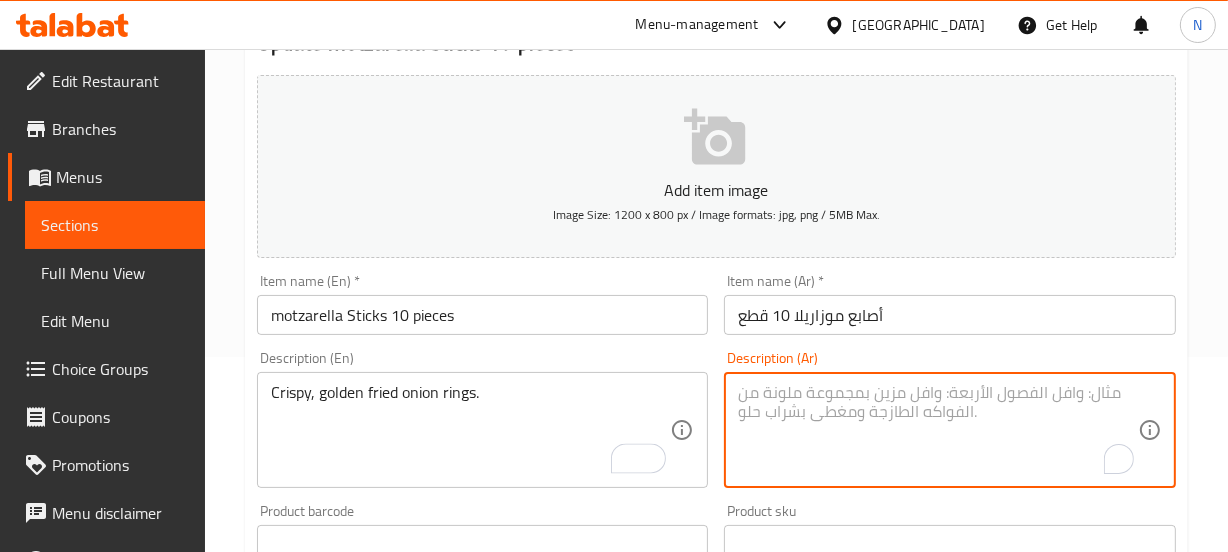 click at bounding box center [938, 430] 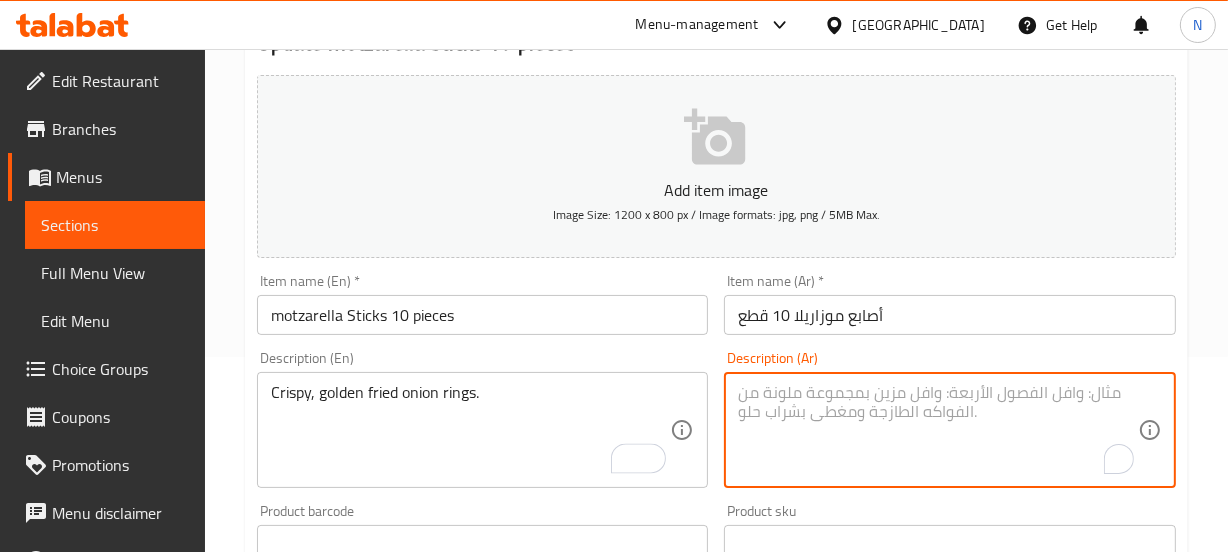 paste on "حلقات بصل مقلية ذهبية ومقرمشة." 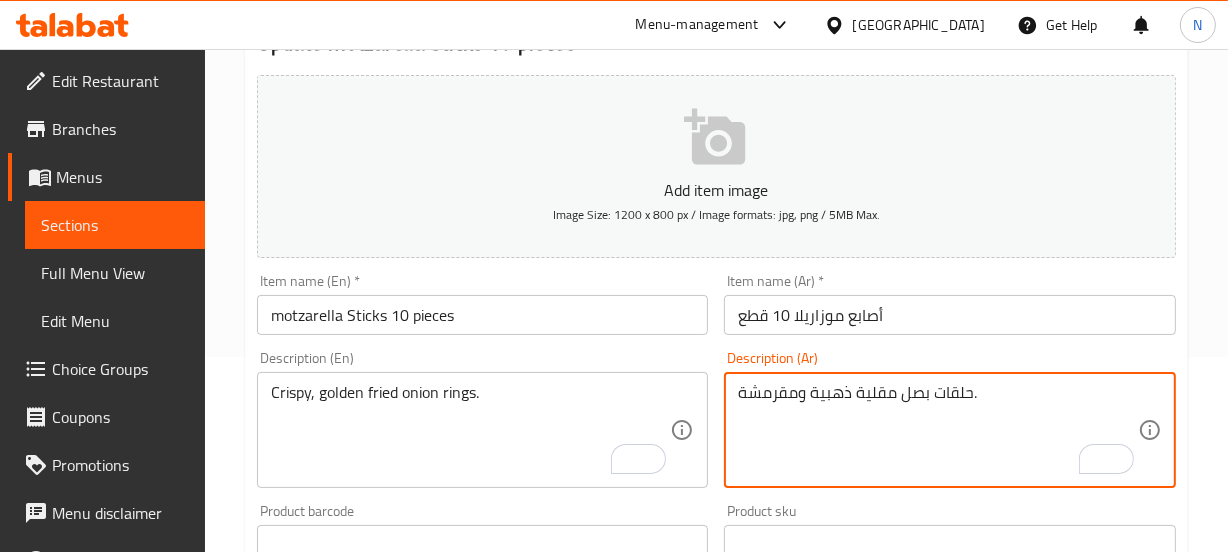 type on "حلقات بصل مقلية ذهبية ومقرمشة." 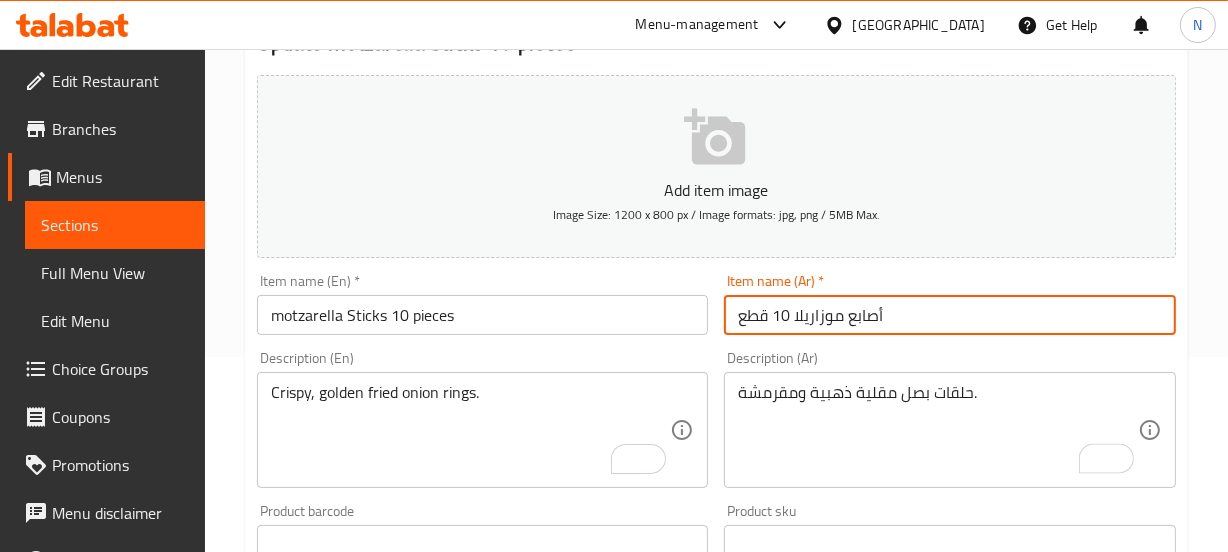 click on "أصابع موزاريلا 10 قطع" at bounding box center (950, 315) 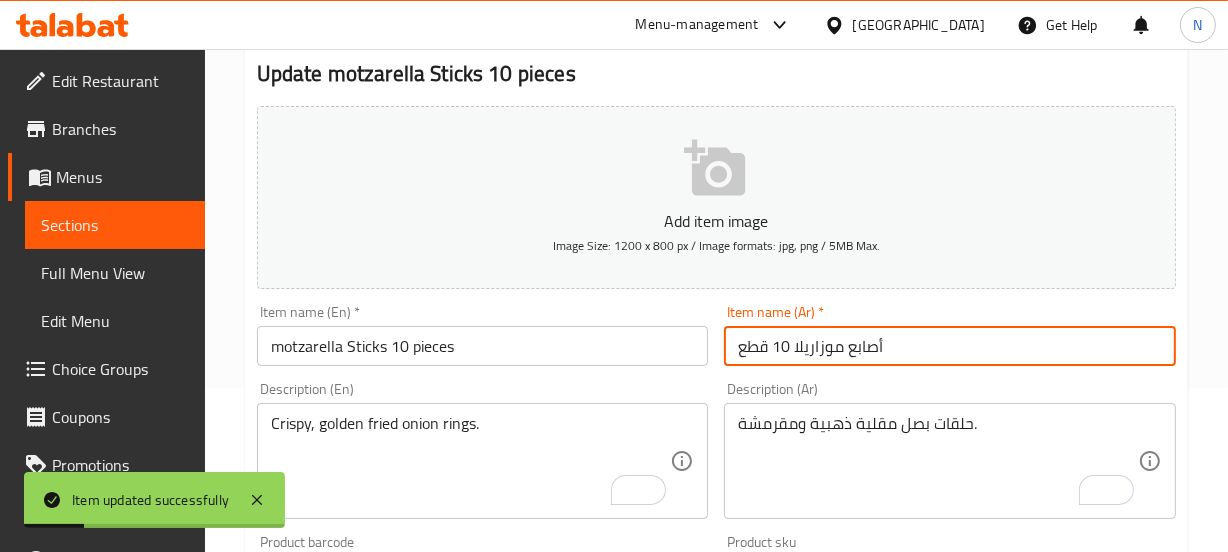 scroll, scrollTop: 162, scrollLeft: 0, axis: vertical 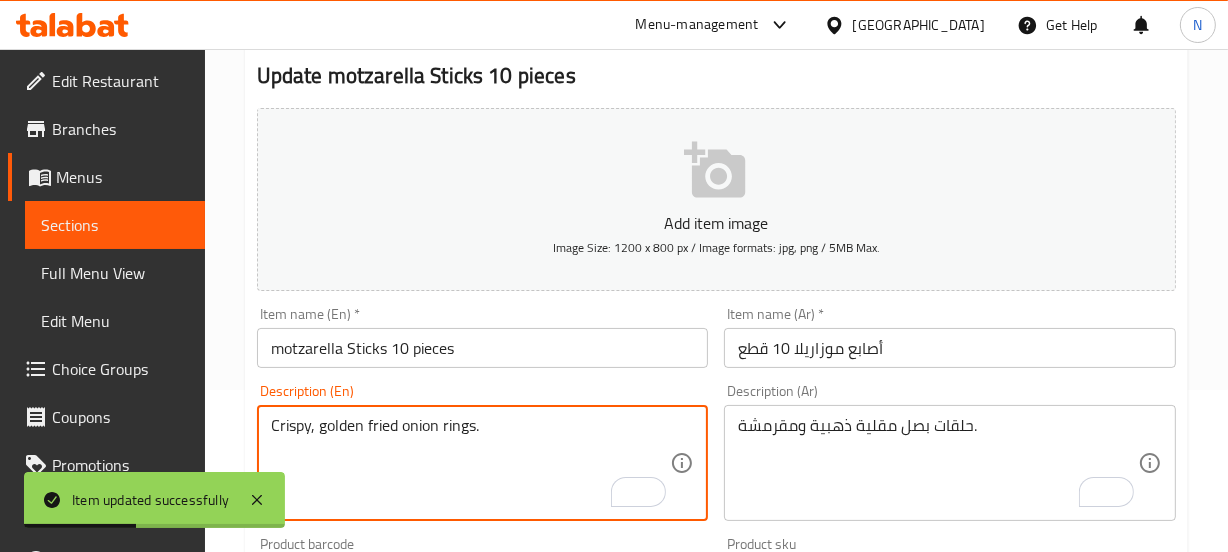 click on "Crispy, golden fried onion rings." at bounding box center [471, 463] 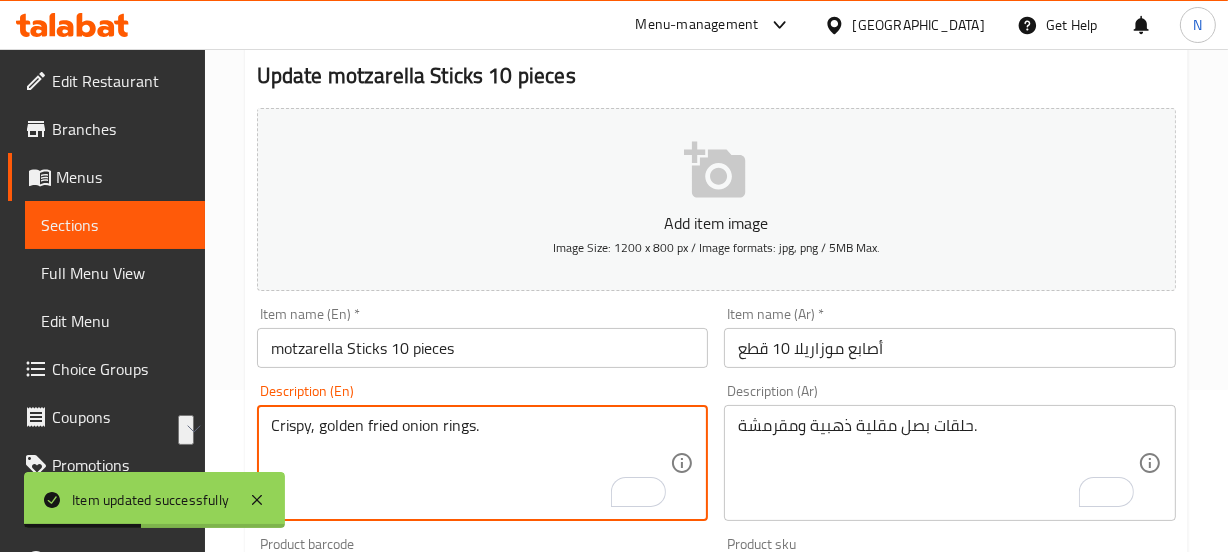 click on "Crispy, golden fried onion rings." at bounding box center [471, 463] 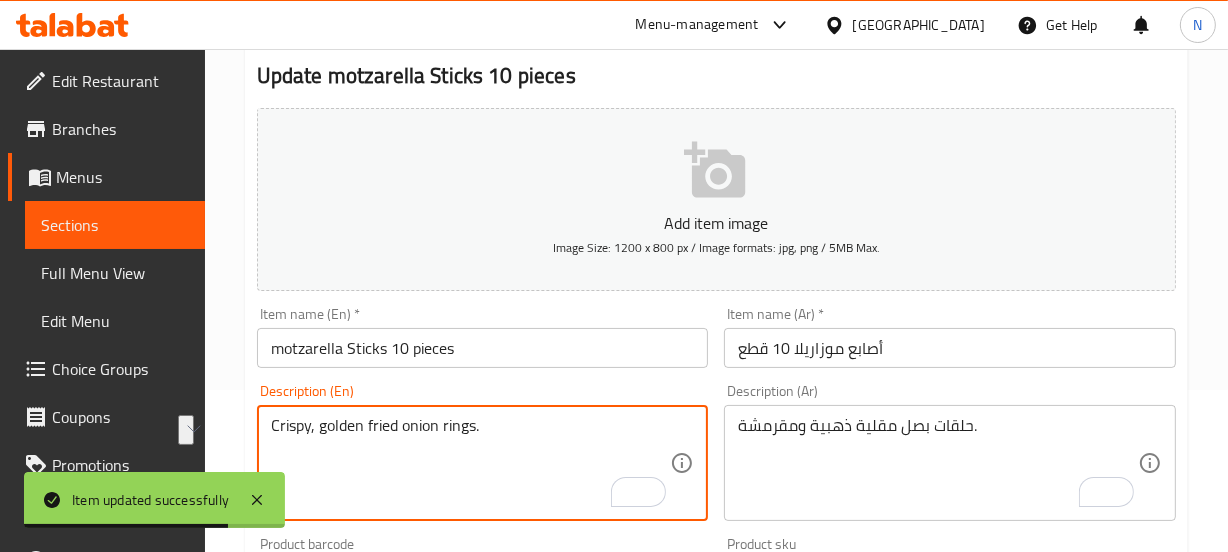 paste on "mozzarella cheese sticks.	أصابع جبنة موزاريلا مقلية ذهبية ومقرمشة." 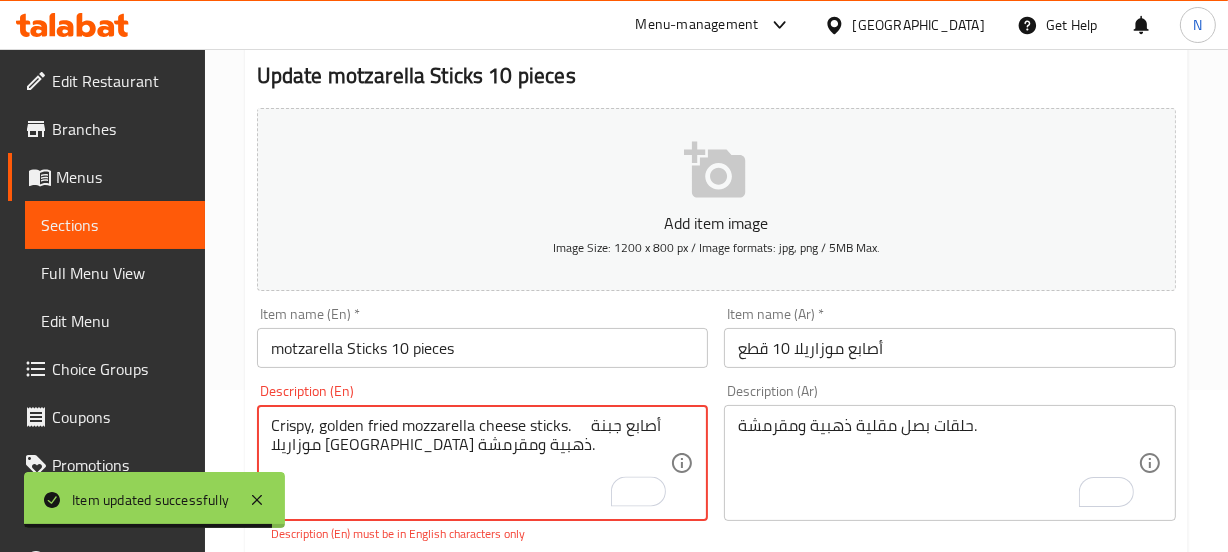 drag, startPoint x: 576, startPoint y: 426, endPoint x: 588, endPoint y: 458, distance: 34.176014 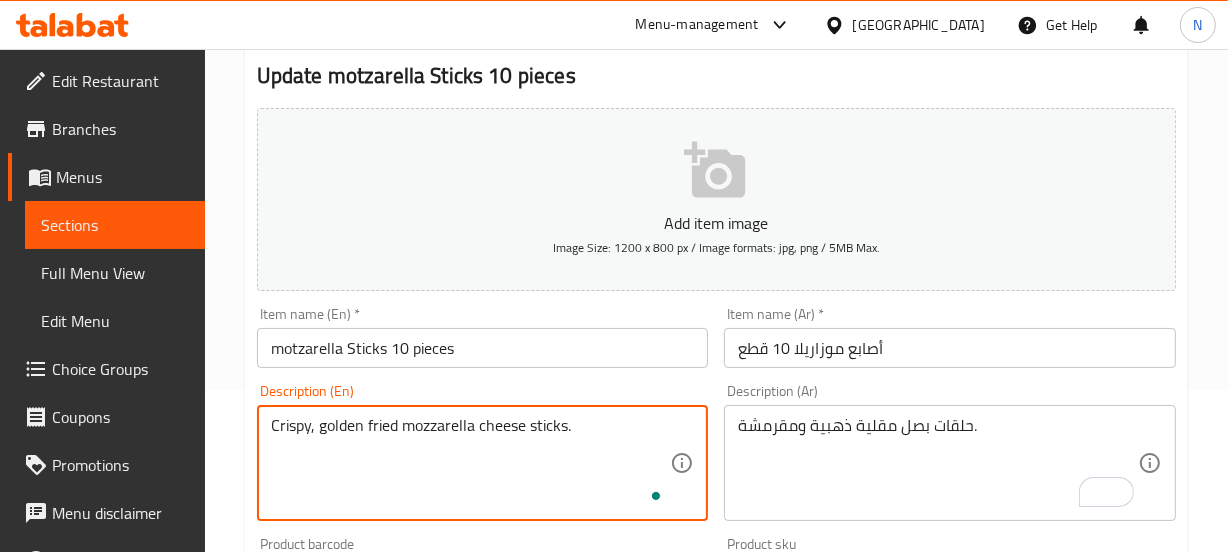 type on "Crispy, golden fried mozzarella cheese sticks." 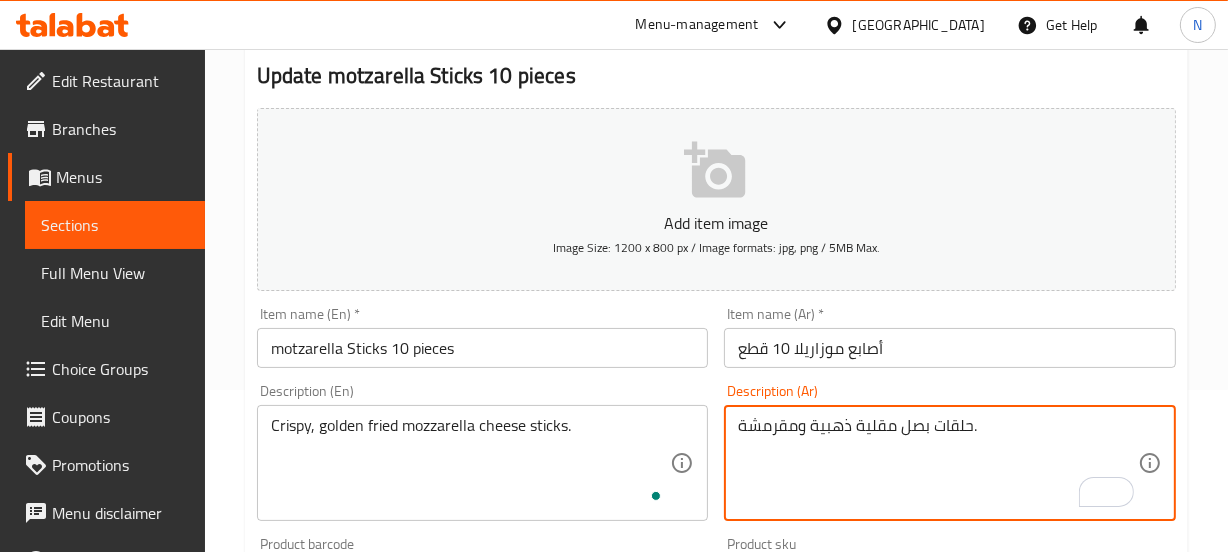 click on "حلقات بصل مقلية ذهبية ومقرمشة." at bounding box center [938, 463] 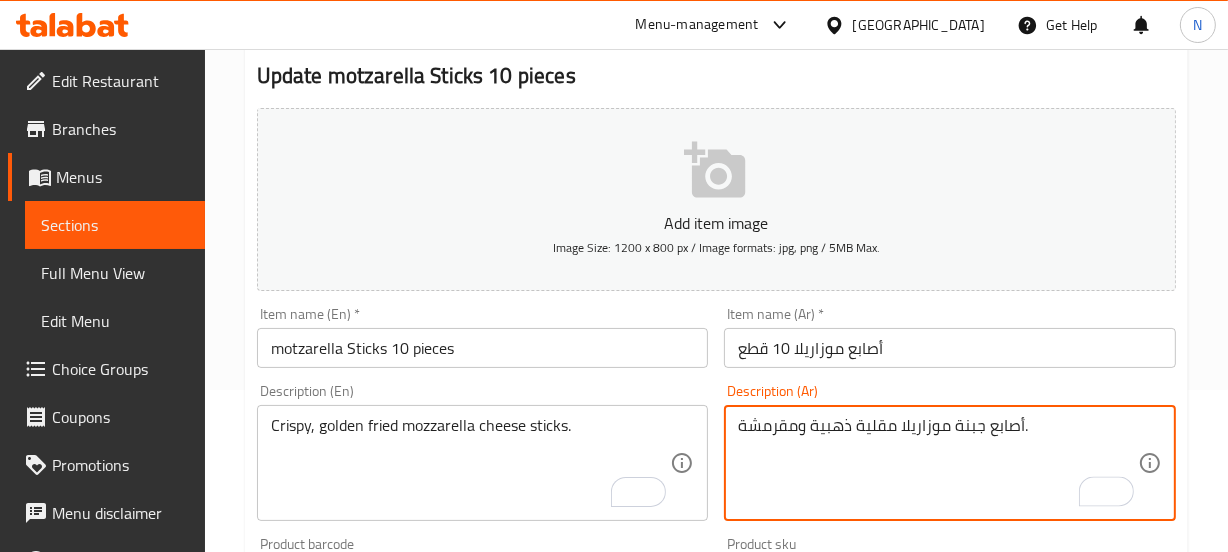 type on "أصابع جبنة موزاريلا مقلية ذهبية ومقرمشة." 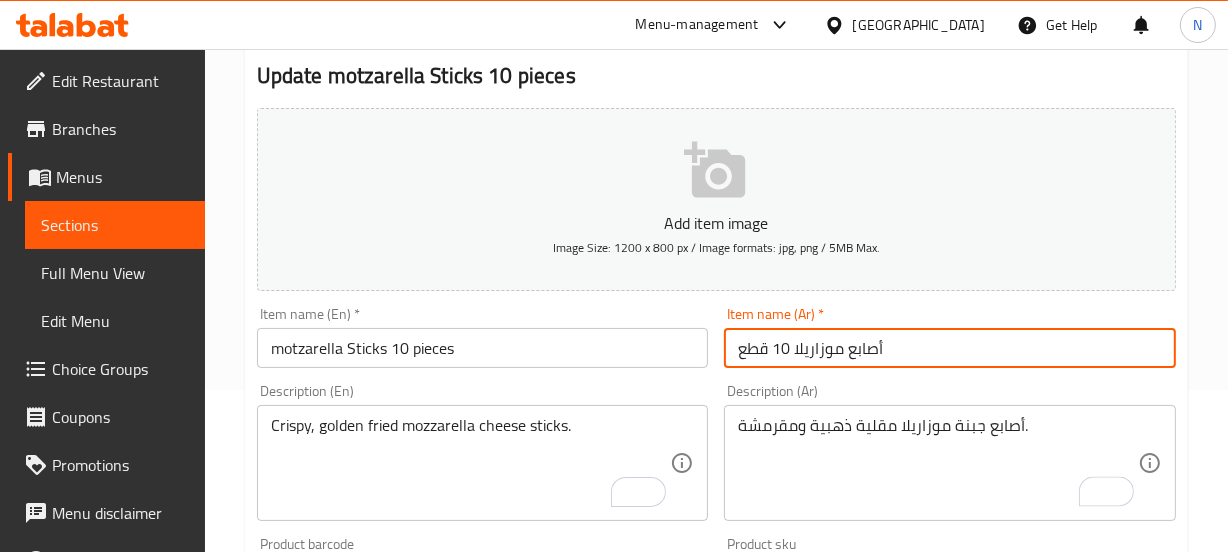click on "أصابع موزاريلا 10 قطع" at bounding box center [950, 348] 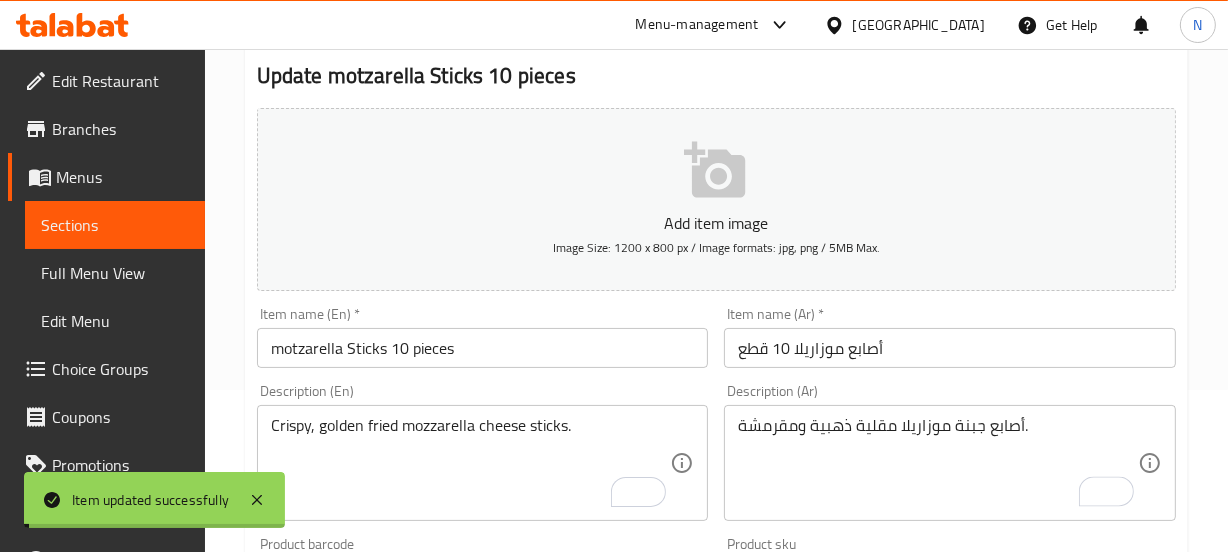 click on "Description (En) Crispy, golden fried mozzarella cheese sticks.	 Description (En)" at bounding box center (483, 452) 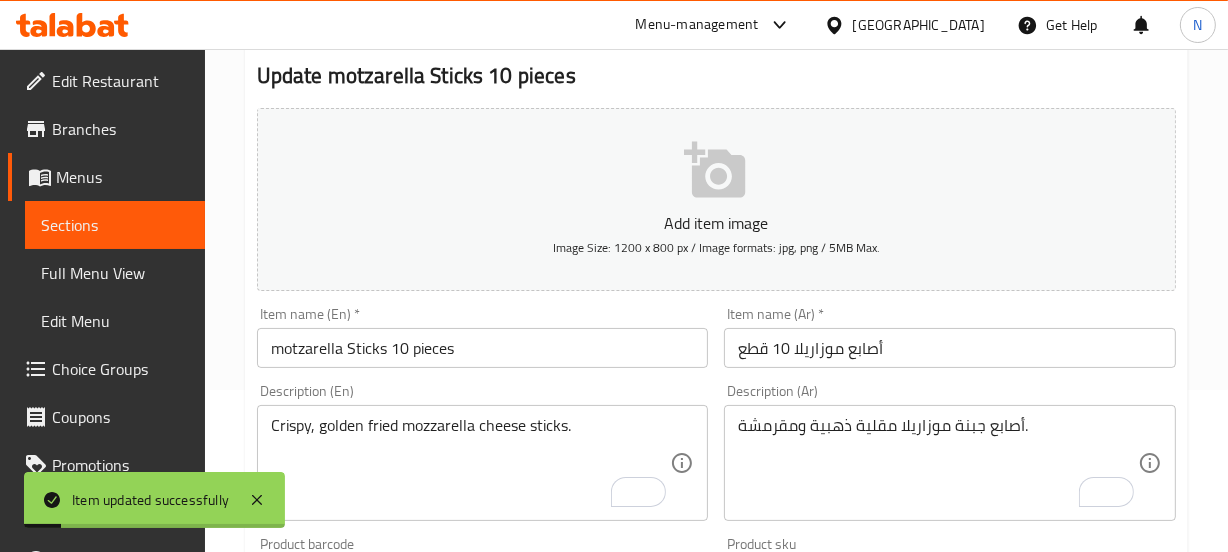 scroll, scrollTop: 0, scrollLeft: 0, axis: both 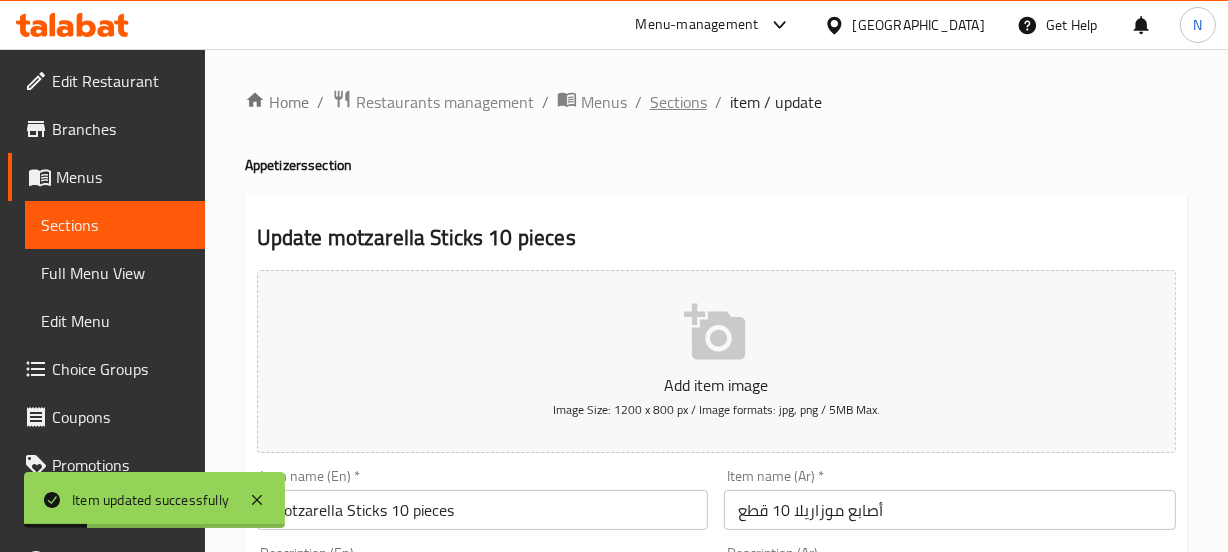 click on "Sections" at bounding box center (678, 102) 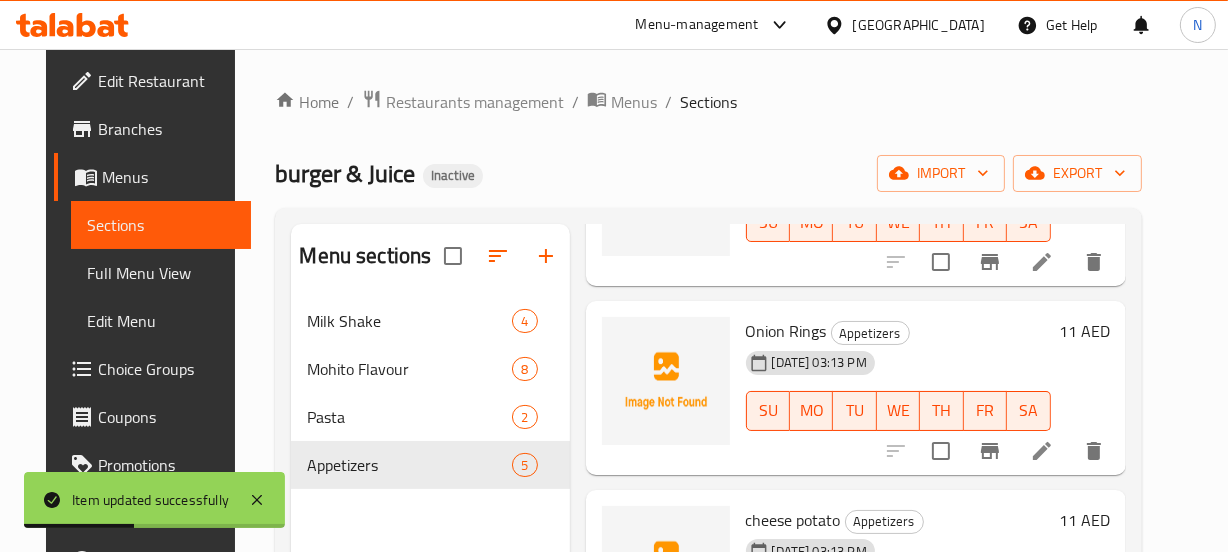 scroll, scrollTop: 426, scrollLeft: 0, axis: vertical 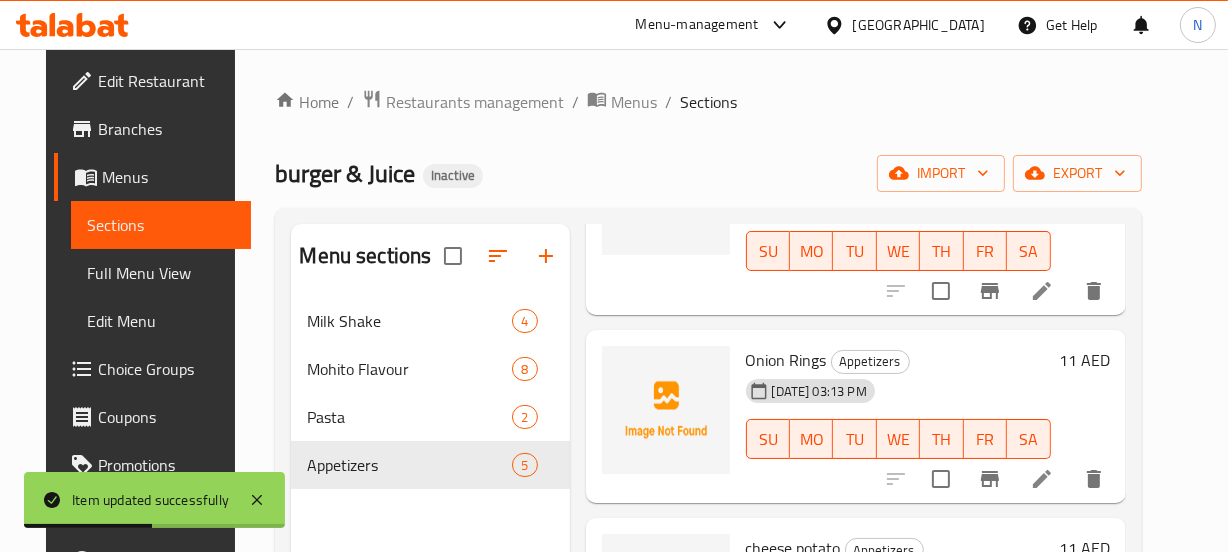 click on "Onion Rings   Appetizers  16-07-2025 03:13 PM SU MO TU WE TH FR SA 11   AED" at bounding box center (928, 417) 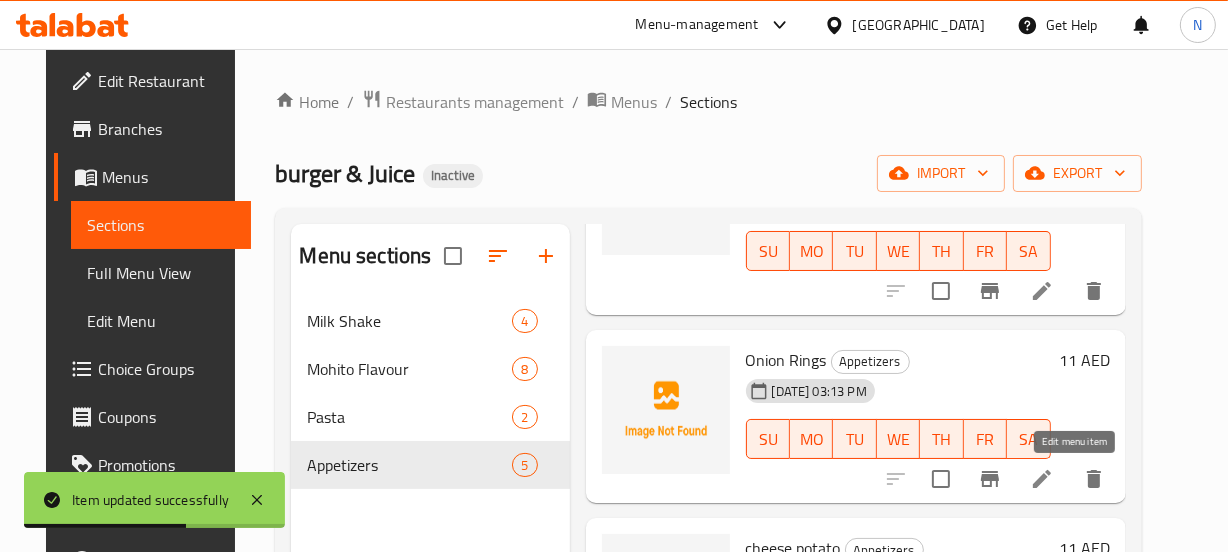 click 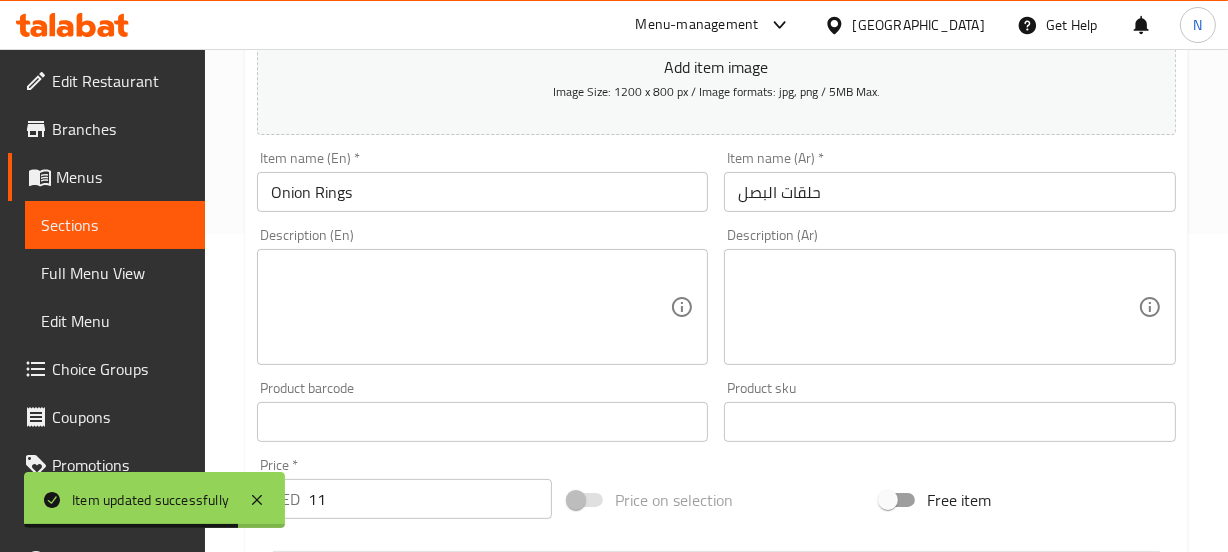 scroll, scrollTop: 322, scrollLeft: 0, axis: vertical 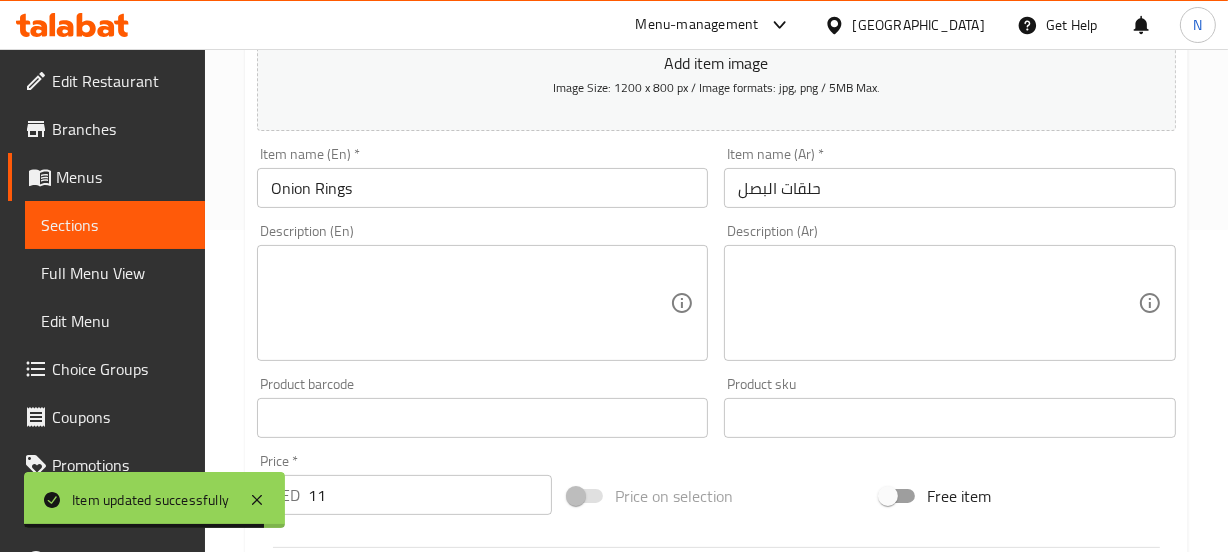 click on "Description (En)" at bounding box center (483, 303) 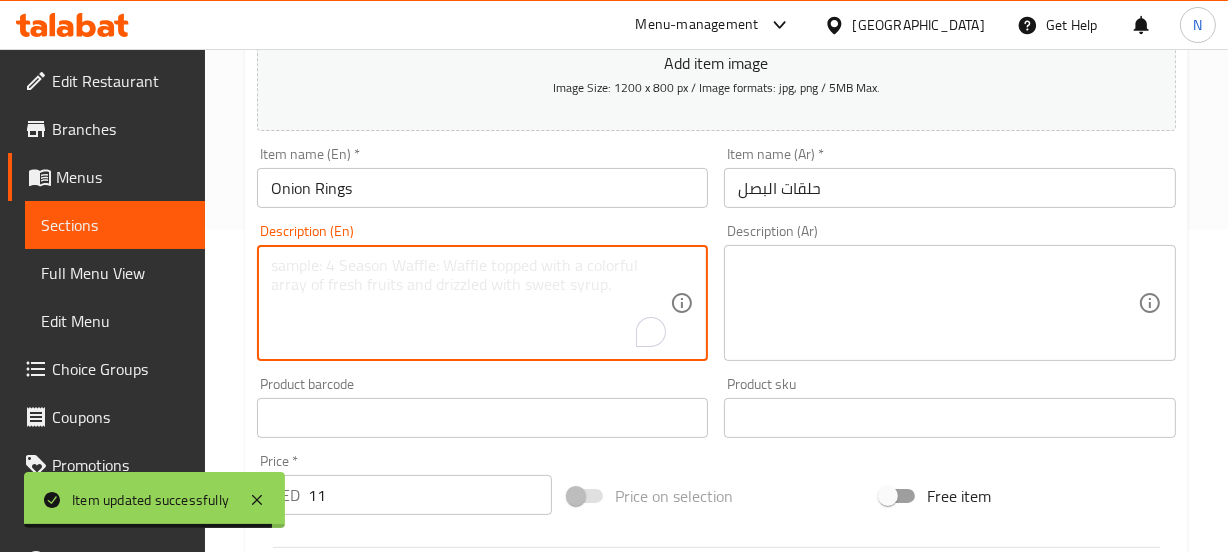 paste on "Crispy, golden fried onion rings.	حلقات بصل مقلية ذهبية ومقرمشة." 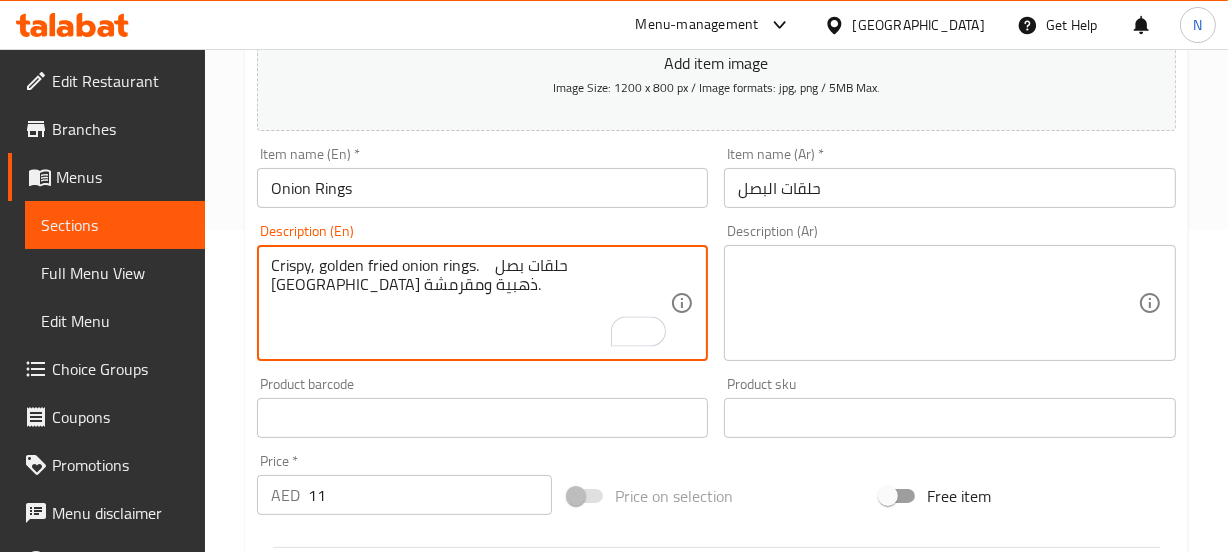 drag, startPoint x: 493, startPoint y: 266, endPoint x: 513, endPoint y: 289, distance: 30.479502 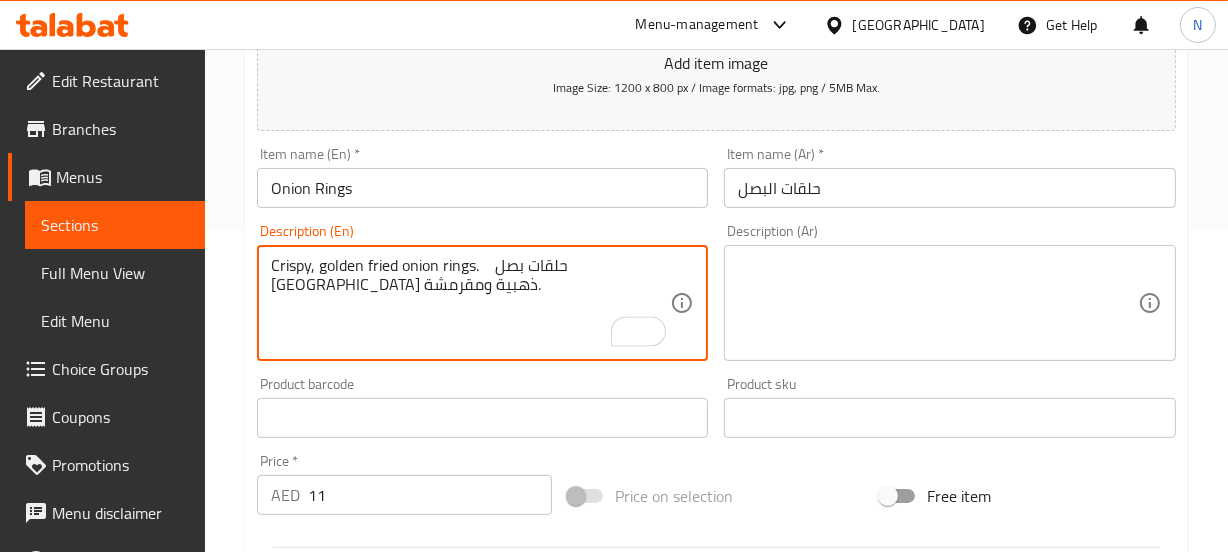 click on "Crispy, golden fried onion rings.	حلقات بصل مقلية ذهبية ومقرمشة." at bounding box center (471, 303) 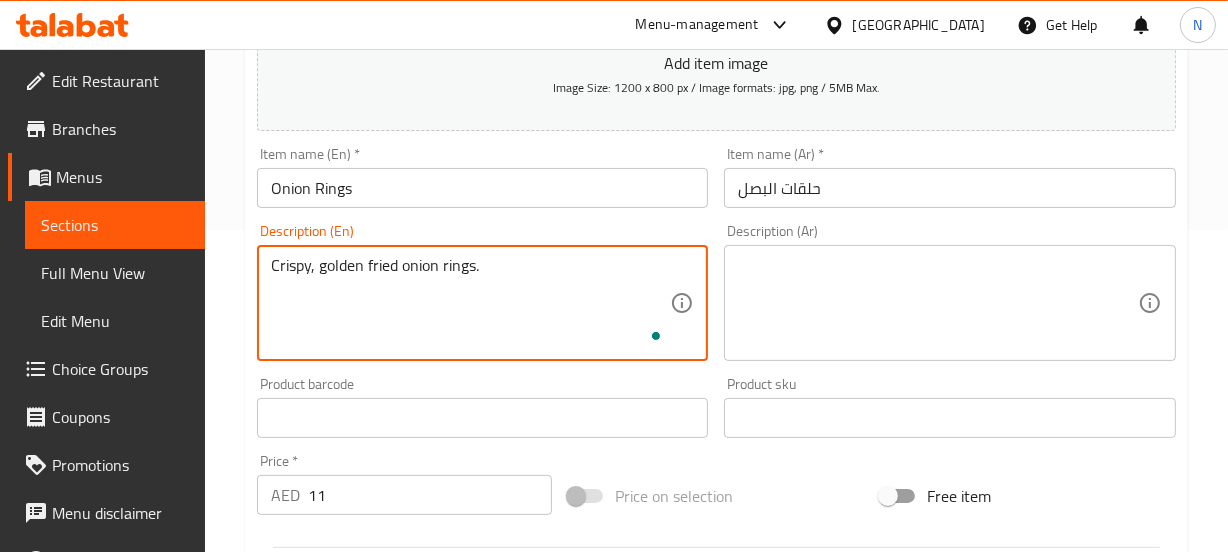 type on "Crispy, golden fried onion rings." 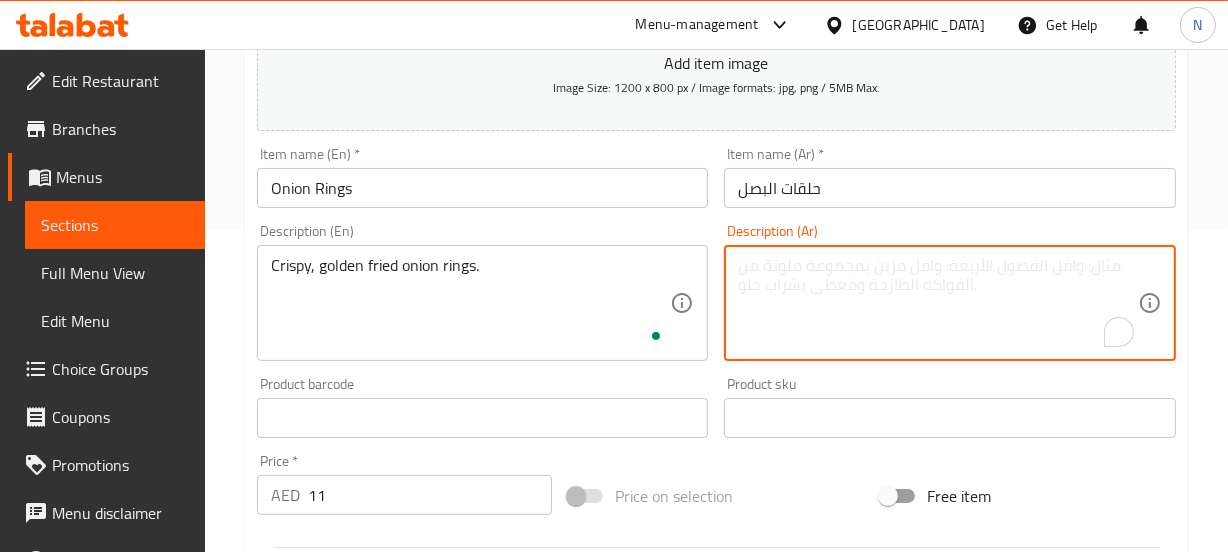click at bounding box center [938, 303] 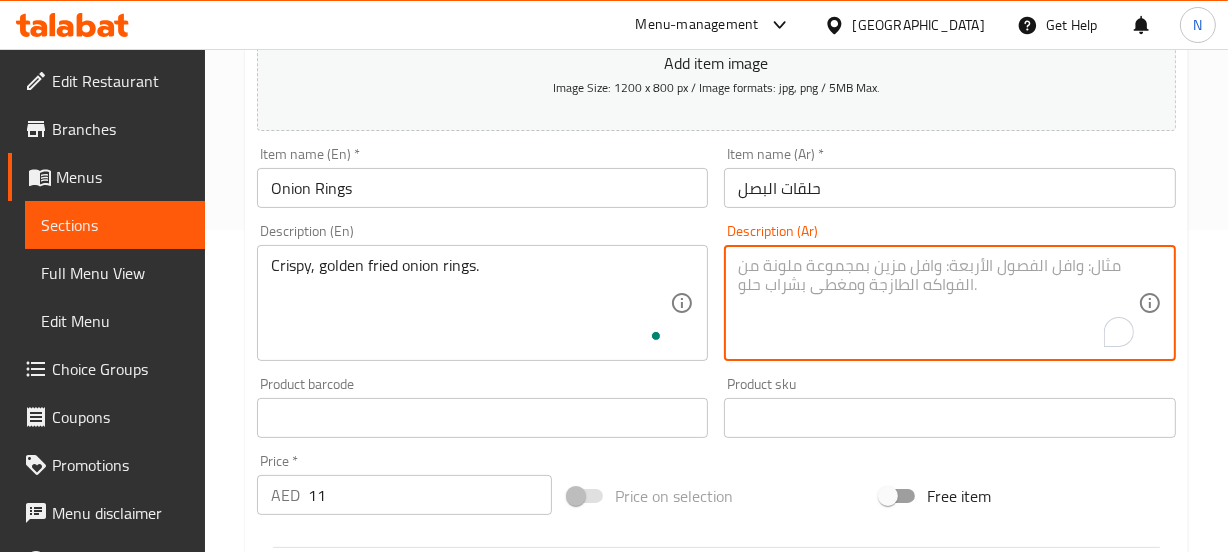 paste on "حلقات بصل مقلية ذهبية ومقرمشة." 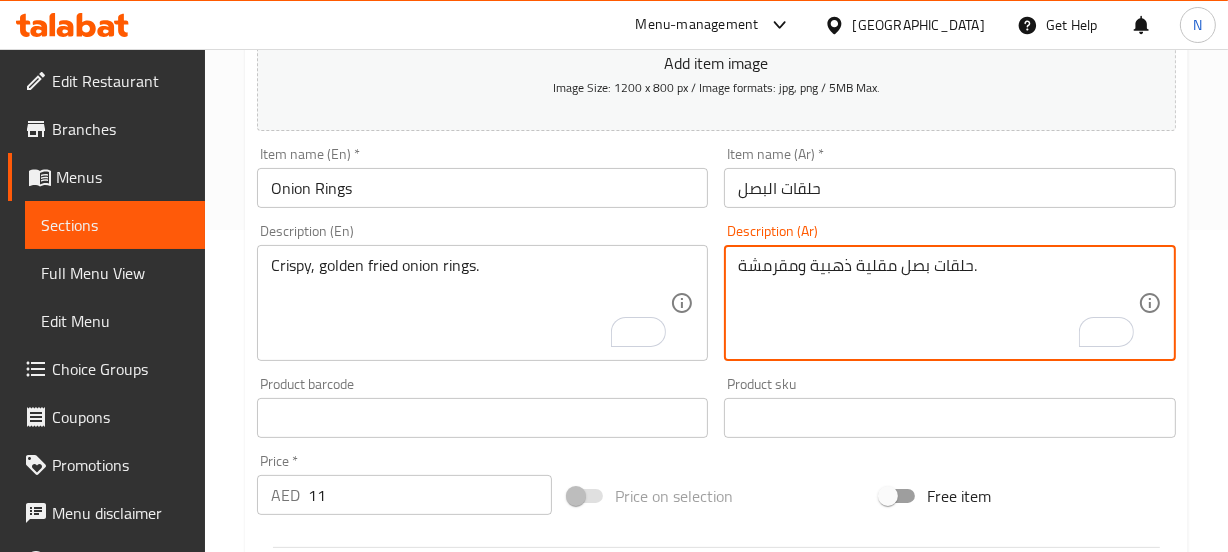 type on "حلقات بصل مقلية ذهبية ومقرمشة." 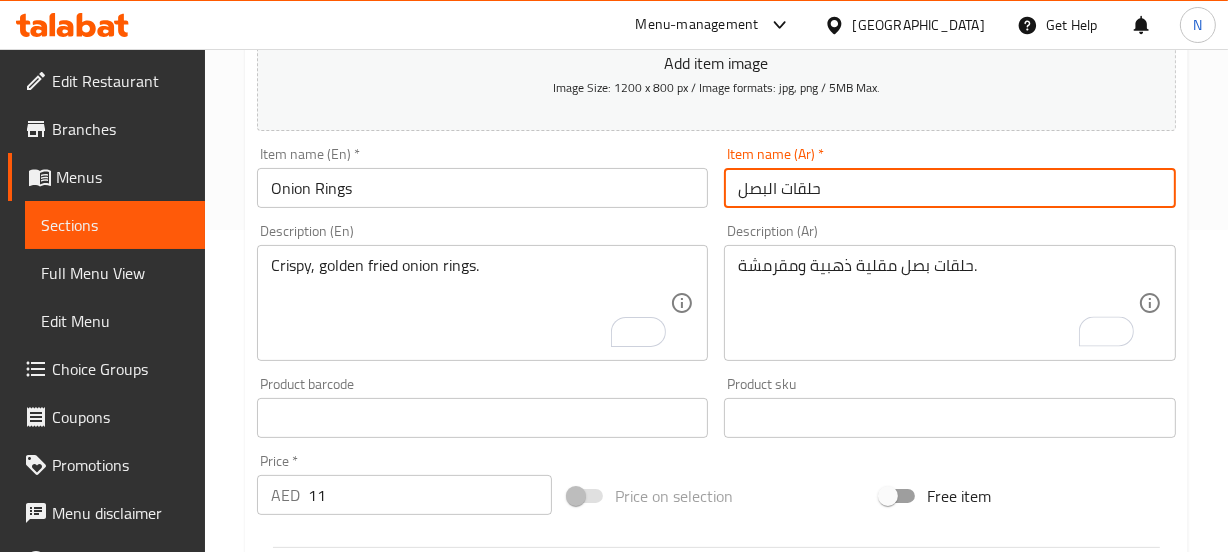 click on "حلقات البصل" at bounding box center (950, 188) 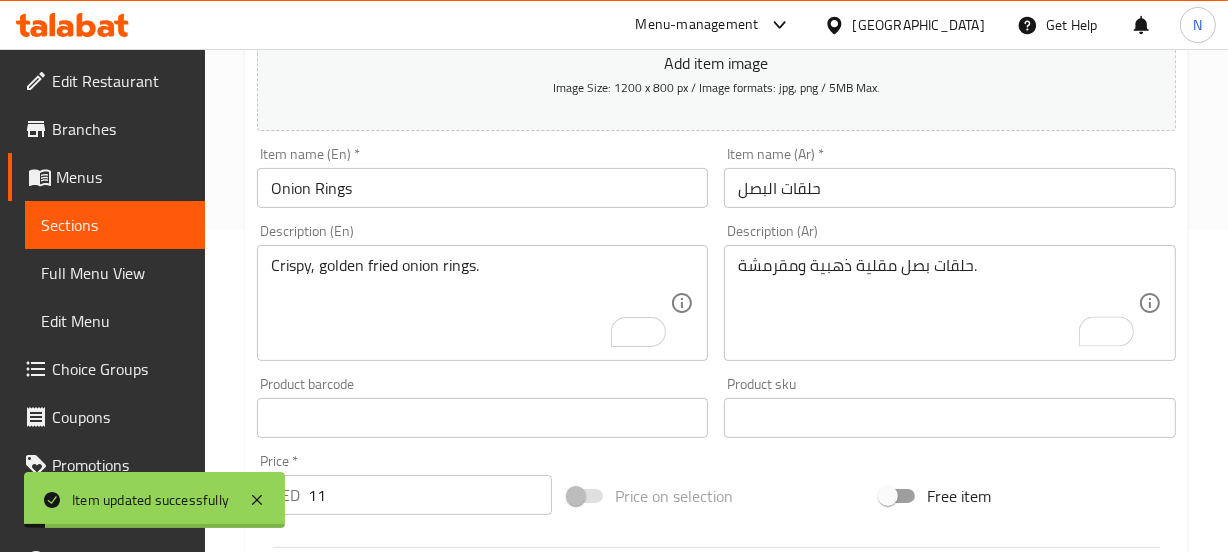 click on "Description (En) Crispy, golden fried onion rings.	 Description (En)" at bounding box center [483, 292] 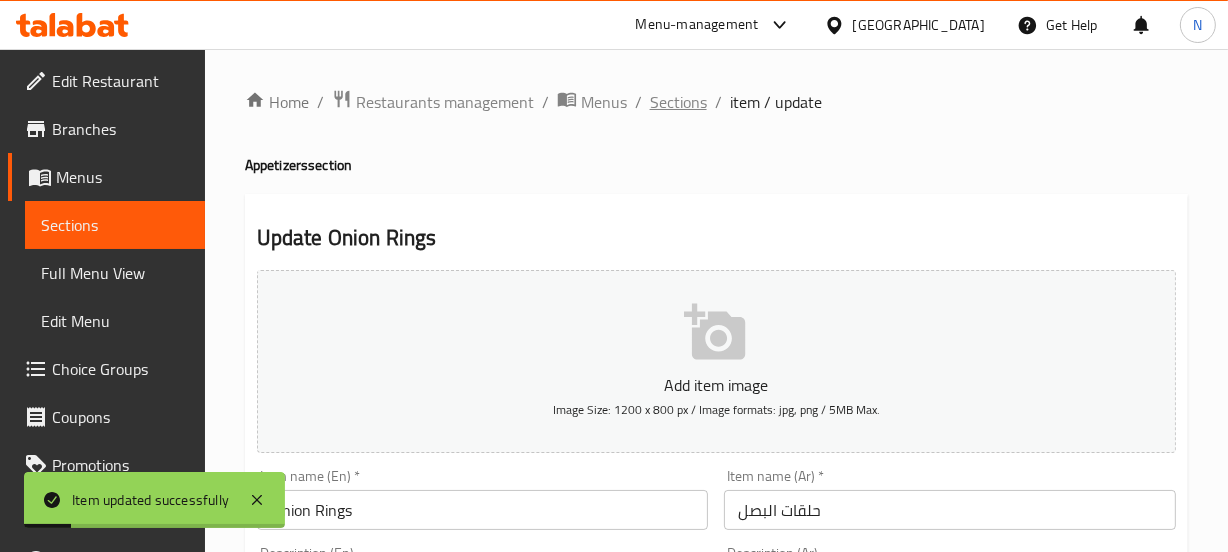 click on "Sections" at bounding box center [678, 102] 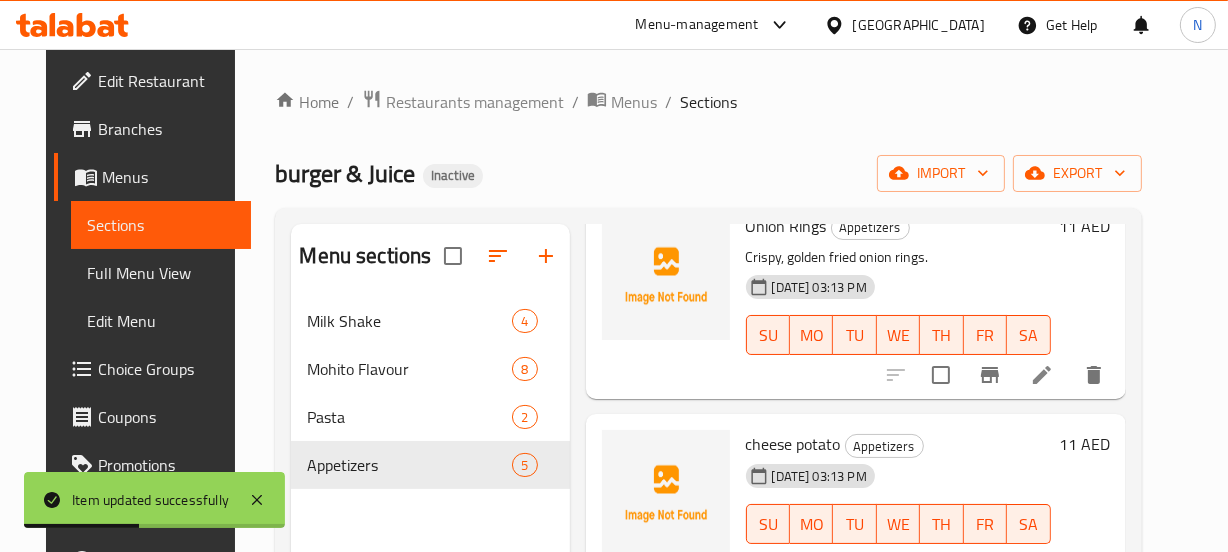 scroll, scrollTop: 573, scrollLeft: 0, axis: vertical 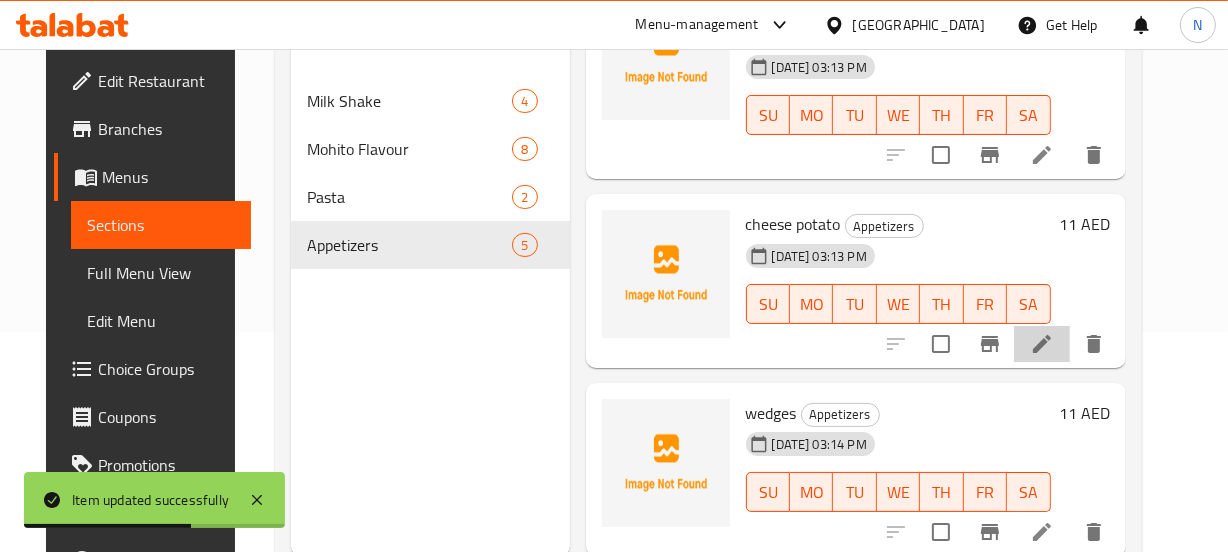 click at bounding box center [1042, 344] 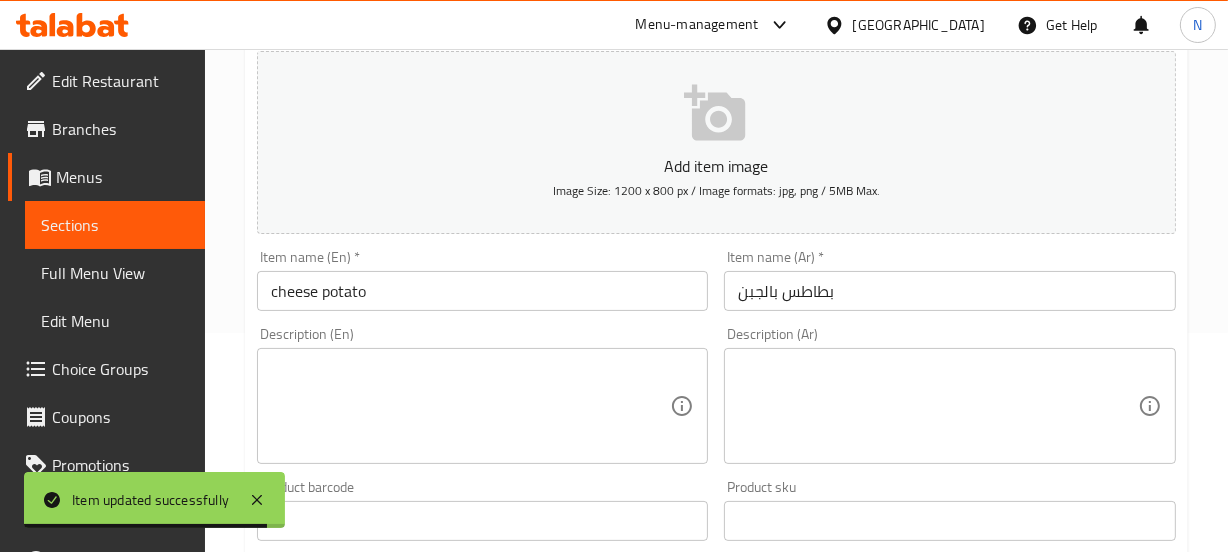 scroll, scrollTop: 264, scrollLeft: 0, axis: vertical 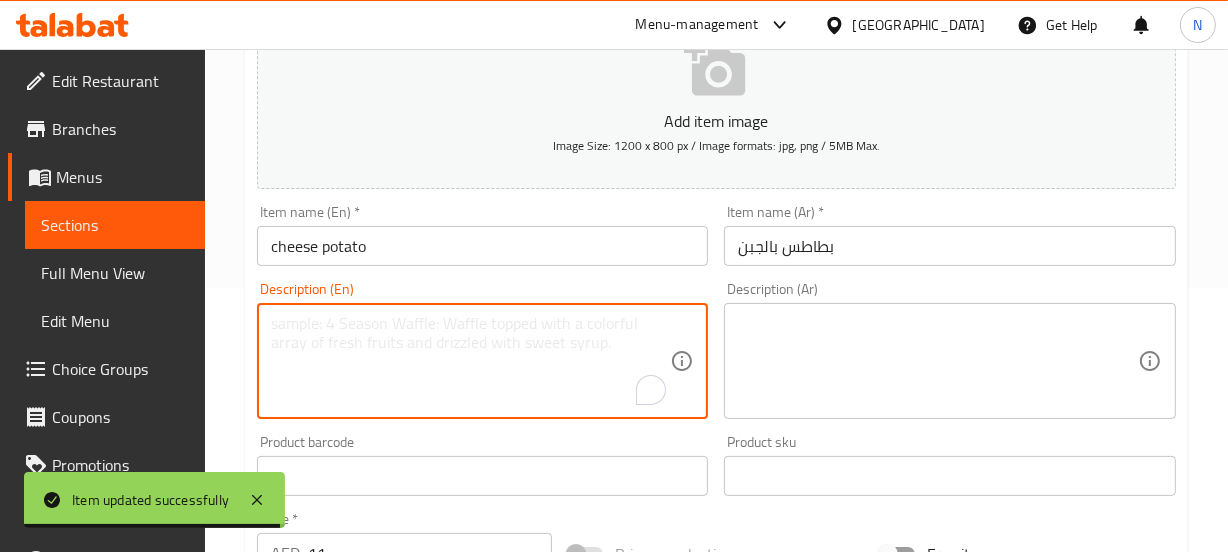 click at bounding box center [471, 361] 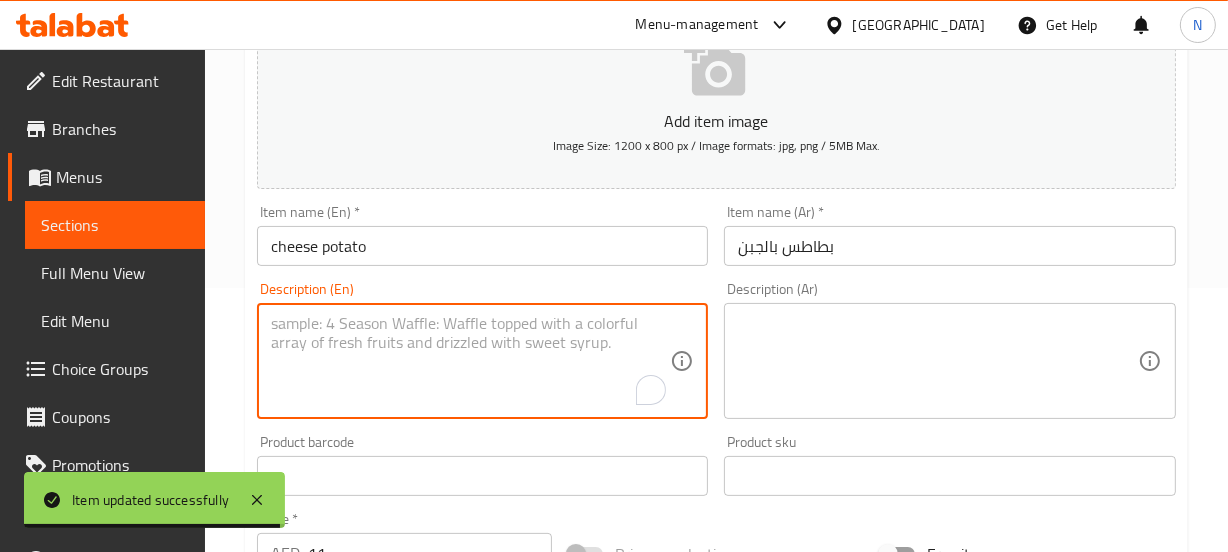 paste on "Crispy potatoes topped with melted cheese.	بطاطس مقرمشة تعلوها جبنة ذائبة." 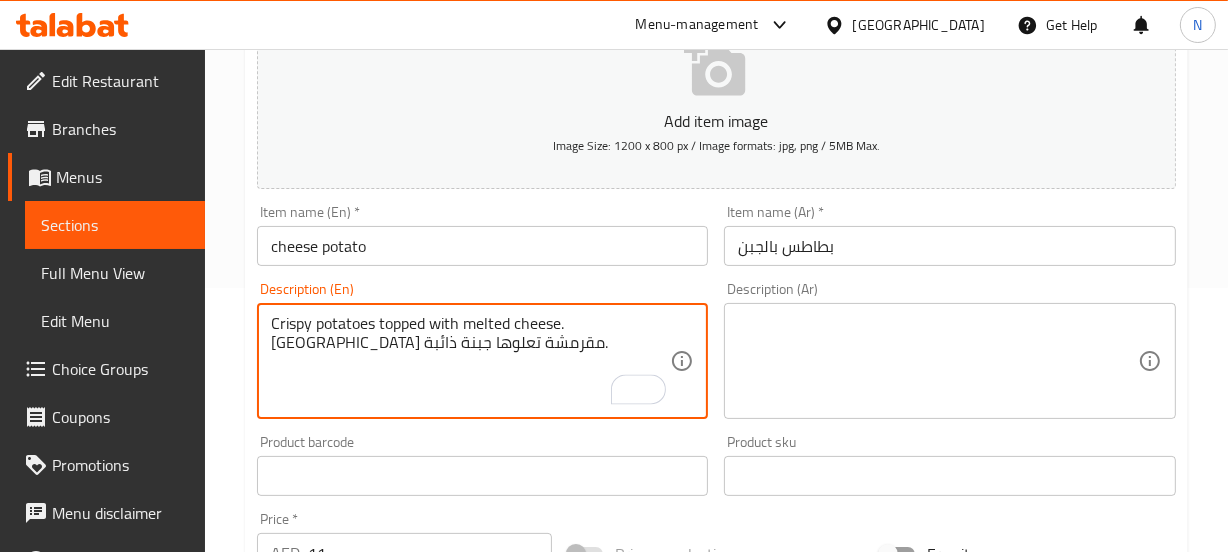 drag, startPoint x: 583, startPoint y: 320, endPoint x: 598, endPoint y: 353, distance: 36.249138 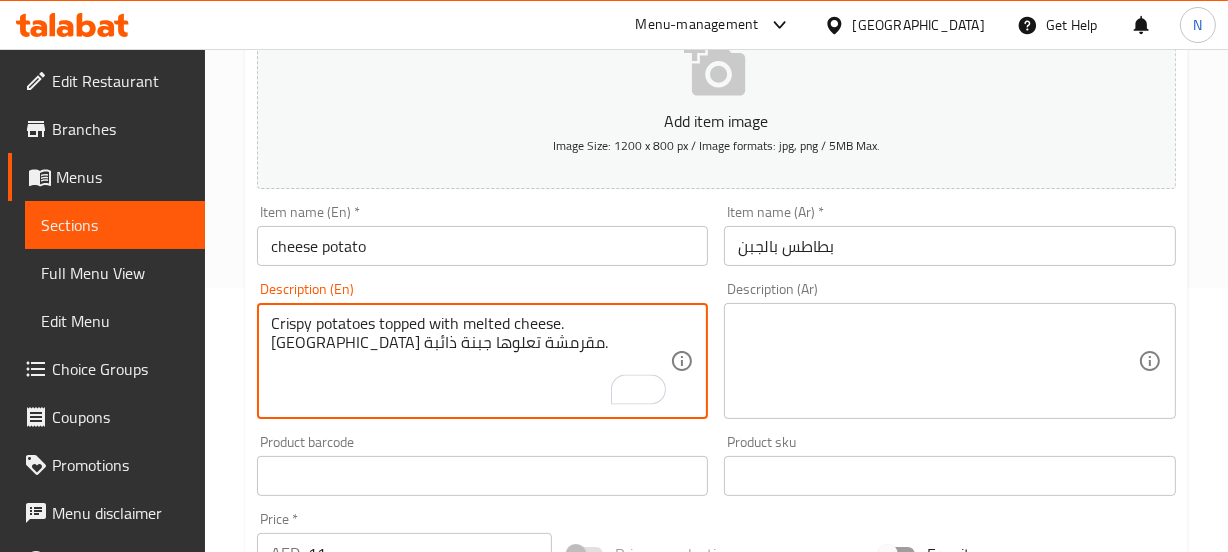 click on "Crispy potatoes topped with melted cheese.	بطاطس مقرمشة تعلوها جبنة ذائبة." at bounding box center (471, 361) 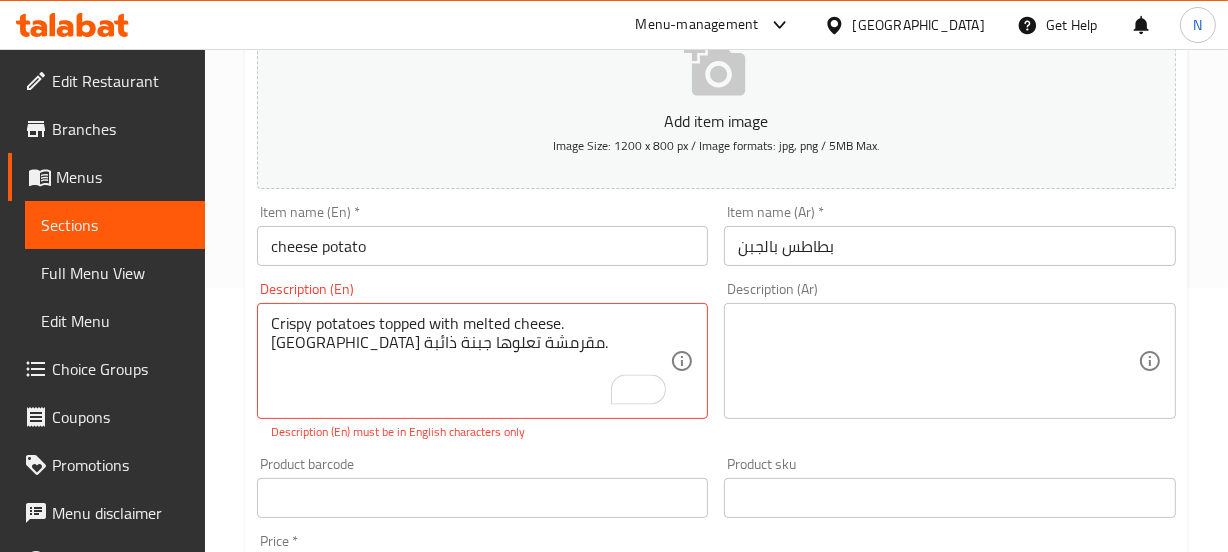 click on "Crispy potatoes topped with melted cheese.	بطاطس مقرمشة تعلوها جبنة ذائبة. Description (En)" at bounding box center [483, 361] 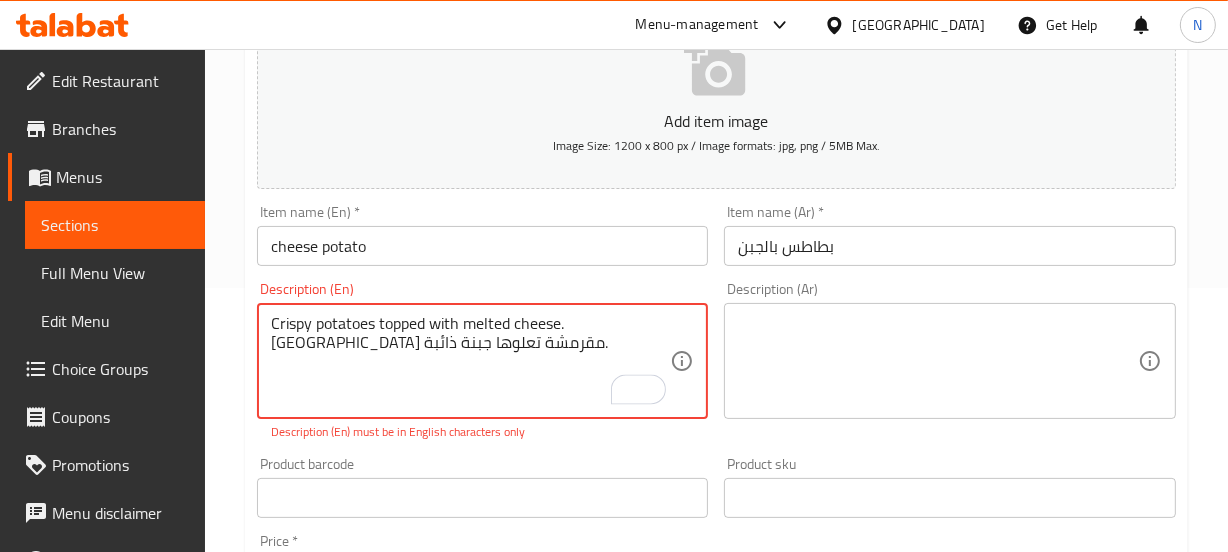 drag, startPoint x: 569, startPoint y: 319, endPoint x: 616, endPoint y: 350, distance: 56.302753 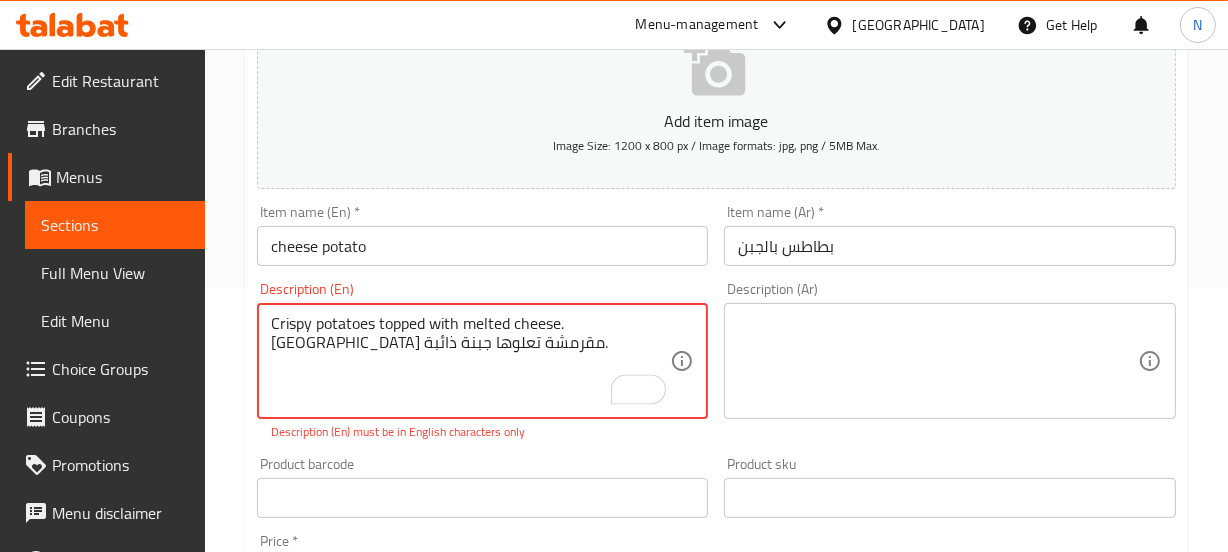click on "Crispy potatoes topped with melted cheese.	بطاطس مقرمشة تعلوها جبنة ذائبة." at bounding box center (471, 361) 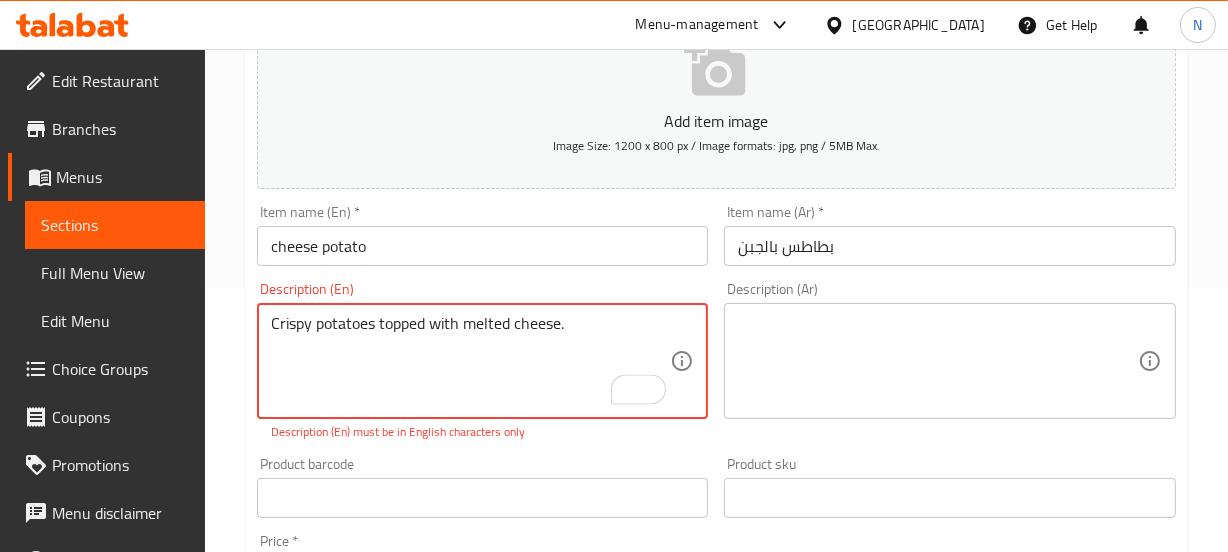 type on "Crispy potatoes topped with melted cheese." 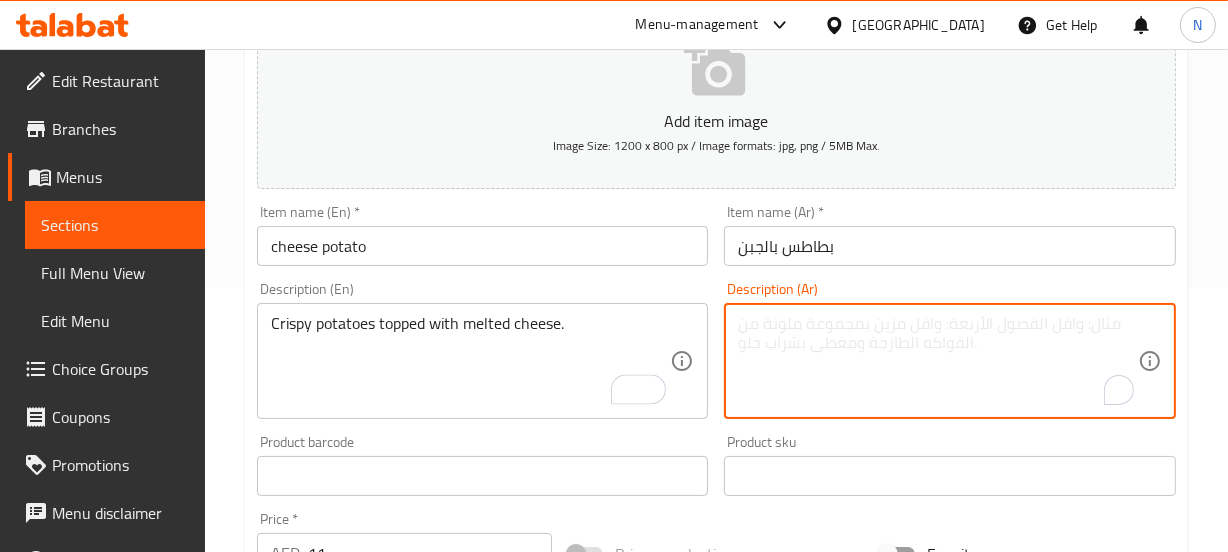 click at bounding box center (938, 361) 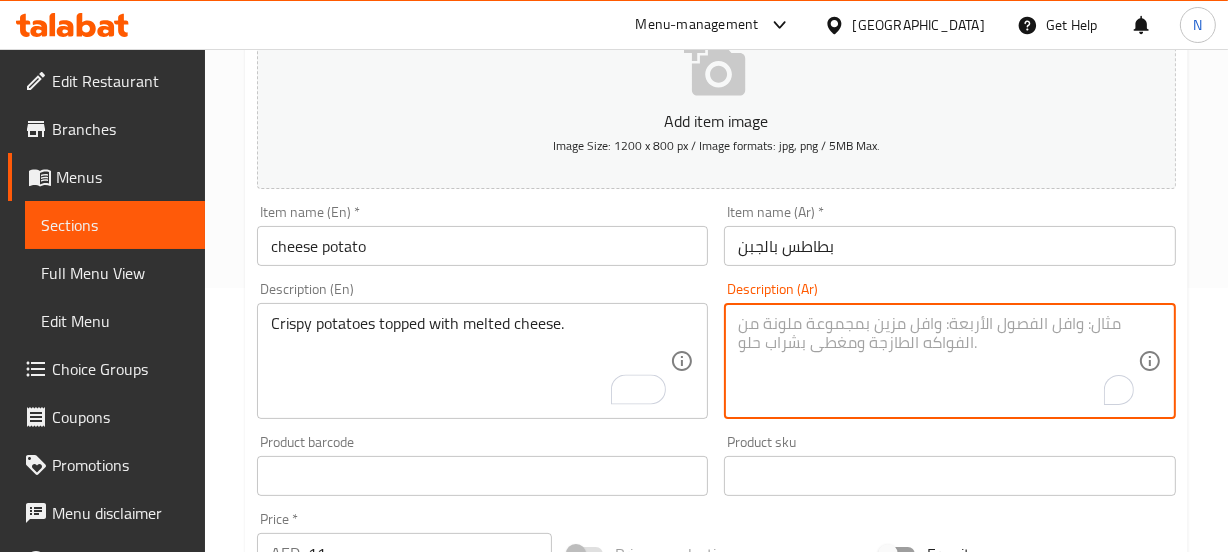 paste on "بطاطس مقرمشة تعلوها جبنة ذائبة." 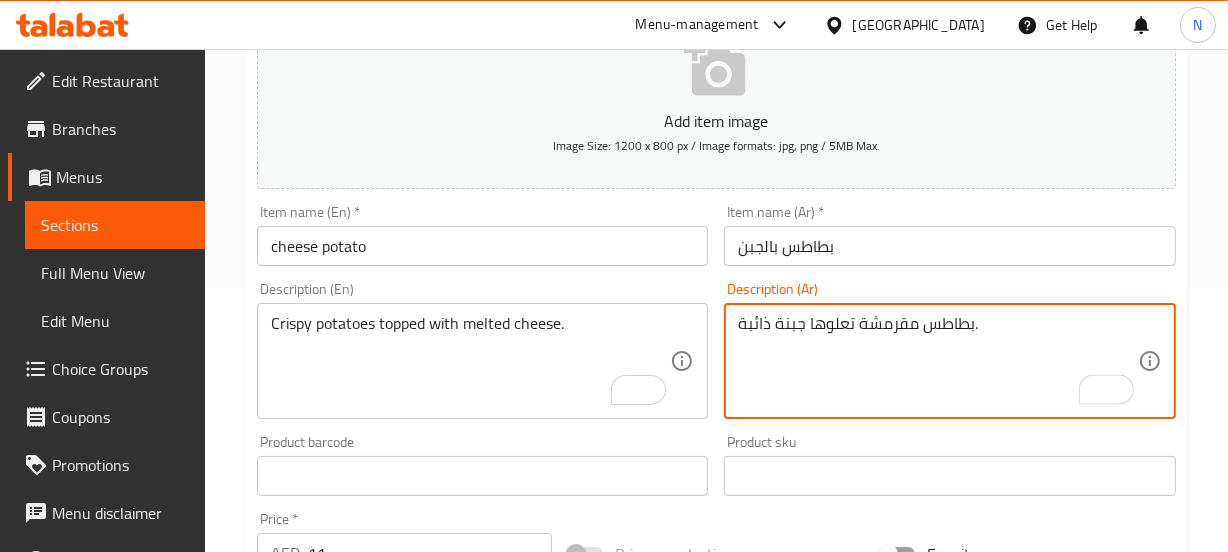 type on "بطاطس مقرمشة تعلوها جبنة ذائبة." 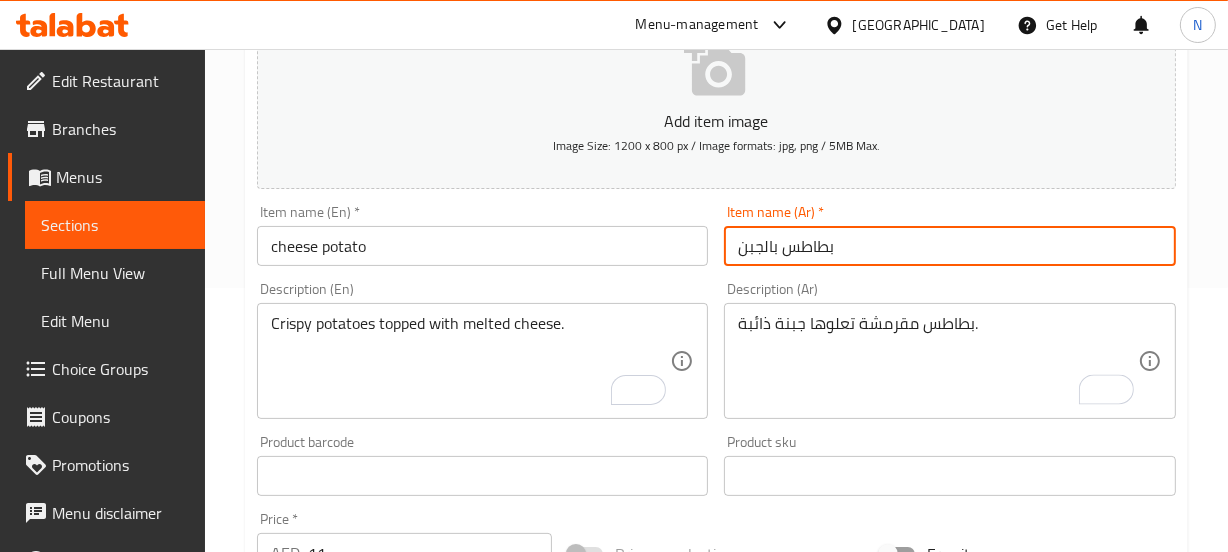 click on "بطاطس بالجبن" at bounding box center (950, 246) 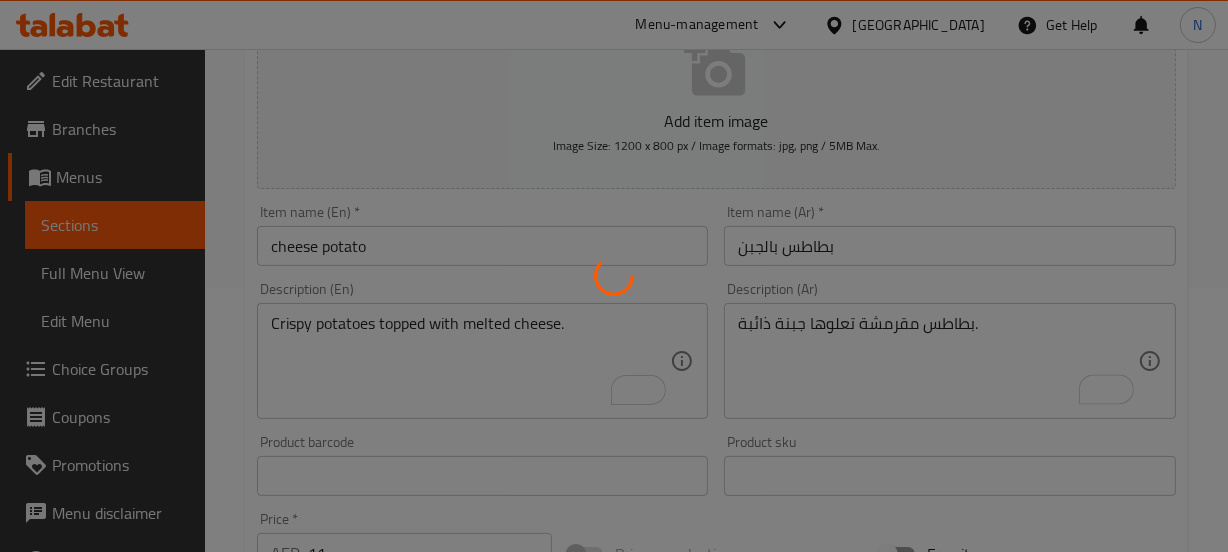click at bounding box center (614, 276) 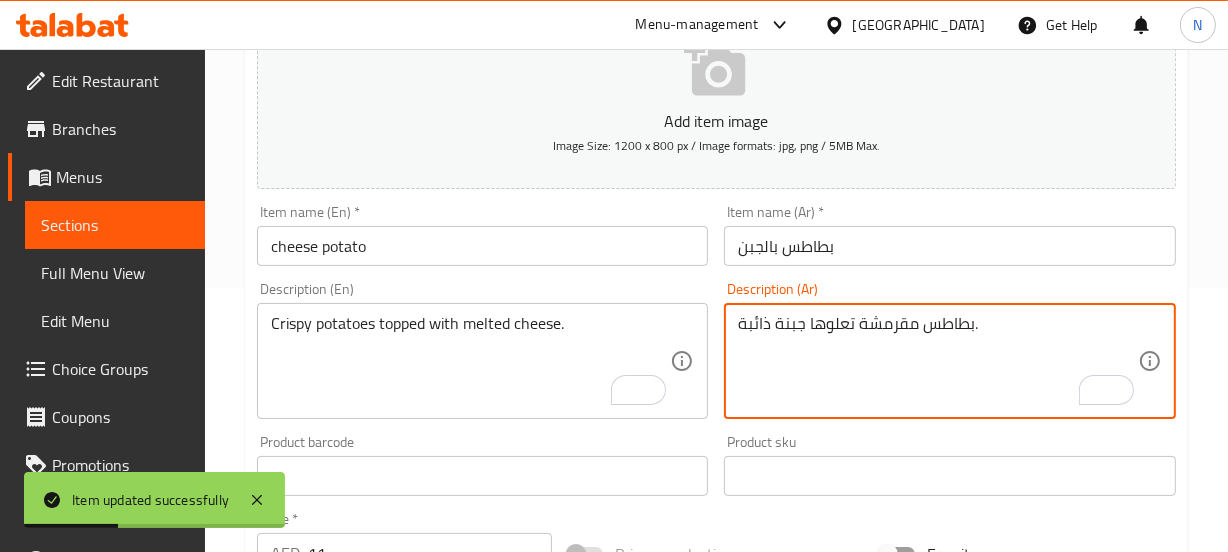 click on "بطاطس مقرمشة تعلوها جبنة ذائبة." at bounding box center [938, 361] 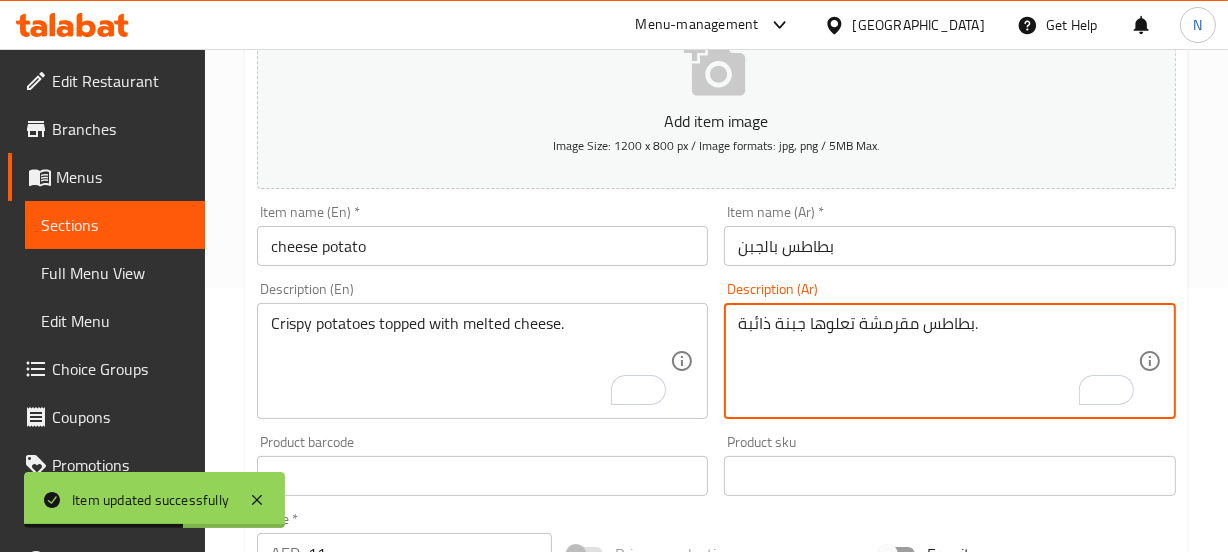 scroll, scrollTop: 0, scrollLeft: 0, axis: both 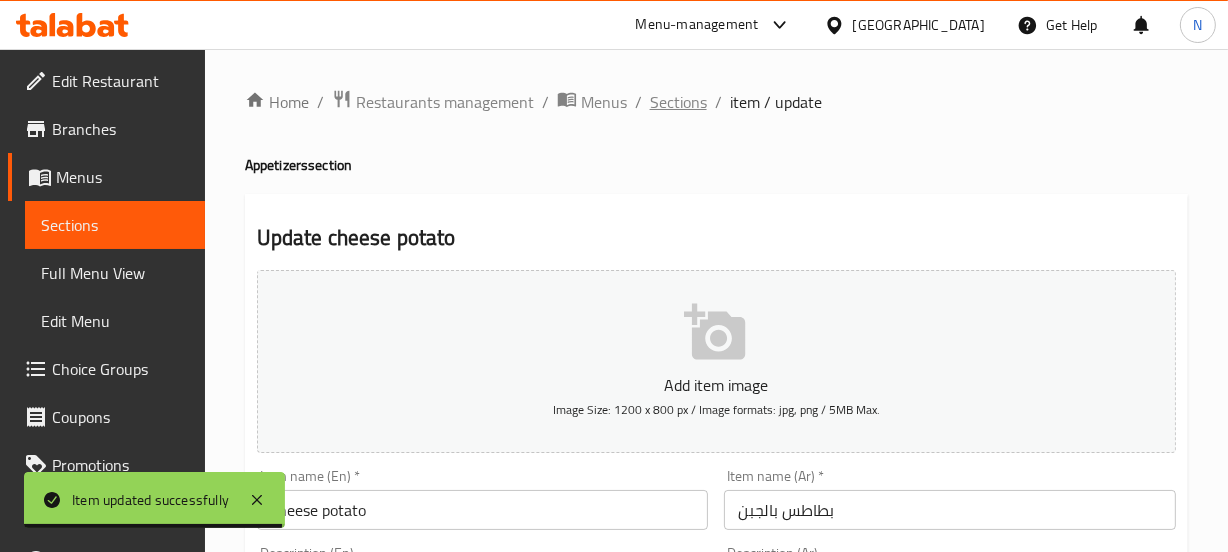 click on "Sections" at bounding box center [678, 102] 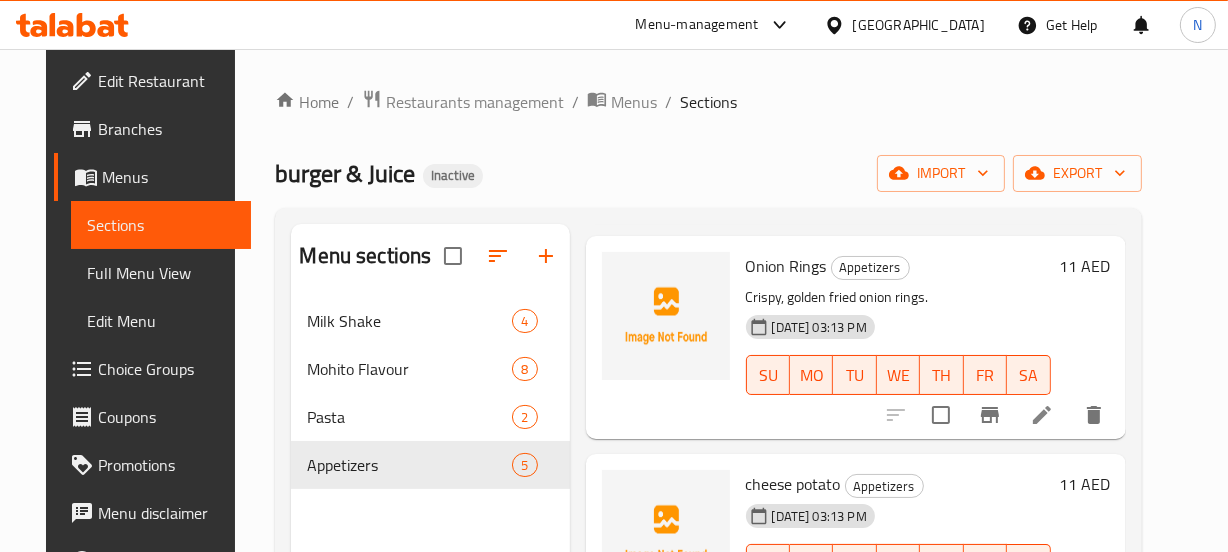 scroll, scrollTop: 573, scrollLeft: 0, axis: vertical 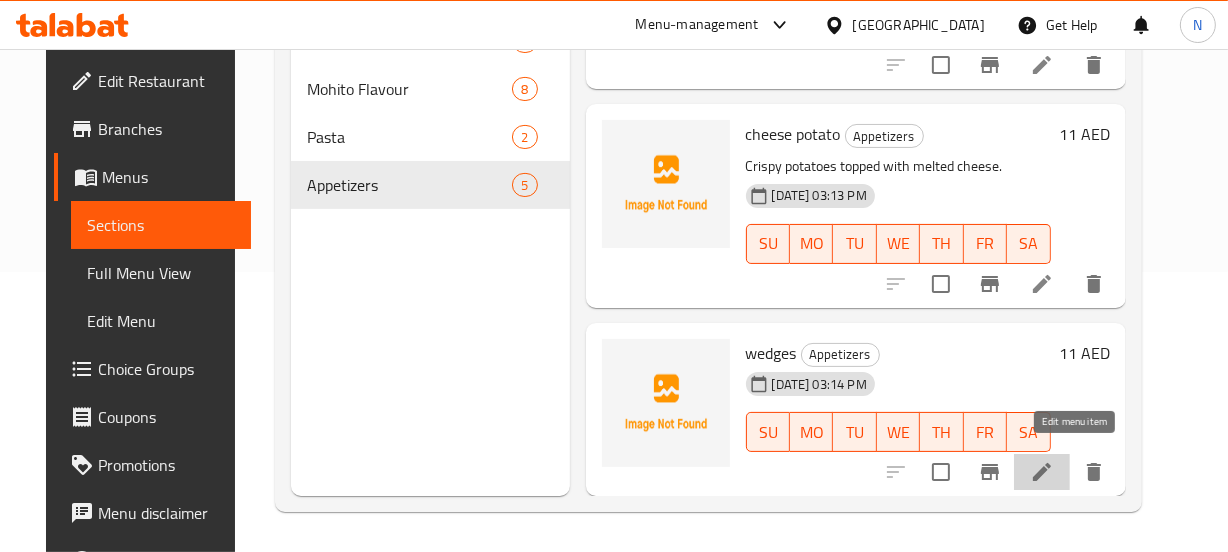 click 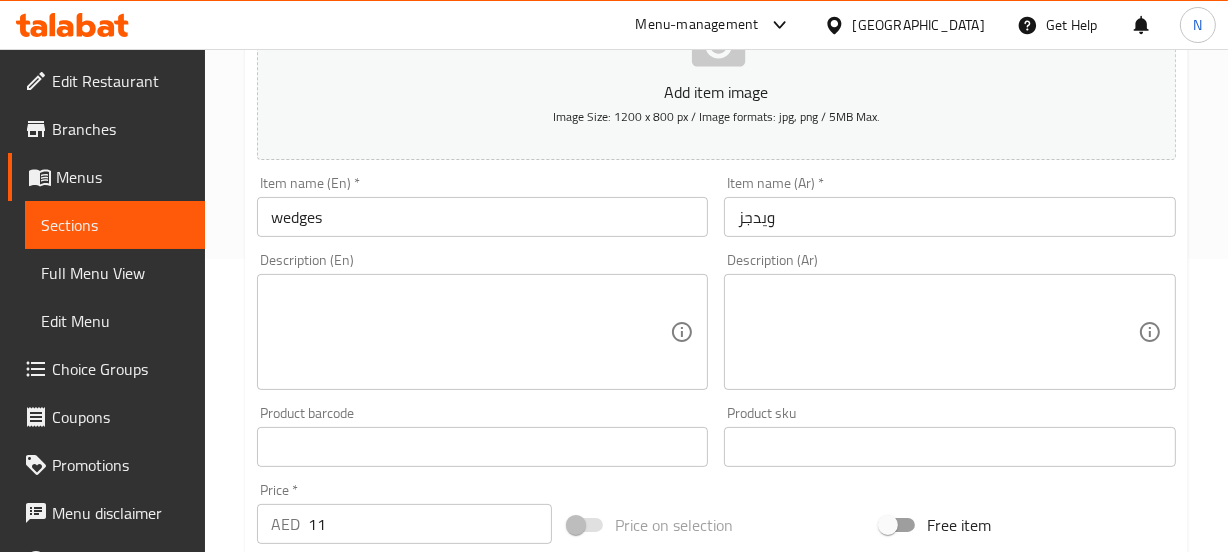 scroll, scrollTop: 294, scrollLeft: 0, axis: vertical 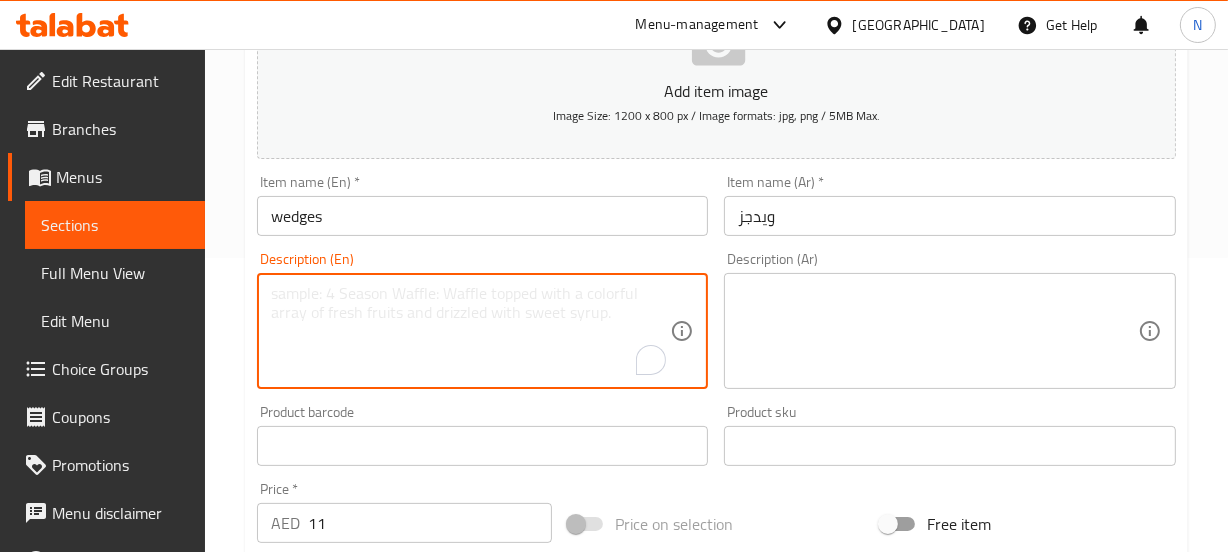 click at bounding box center (471, 331) 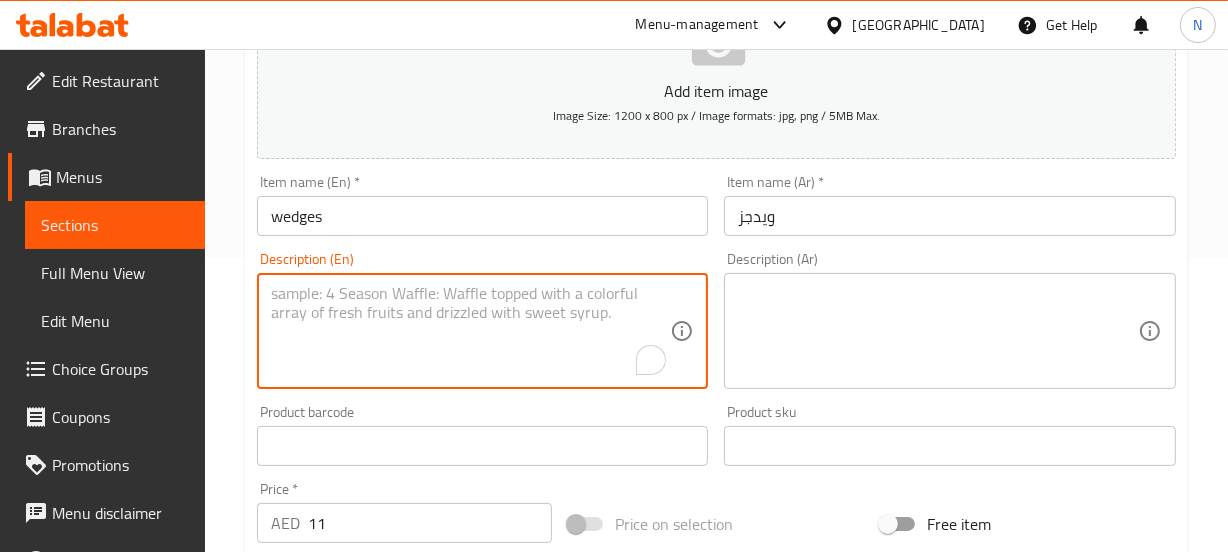 type on "ر" 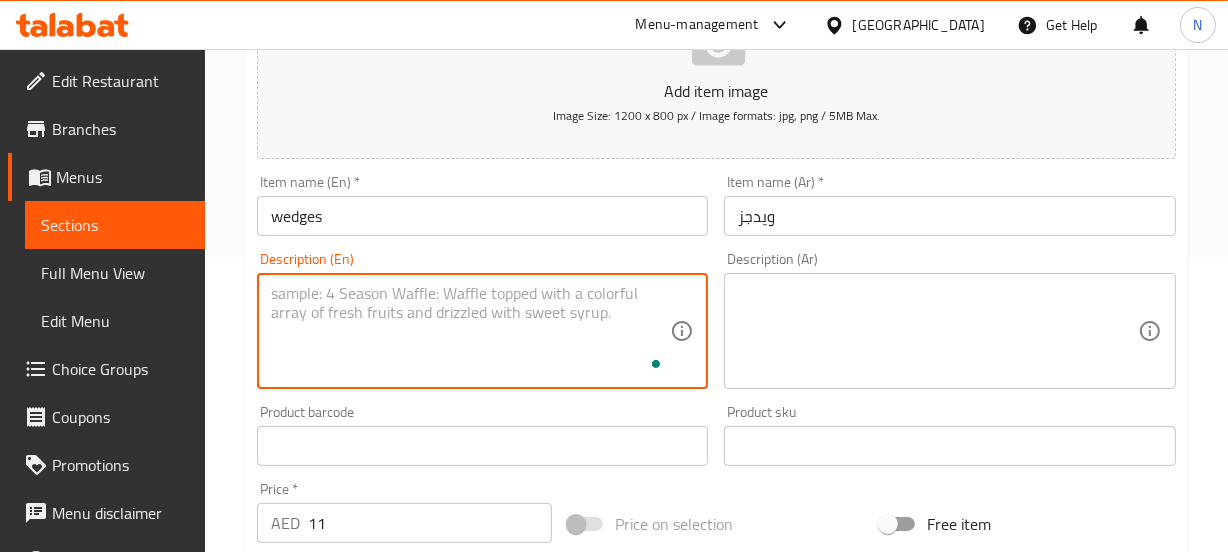 paste on "Seasoned potato wedges, crispy outside and soft inside.	بطاطس ودجز متبلة، مقرمشة من الخارج وطرية من الداخل." 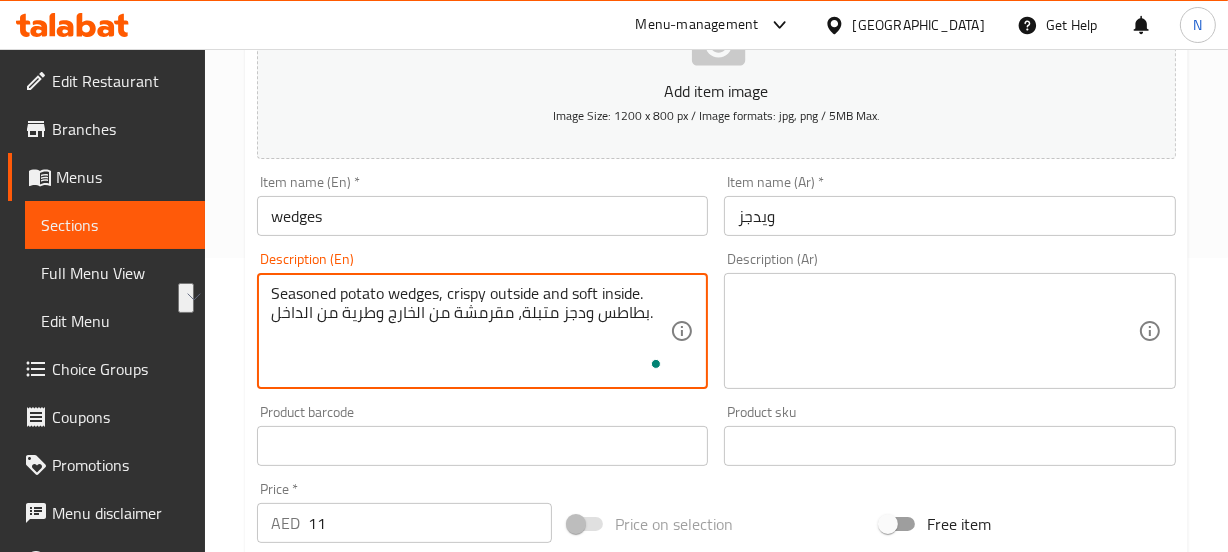drag, startPoint x: 388, startPoint y: 307, endPoint x: 638, endPoint y: 321, distance: 250.3917 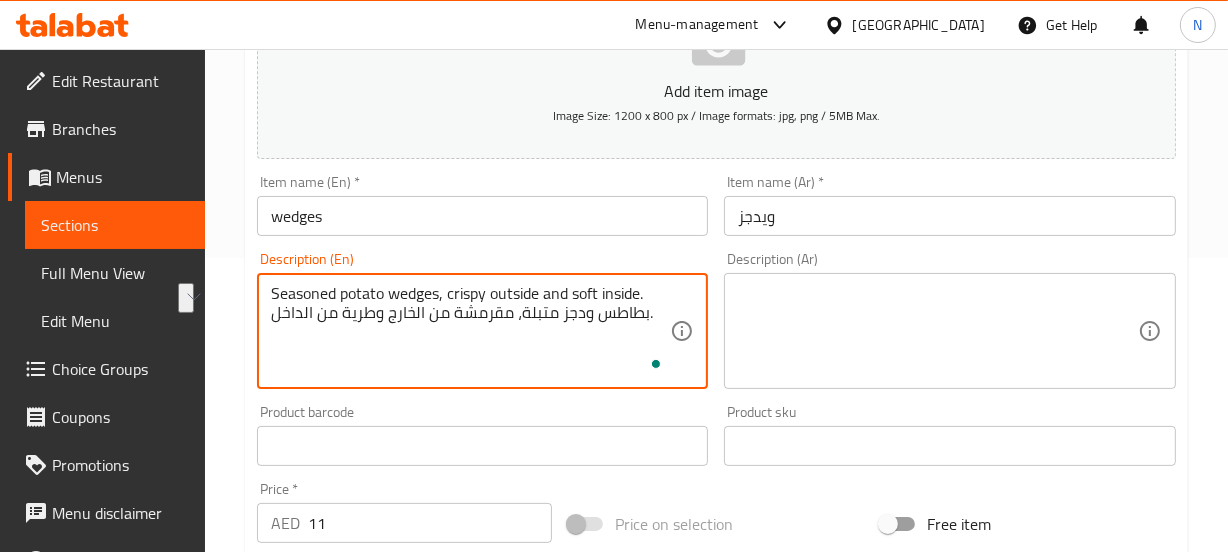 click on "Seasoned potato wedges, crispy outside and soft inside.	بطاطس ودجز متبلة، مقرمشة من الخارج وطرية من الداخل." at bounding box center (471, 331) 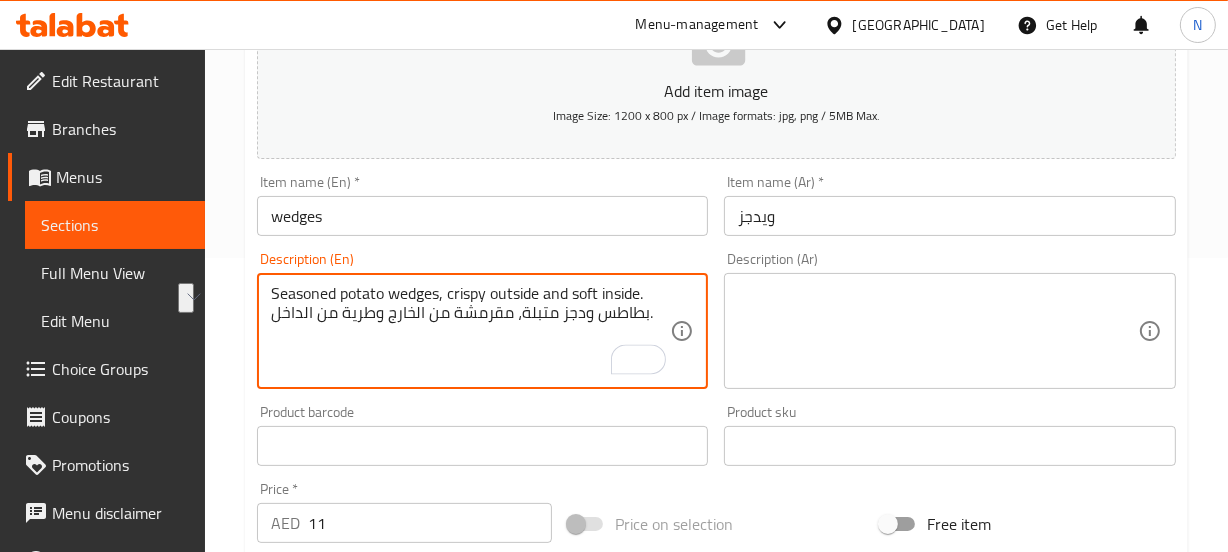 click on "Seasoned potato wedges, crispy outside and soft inside.	بطاطس ودجز متبلة، مقرمشة من الخارج وطرية من الداخل." at bounding box center [471, 331] 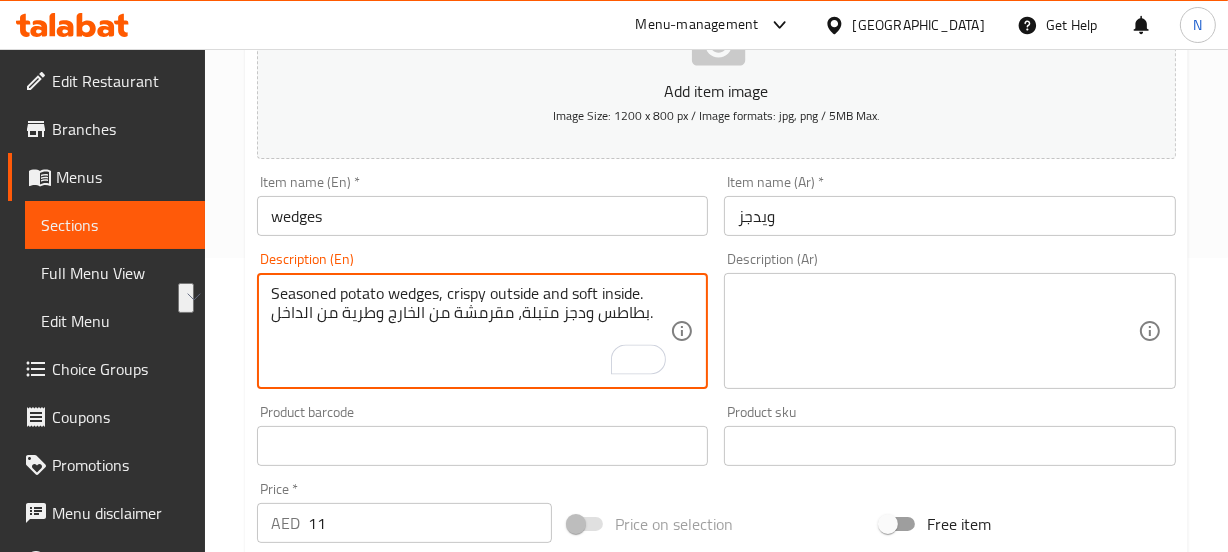 drag, startPoint x: 660, startPoint y: 315, endPoint x: 274, endPoint y: 331, distance: 386.33145 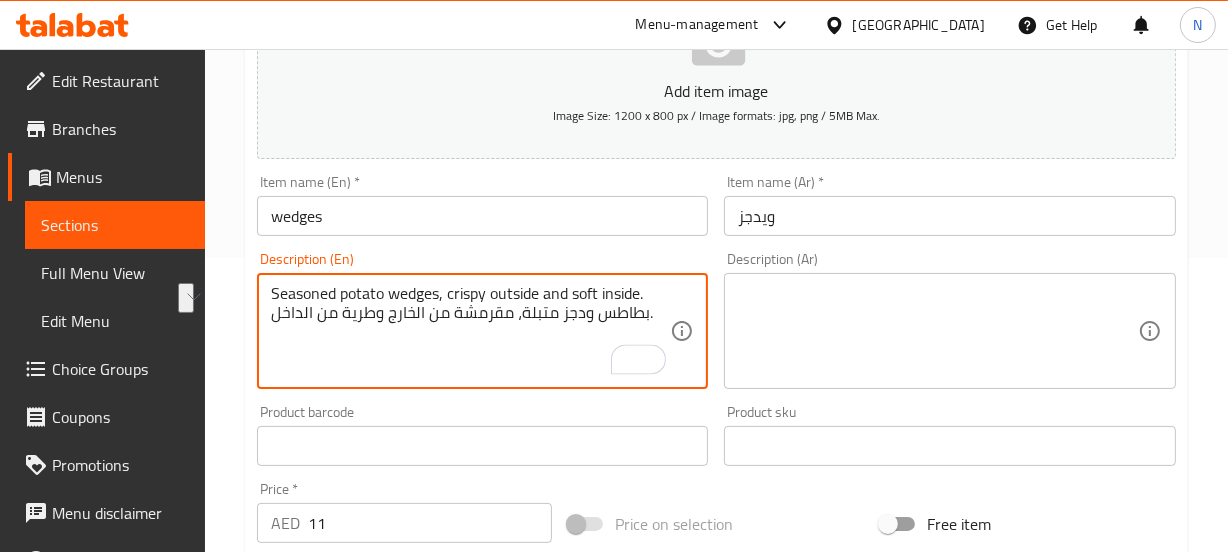 click on "Seasoned potato wedges, crispy outside and soft inside.	بطاطس ودجز متبلة، مقرمشة من الخارج وطرية من الداخل." at bounding box center [471, 331] 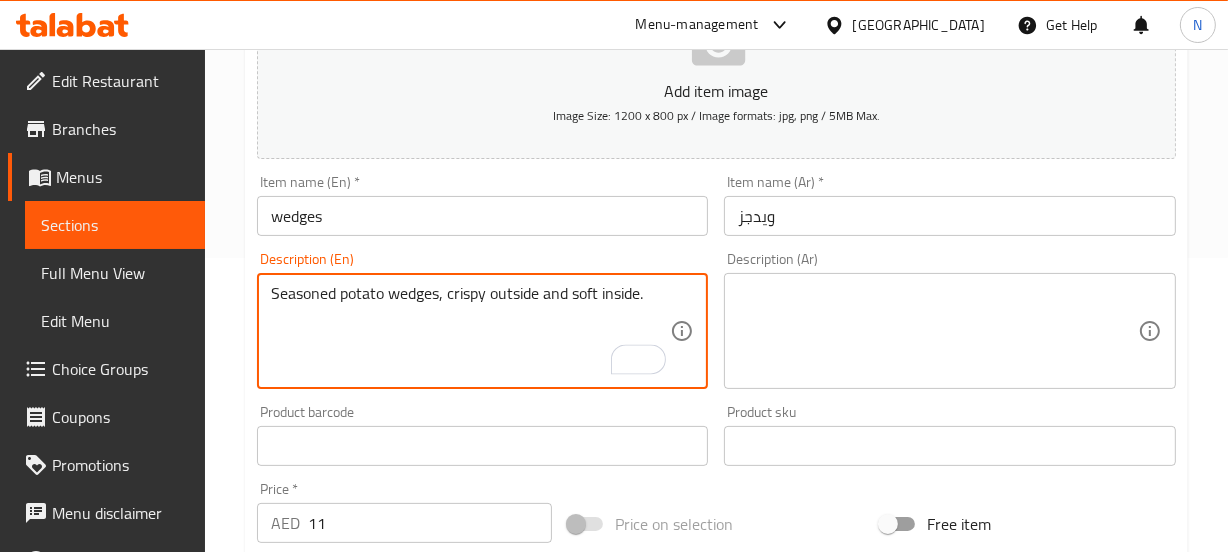 type on "Seasoned potato wedges, crispy outside and soft inside." 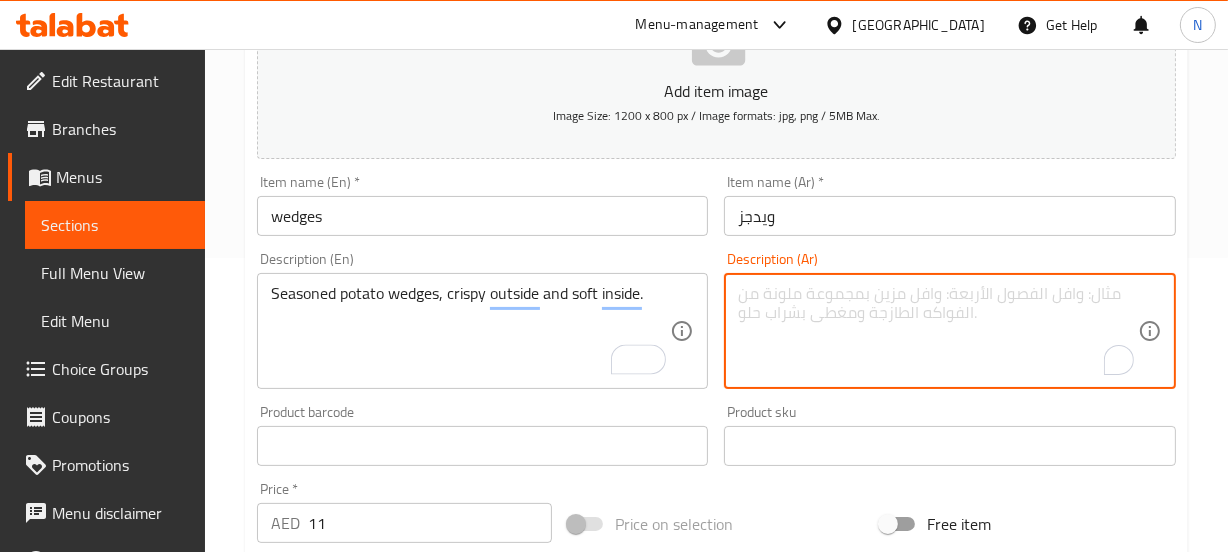 click at bounding box center [938, 331] 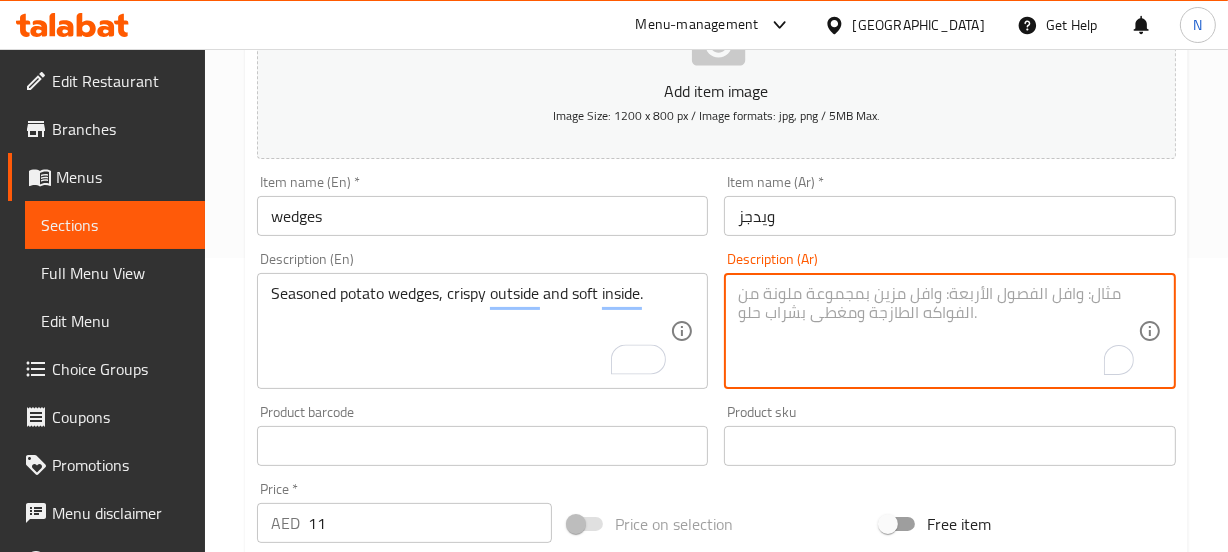 type on "ر" 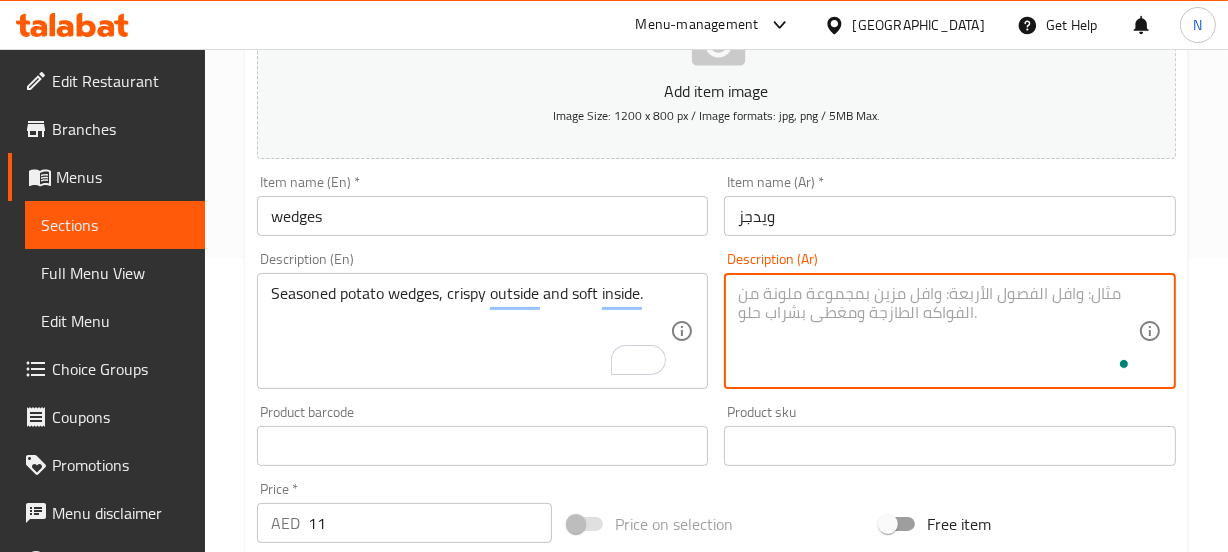 paste on "بطاطس ودجز متبلة، مقرمشة من الخارج وطرية من الداخل." 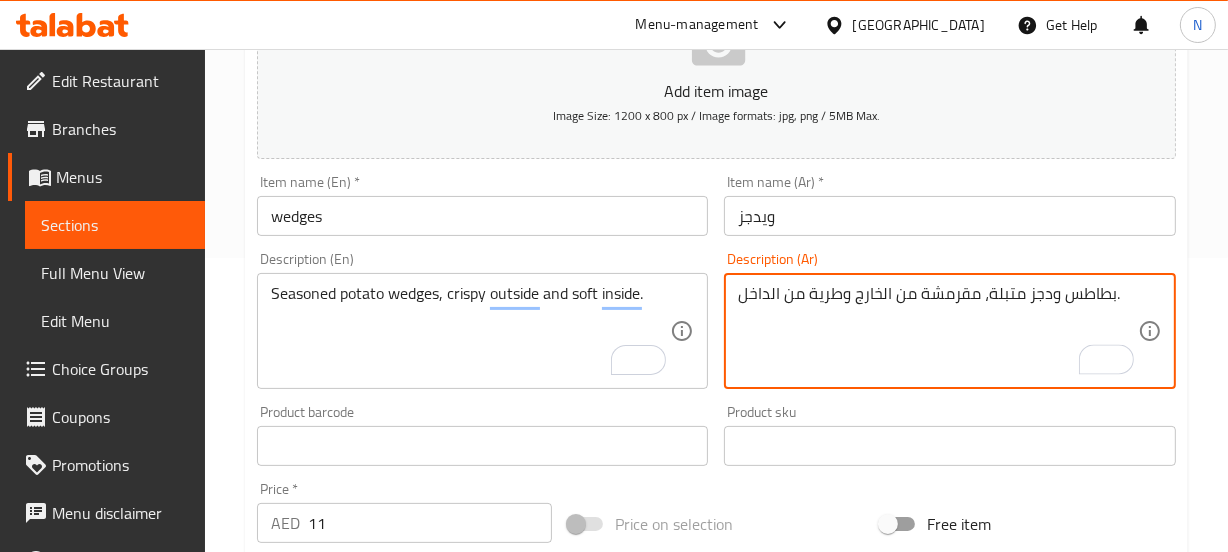 click on "بطاطس ودجز متبلة، مقرمشة من الخارج وطرية من الداخل." at bounding box center (938, 331) 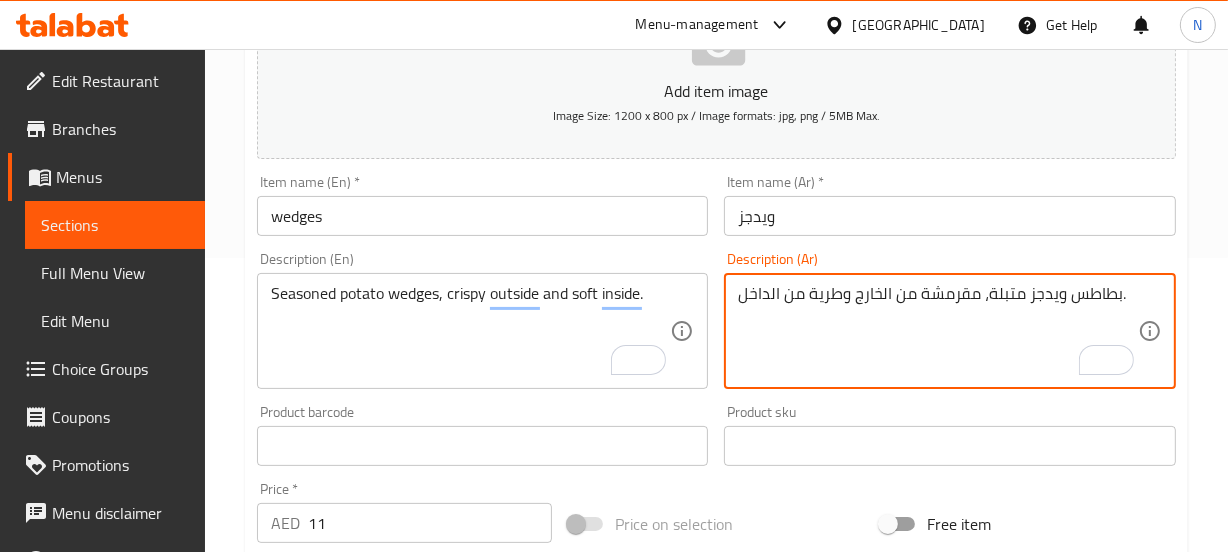 type on "بطاطس ويدجز متبلة، مقرمشة من الخارج وطرية من الداخل." 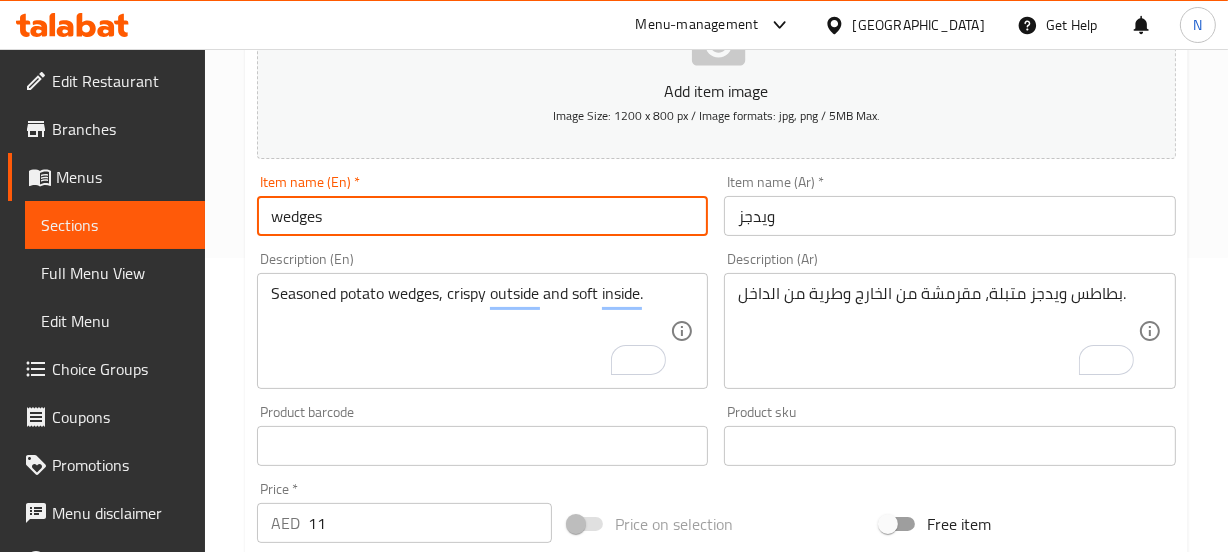 click on "wedges" at bounding box center (483, 216) 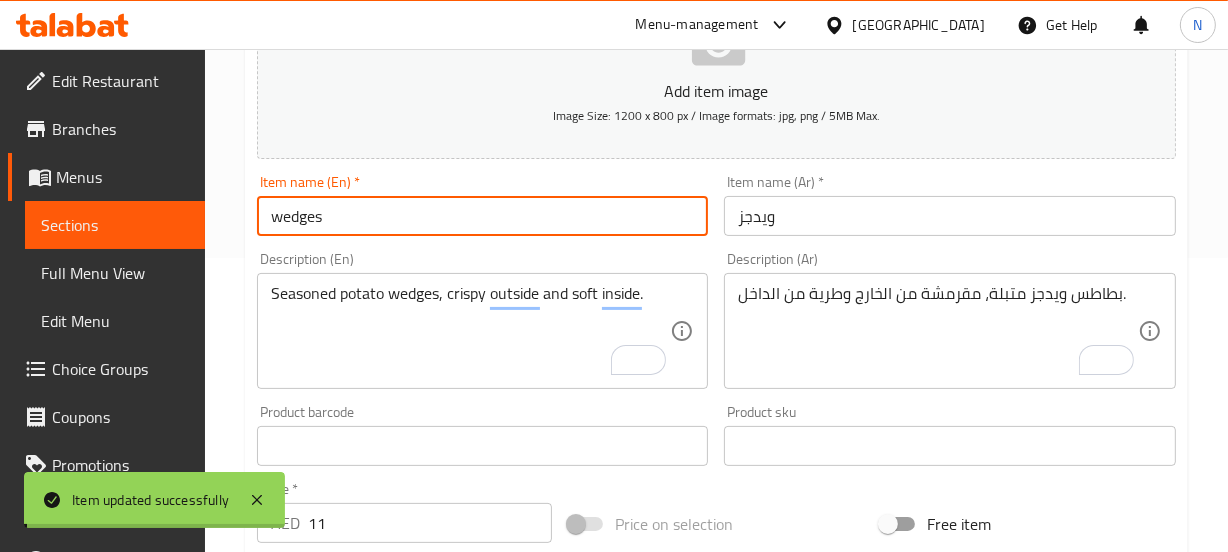 scroll, scrollTop: 0, scrollLeft: 0, axis: both 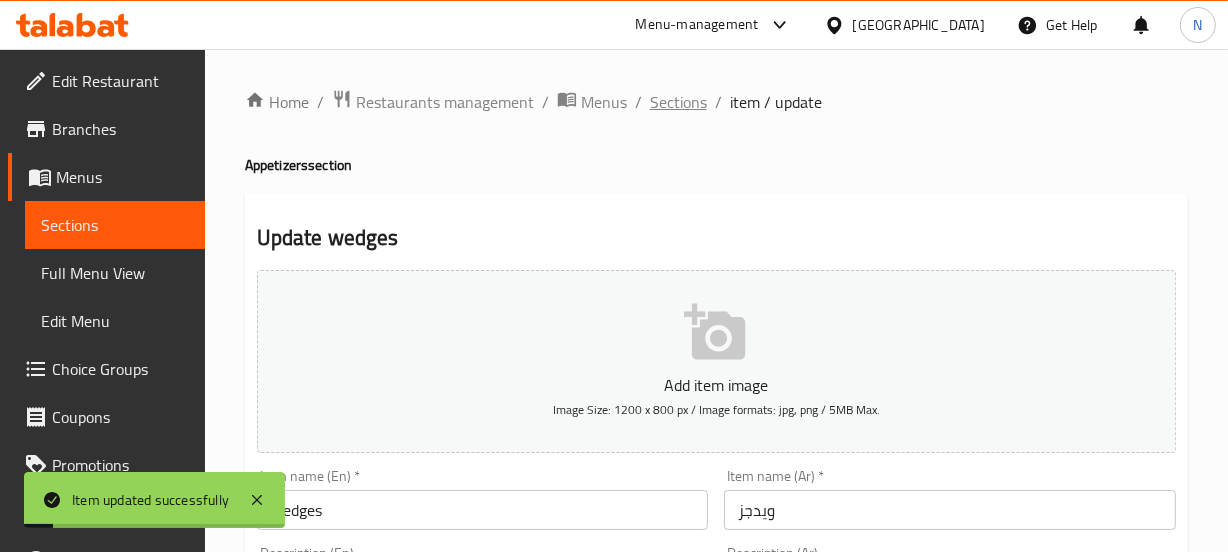 click on "Sections" at bounding box center [678, 102] 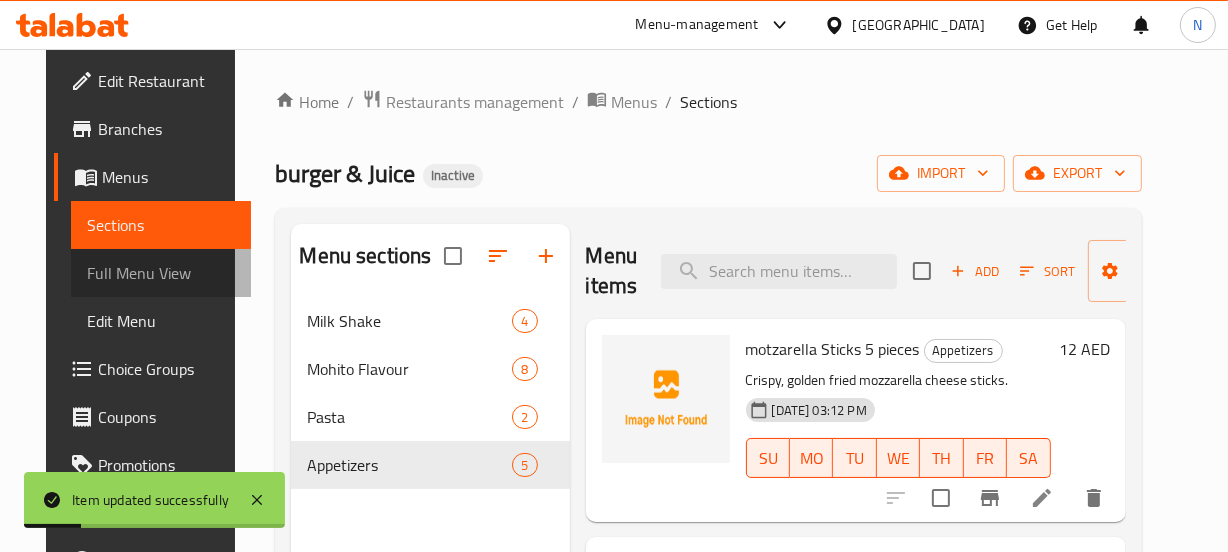 click on "Full Menu View" at bounding box center (161, 273) 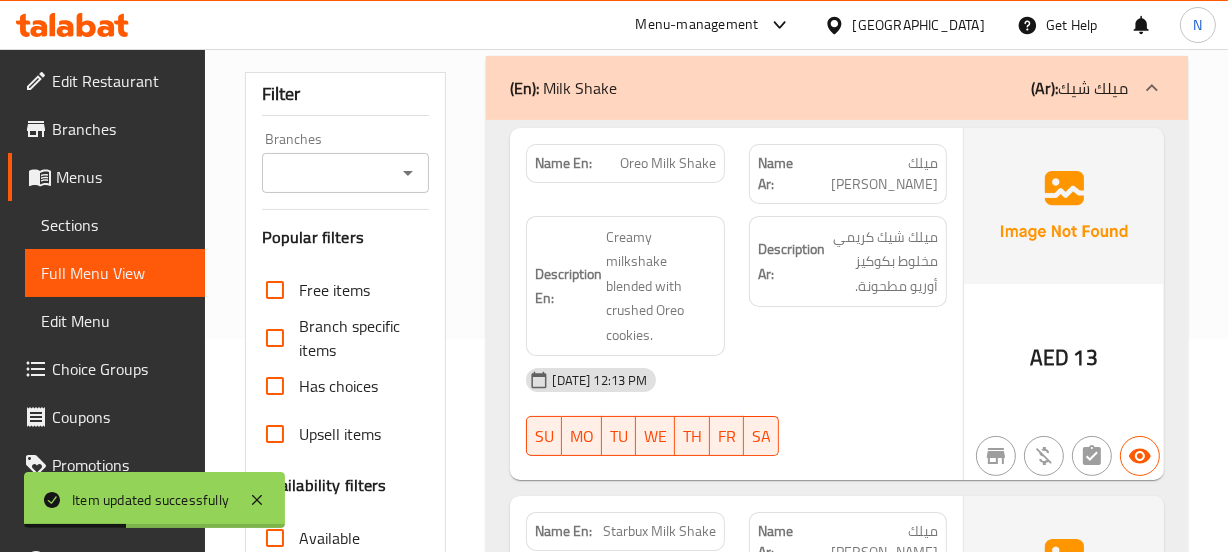 scroll, scrollTop: 214, scrollLeft: 0, axis: vertical 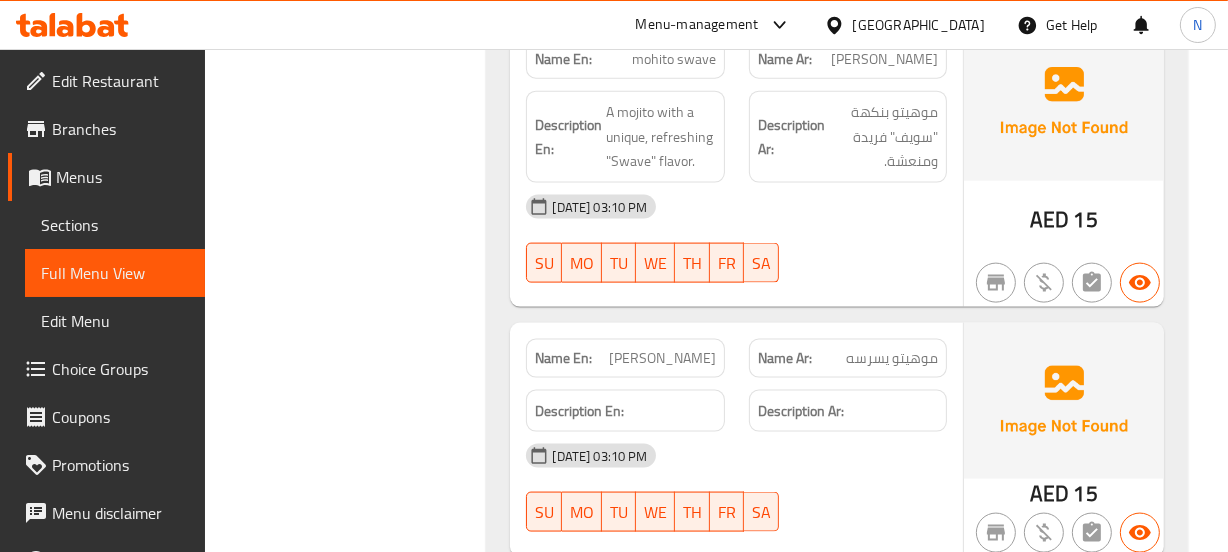 click on "[PERSON_NAME]" at bounding box center (665, -990) 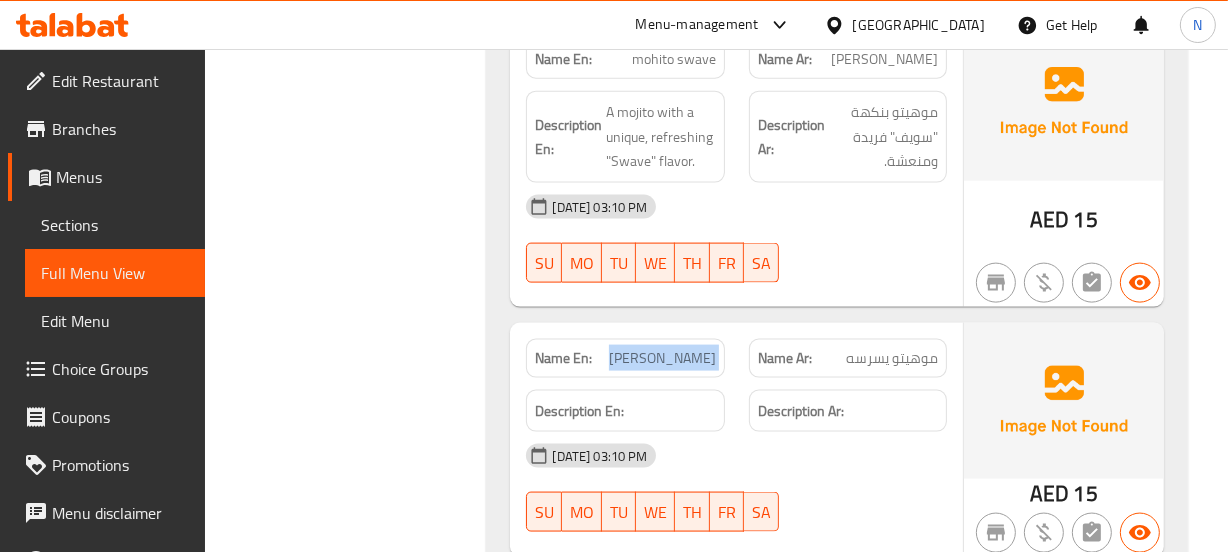 click on "[PERSON_NAME]" at bounding box center (665, -990) 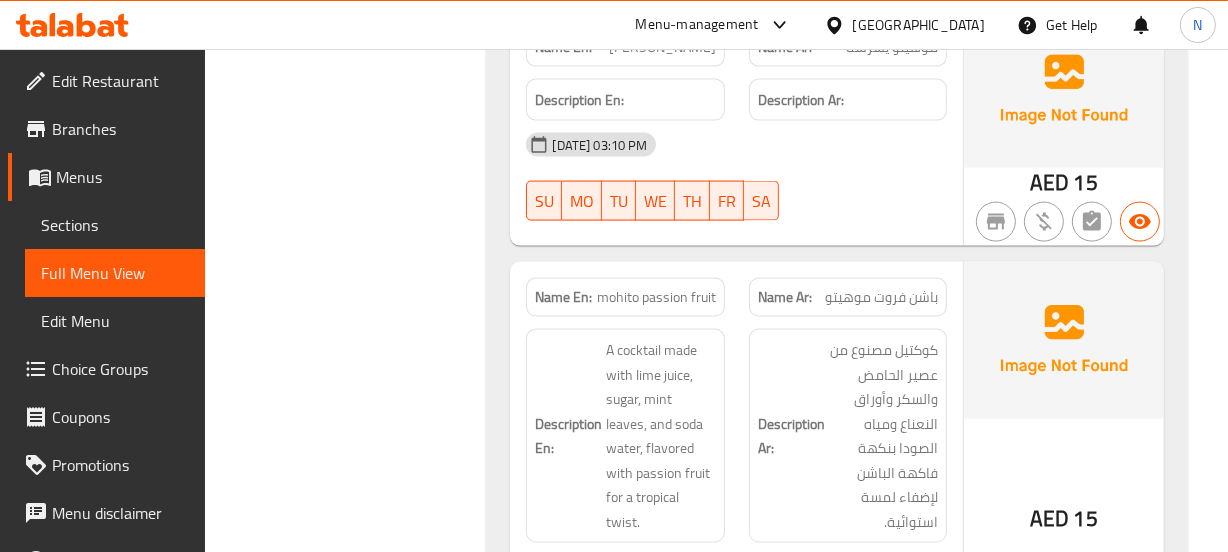 click on "Filter Branches Branches Popular filters Free items Branch specific items Has choices Upsell items Availability filters Available Not available View filters Collapse sections Collapse categories Collapse Choices" at bounding box center [354, 801] 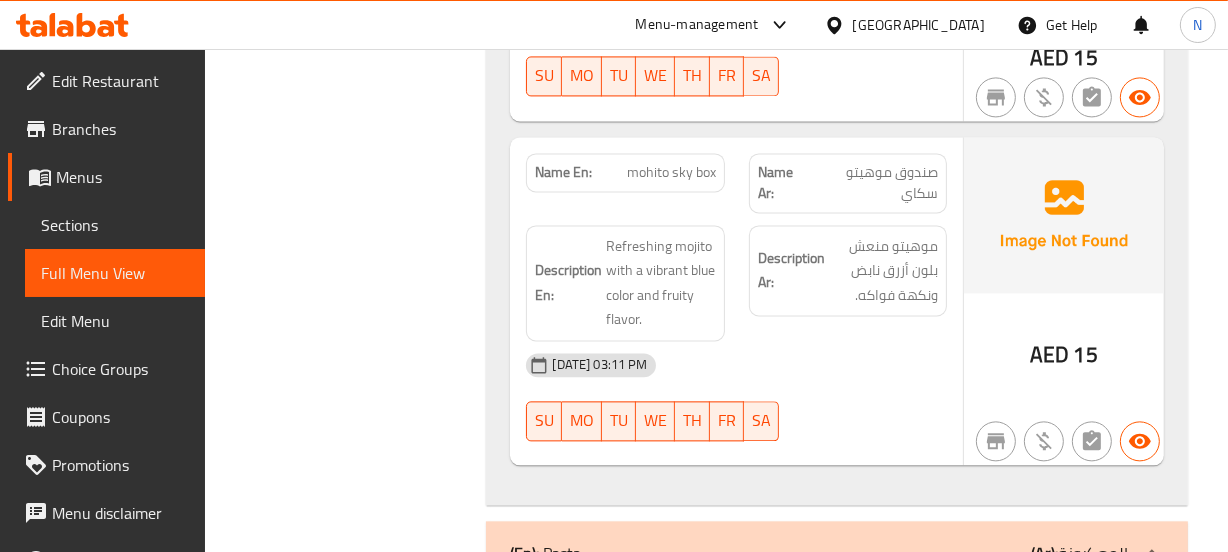 scroll, scrollTop: 3501, scrollLeft: 0, axis: vertical 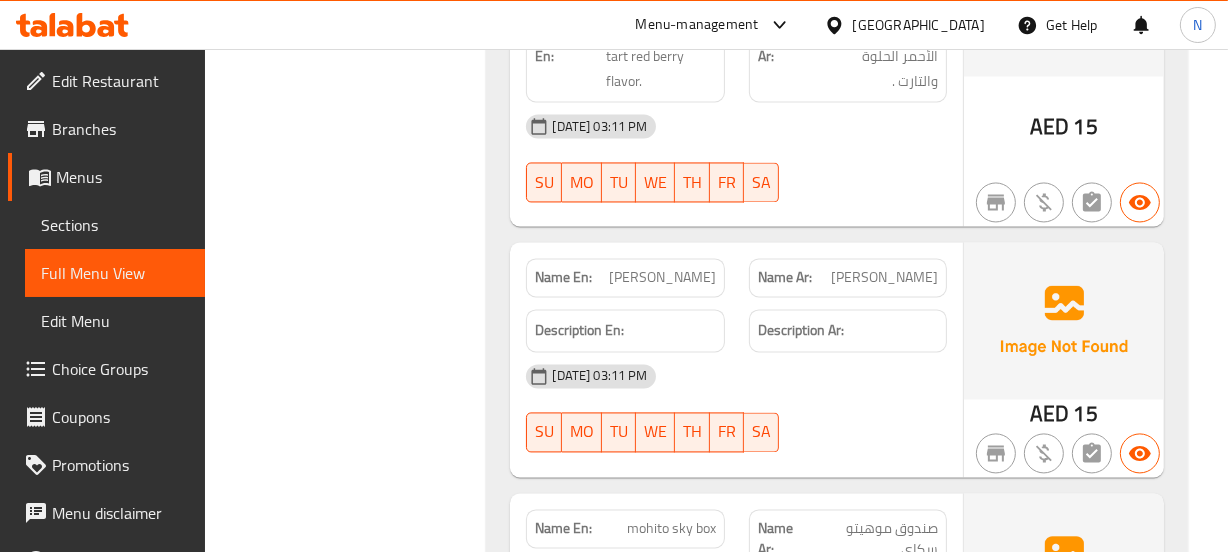 click on "[PERSON_NAME]" at bounding box center (662, 277) 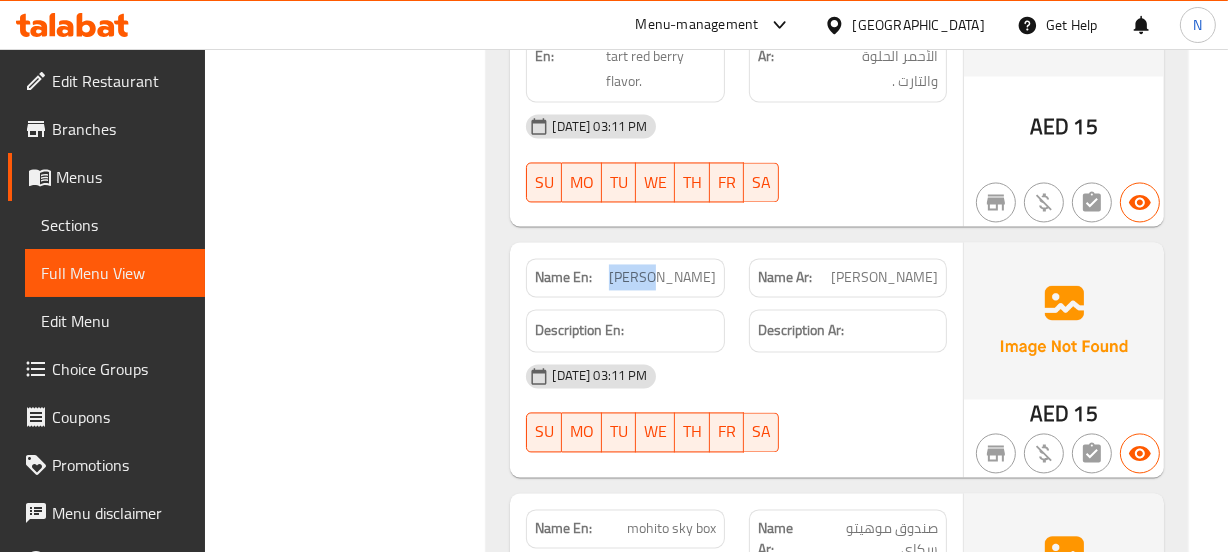 click on "[PERSON_NAME]" at bounding box center (662, 277) 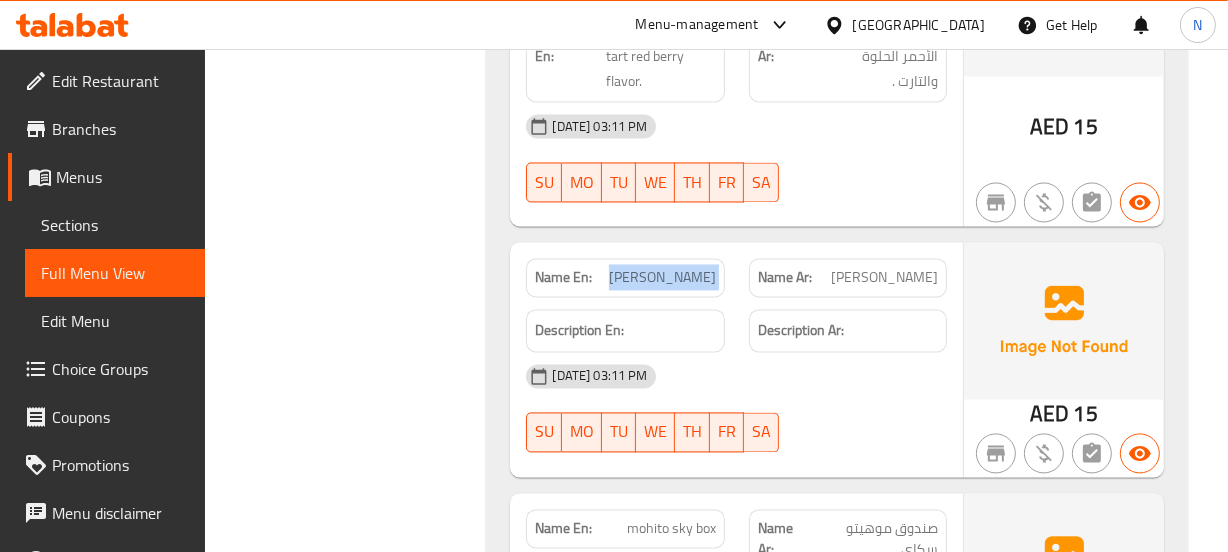 click on "[PERSON_NAME]" at bounding box center [662, 277] 